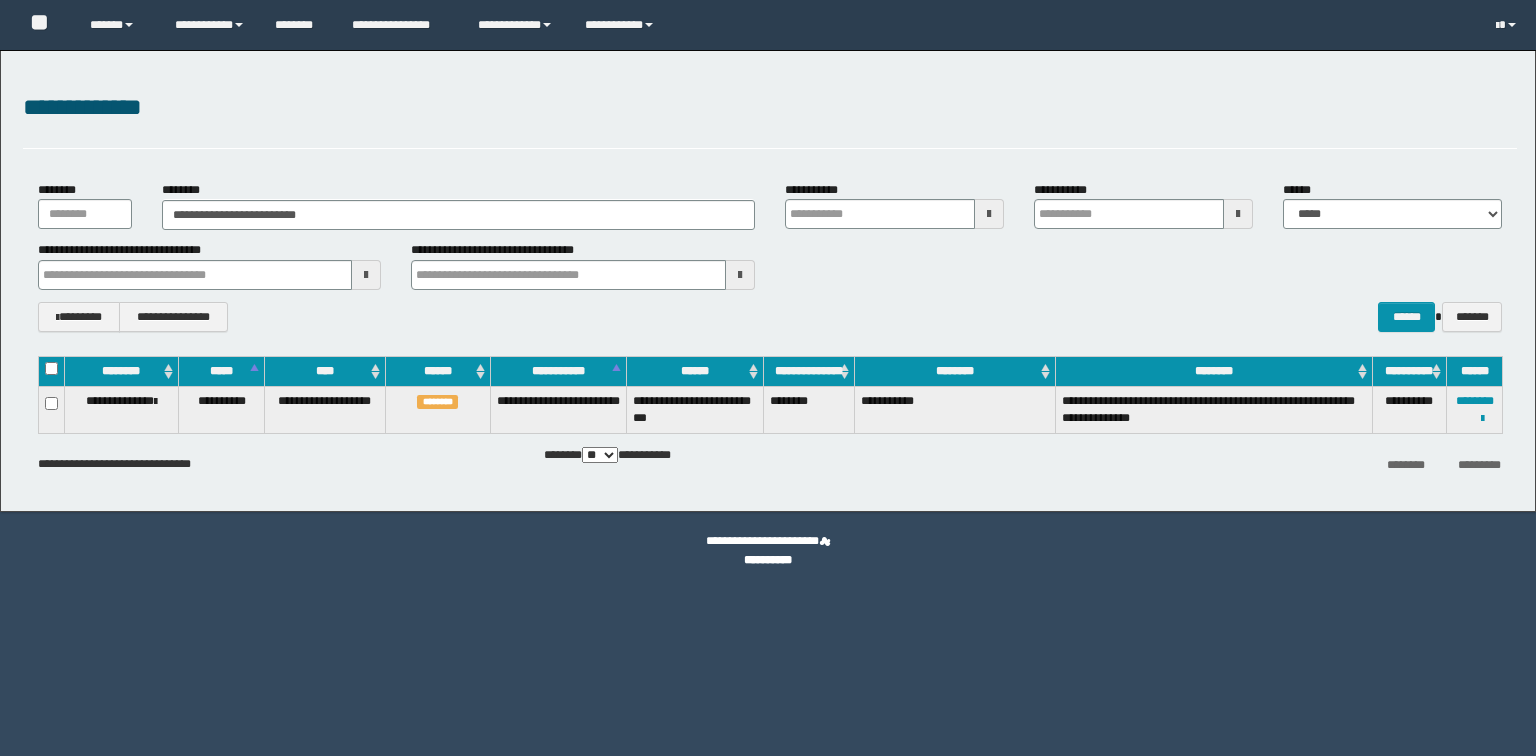scroll, scrollTop: 0, scrollLeft: 0, axis: both 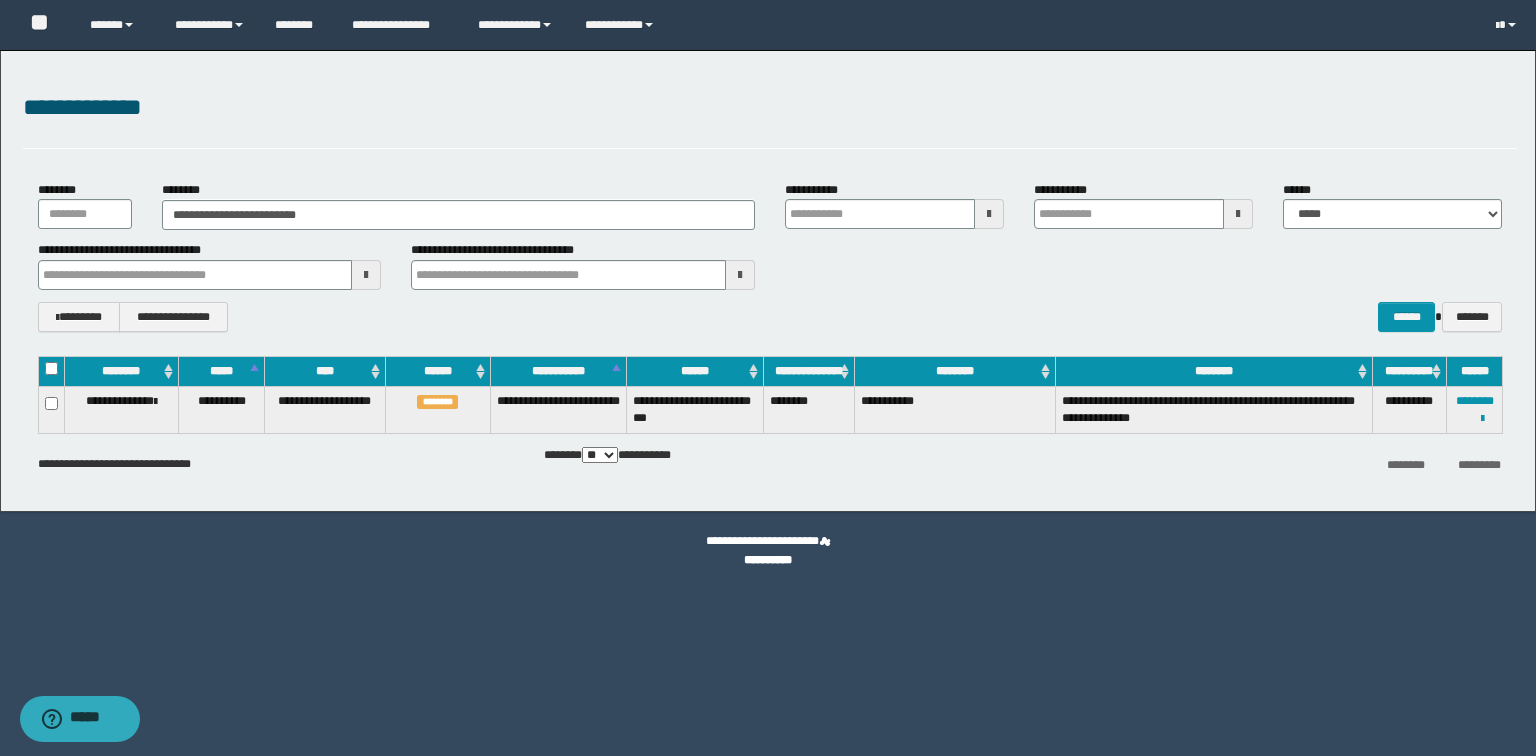 type on "**********" 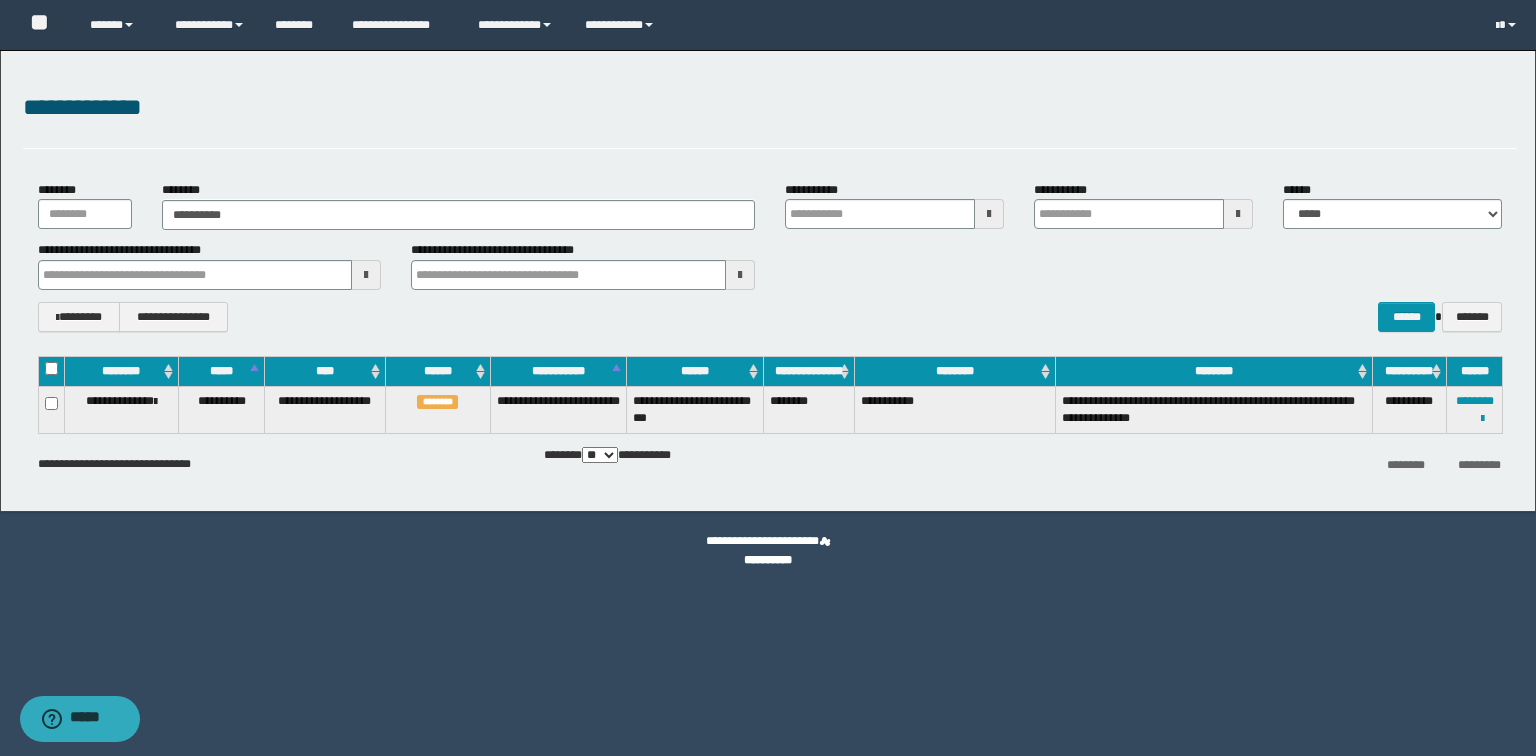 type on "**********" 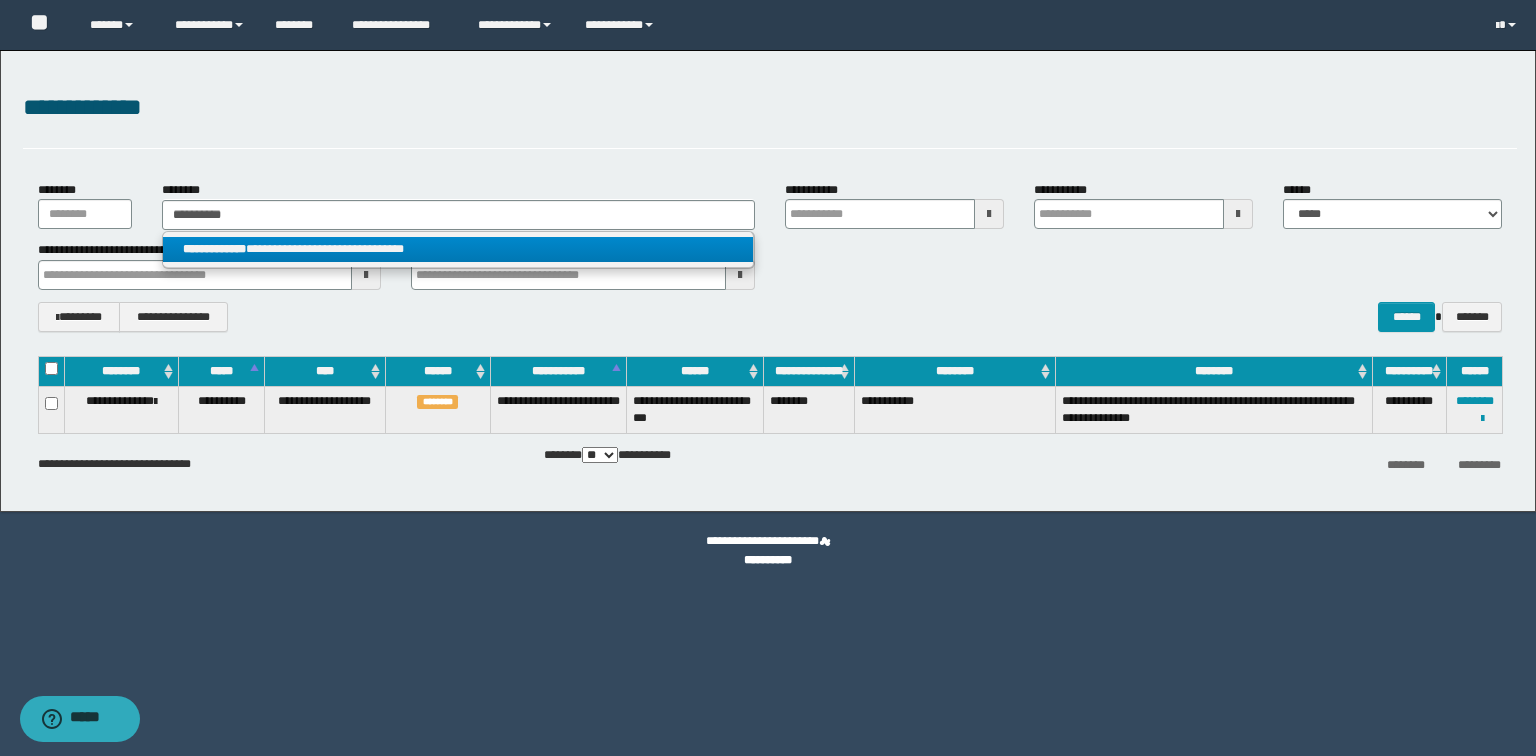 type on "**********" 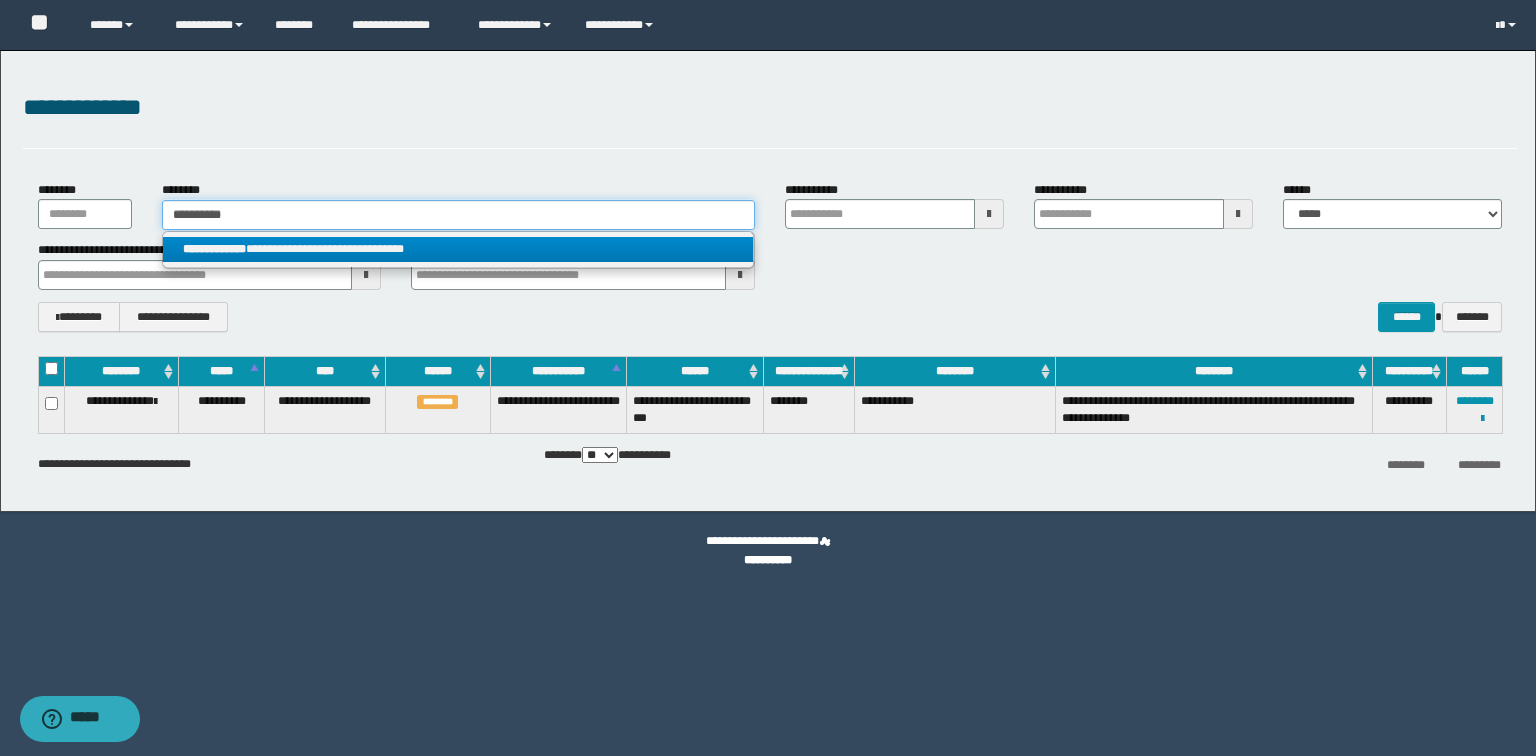 type 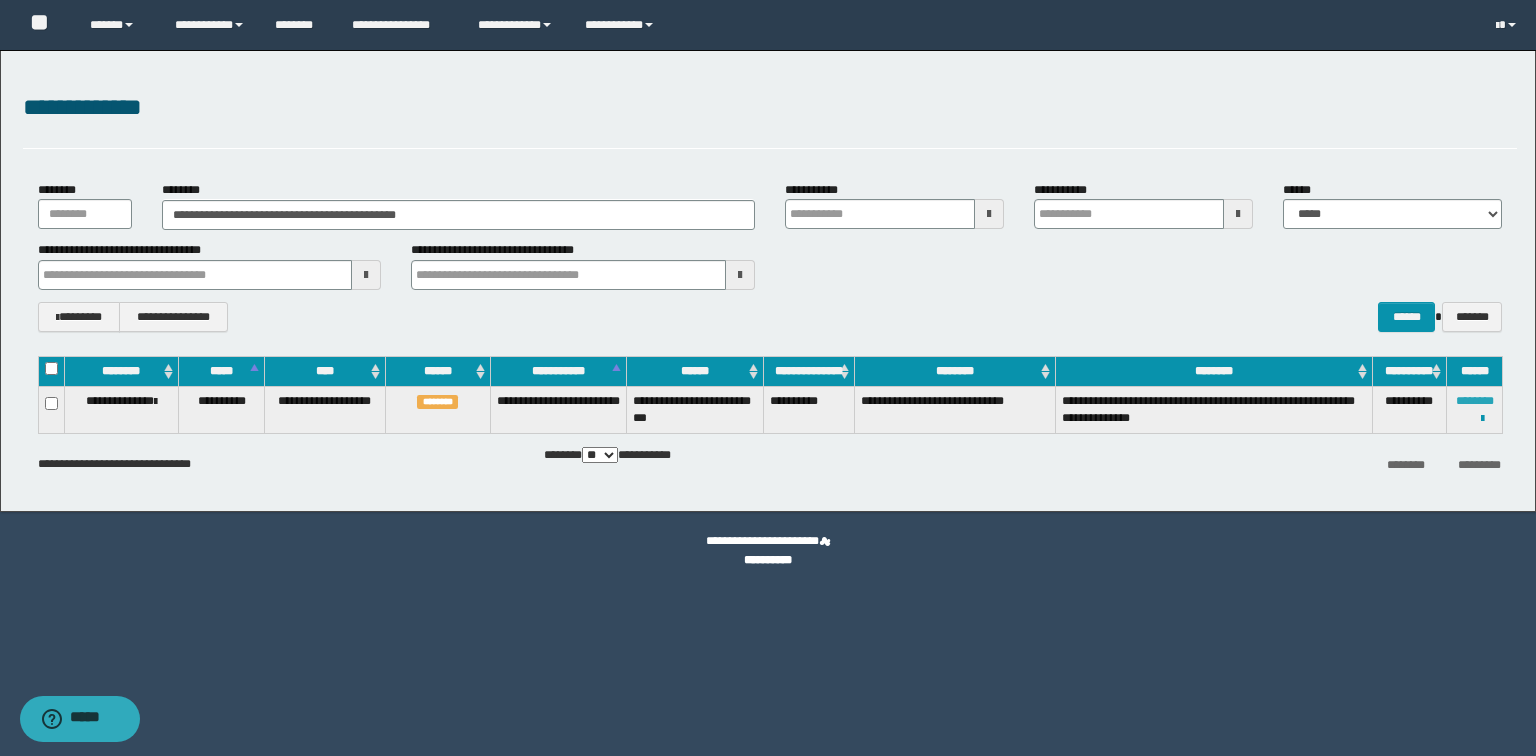click on "********" at bounding box center [1475, 401] 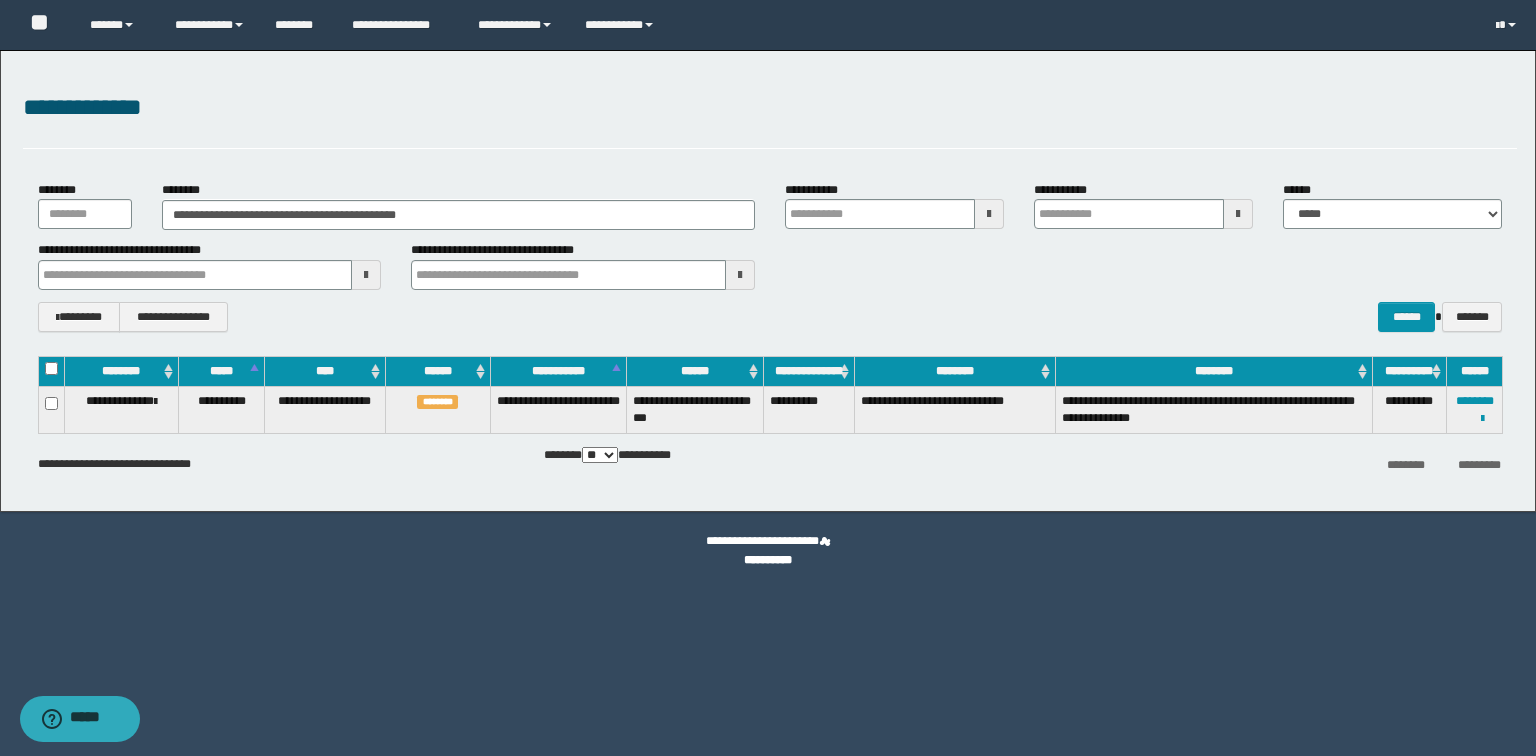 click on "**********" at bounding box center (1482, 418) 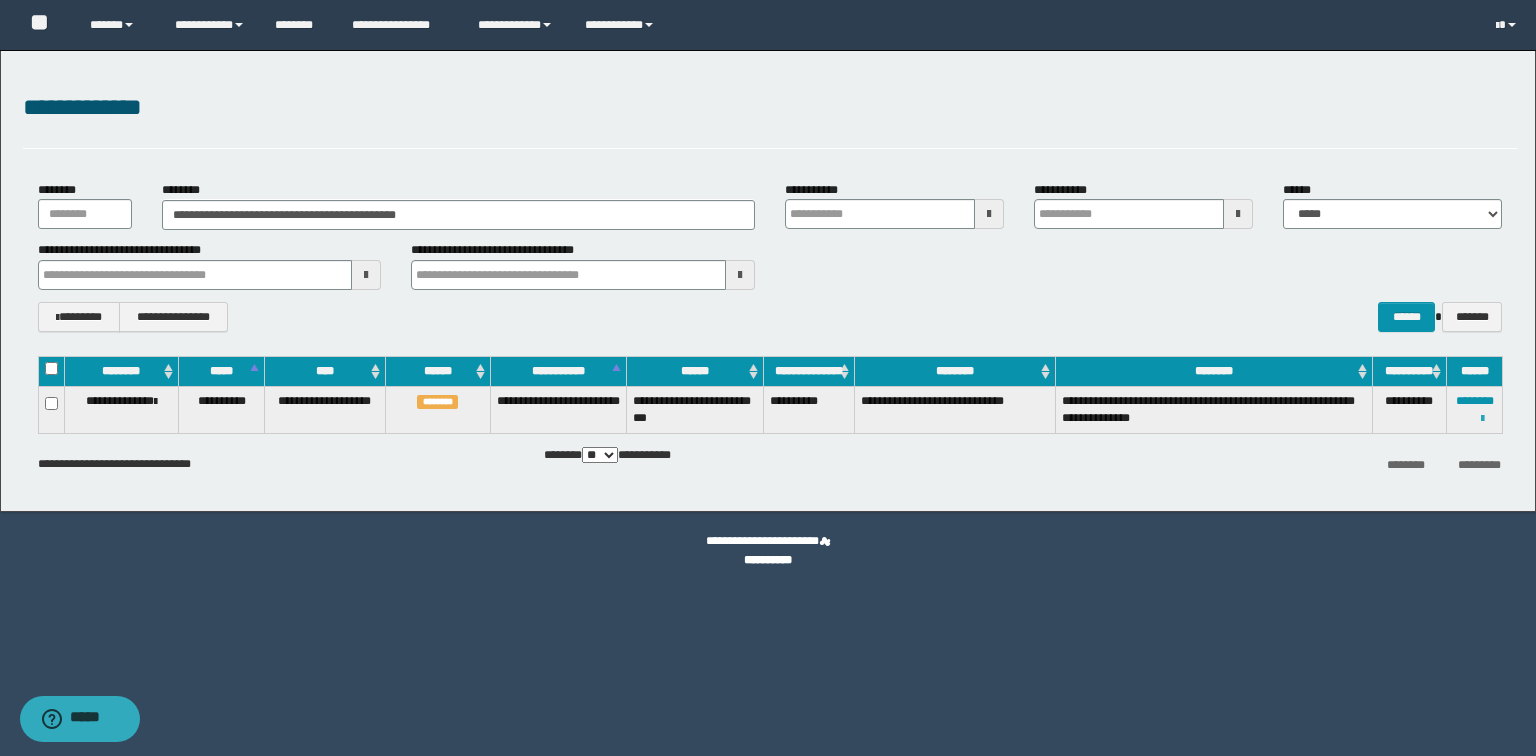 click at bounding box center (1482, 419) 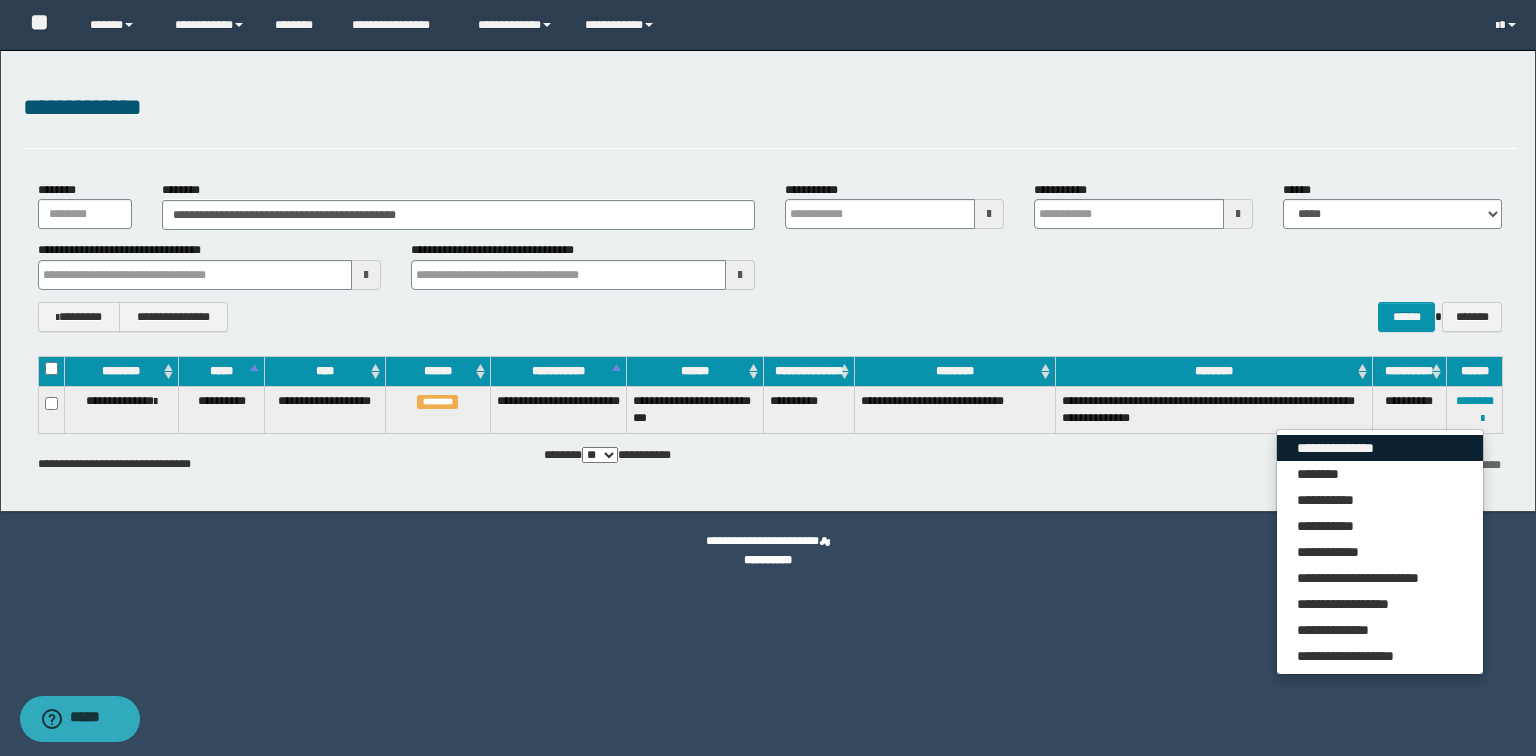 click on "**********" at bounding box center [1380, 448] 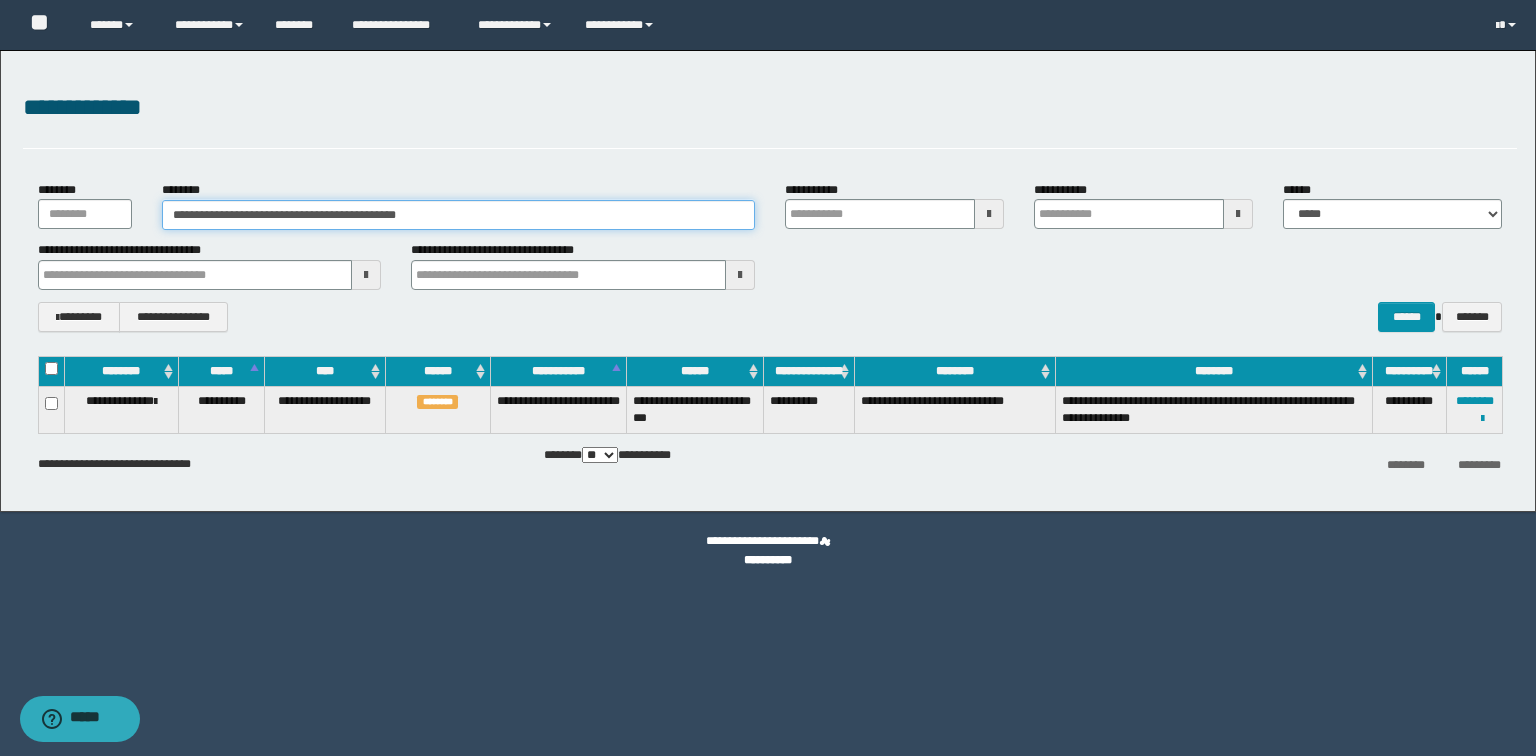 drag, startPoint x: 476, startPoint y: 211, endPoint x: 24, endPoint y: 211, distance: 452 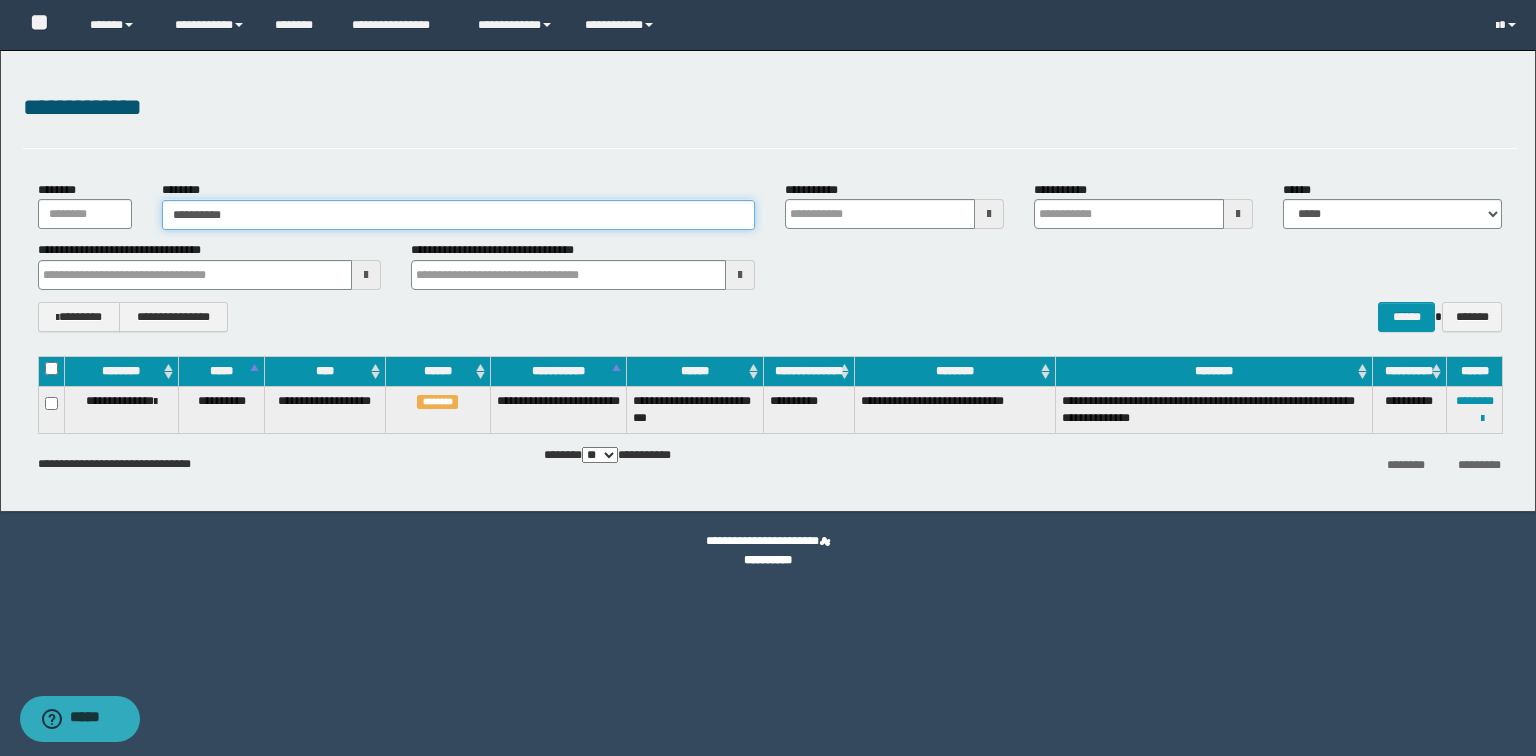 type on "**********" 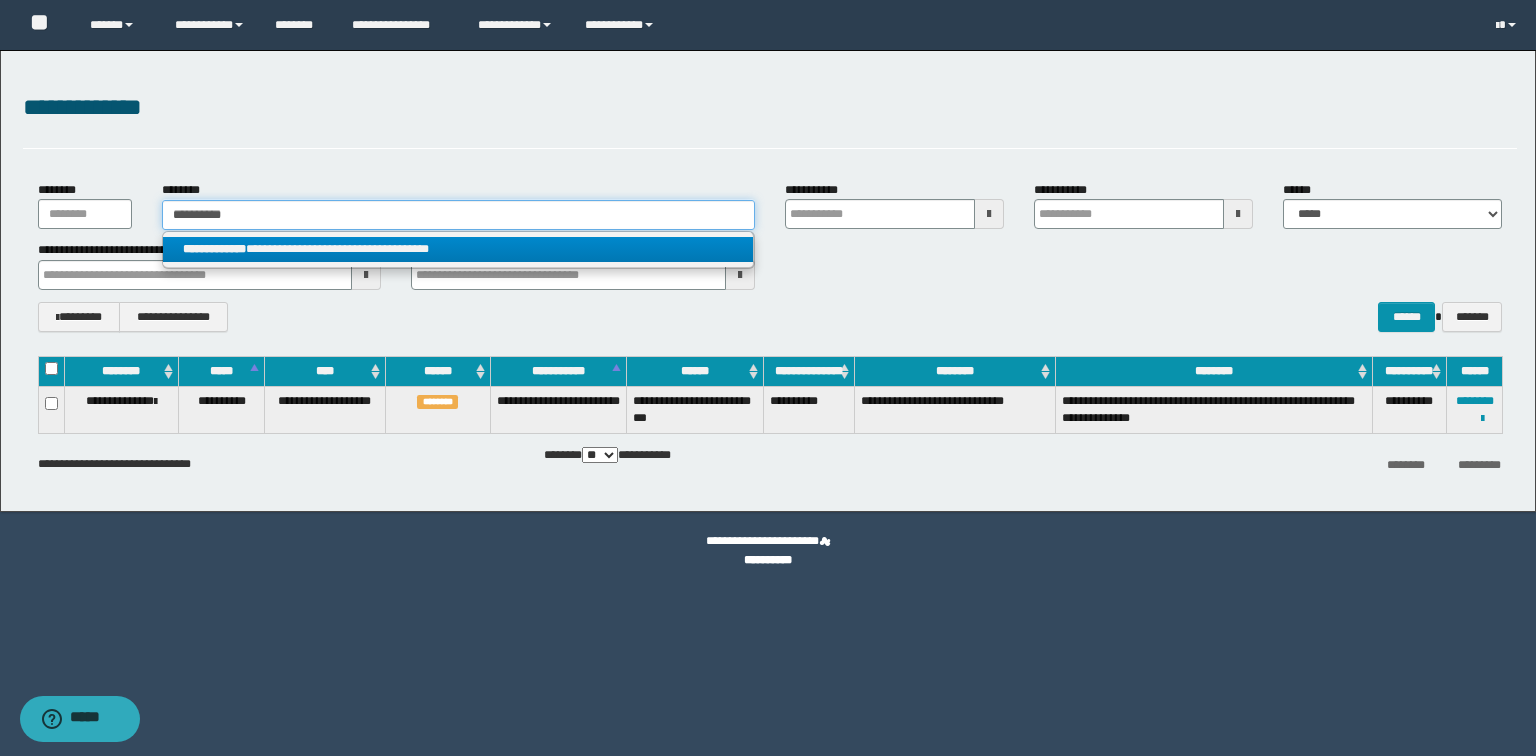 type on "**********" 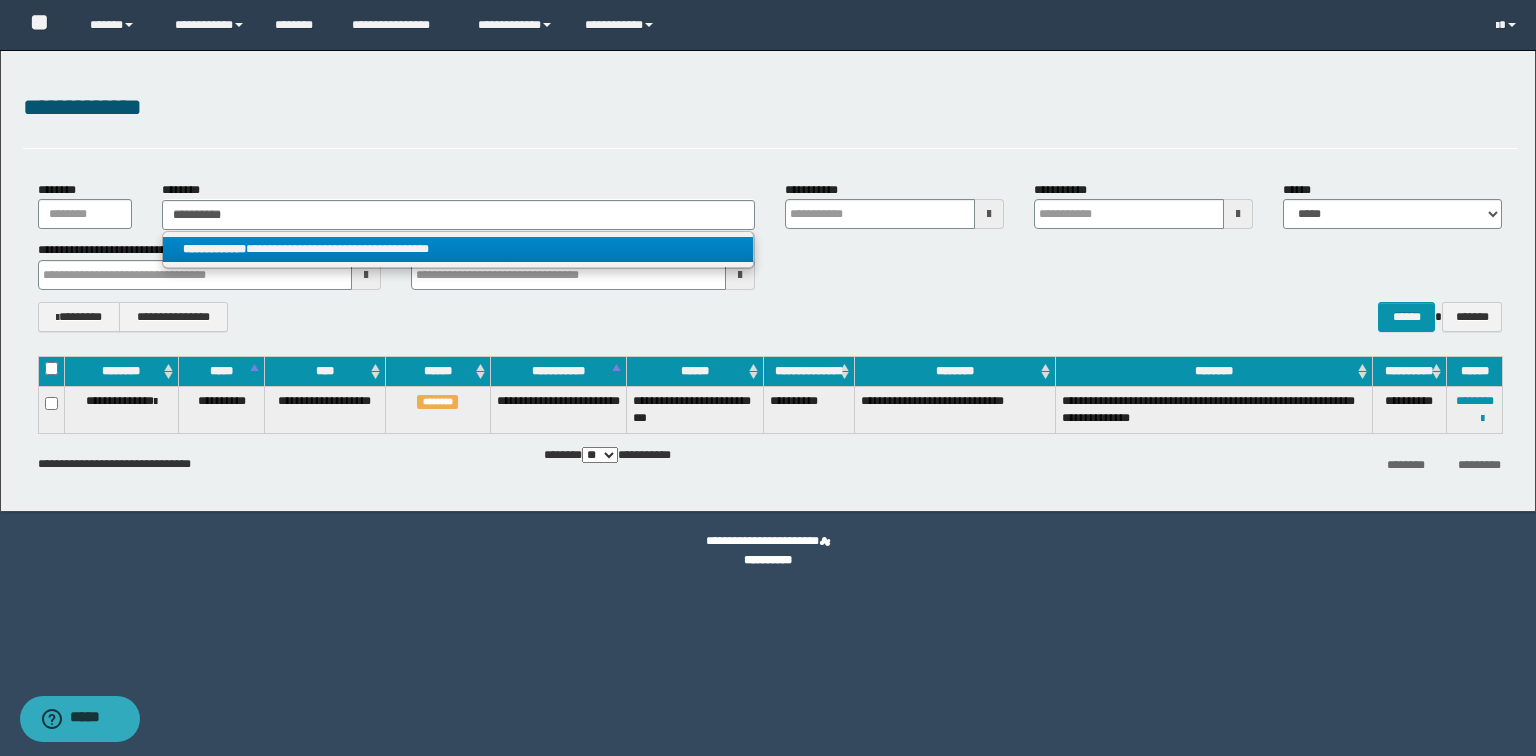 click on "**********" at bounding box center (458, 249) 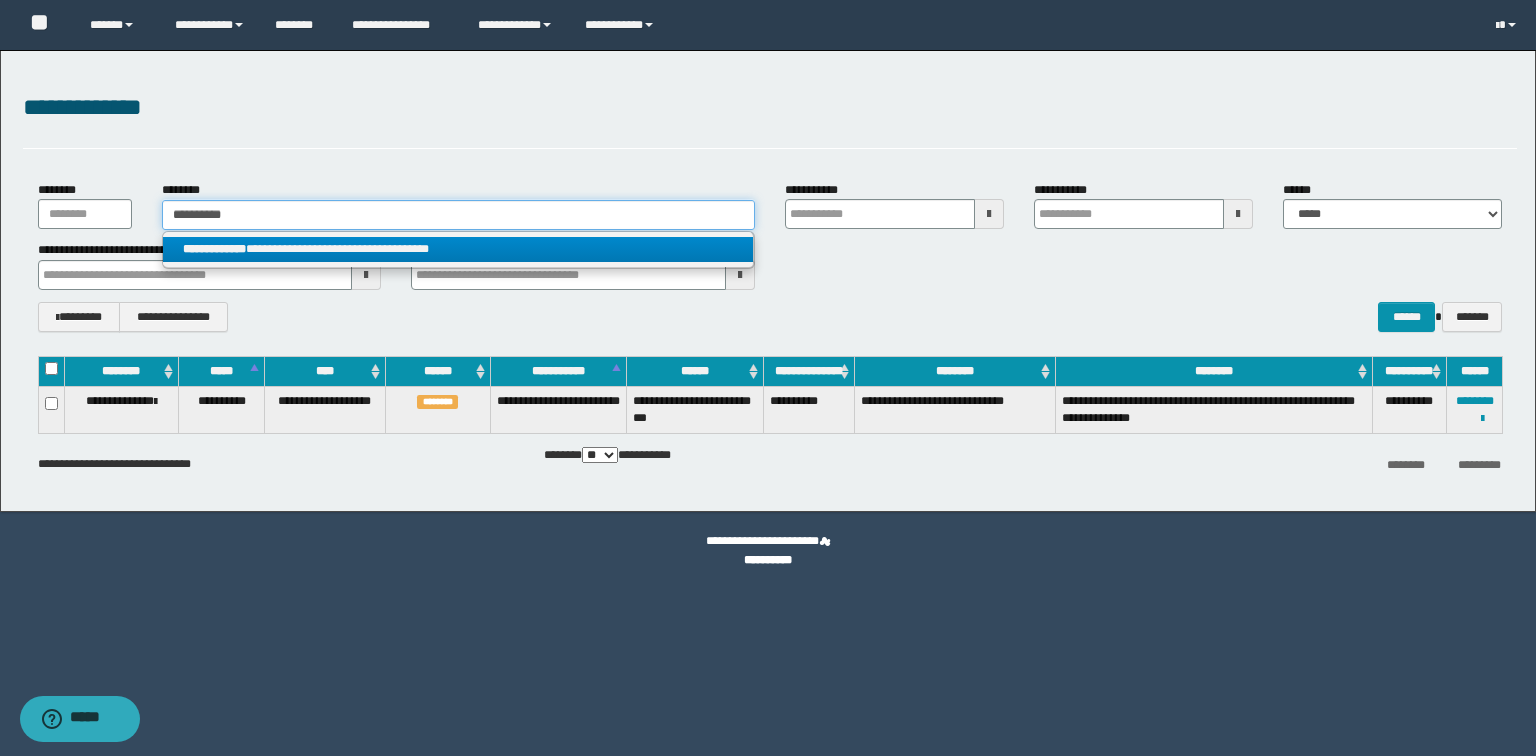 type 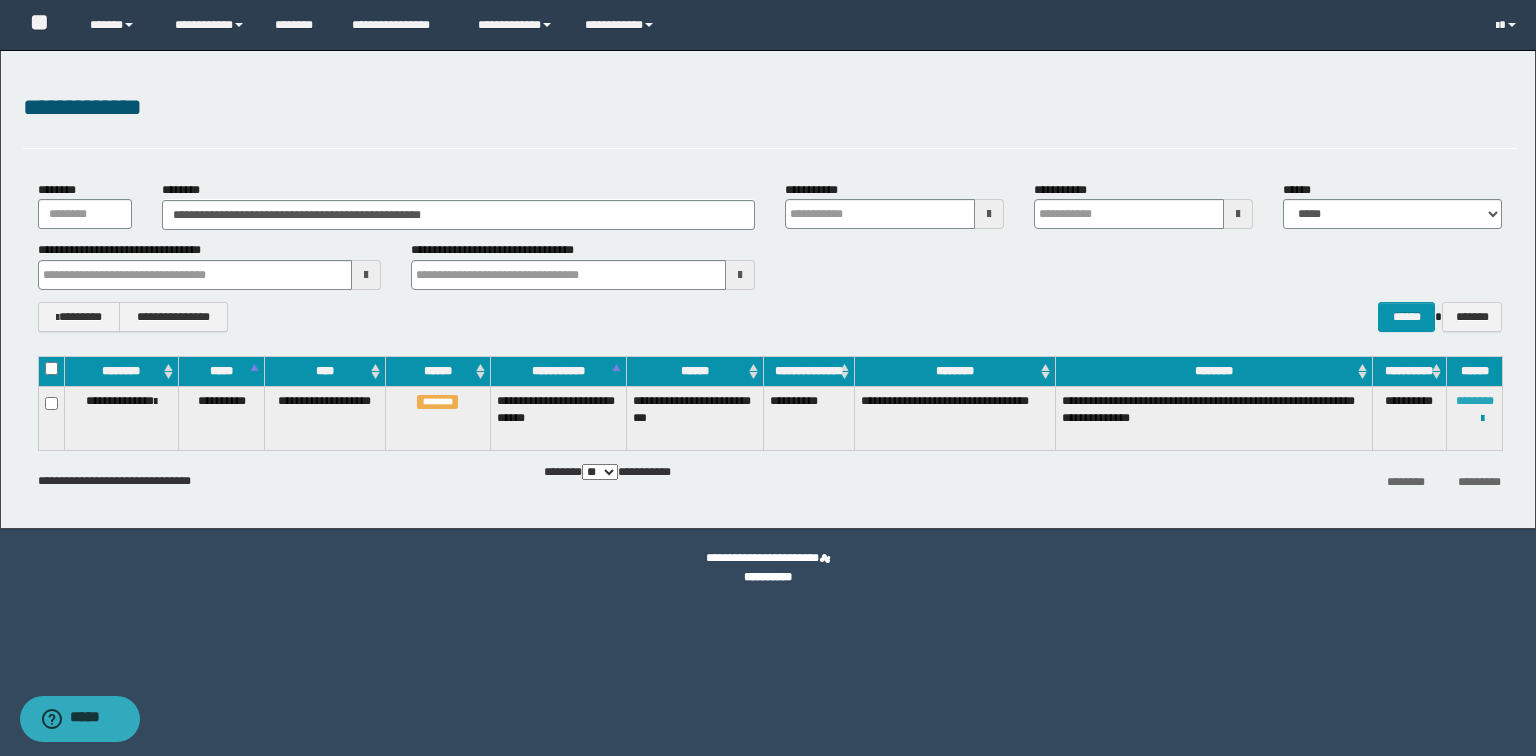 click on "********" at bounding box center (1475, 401) 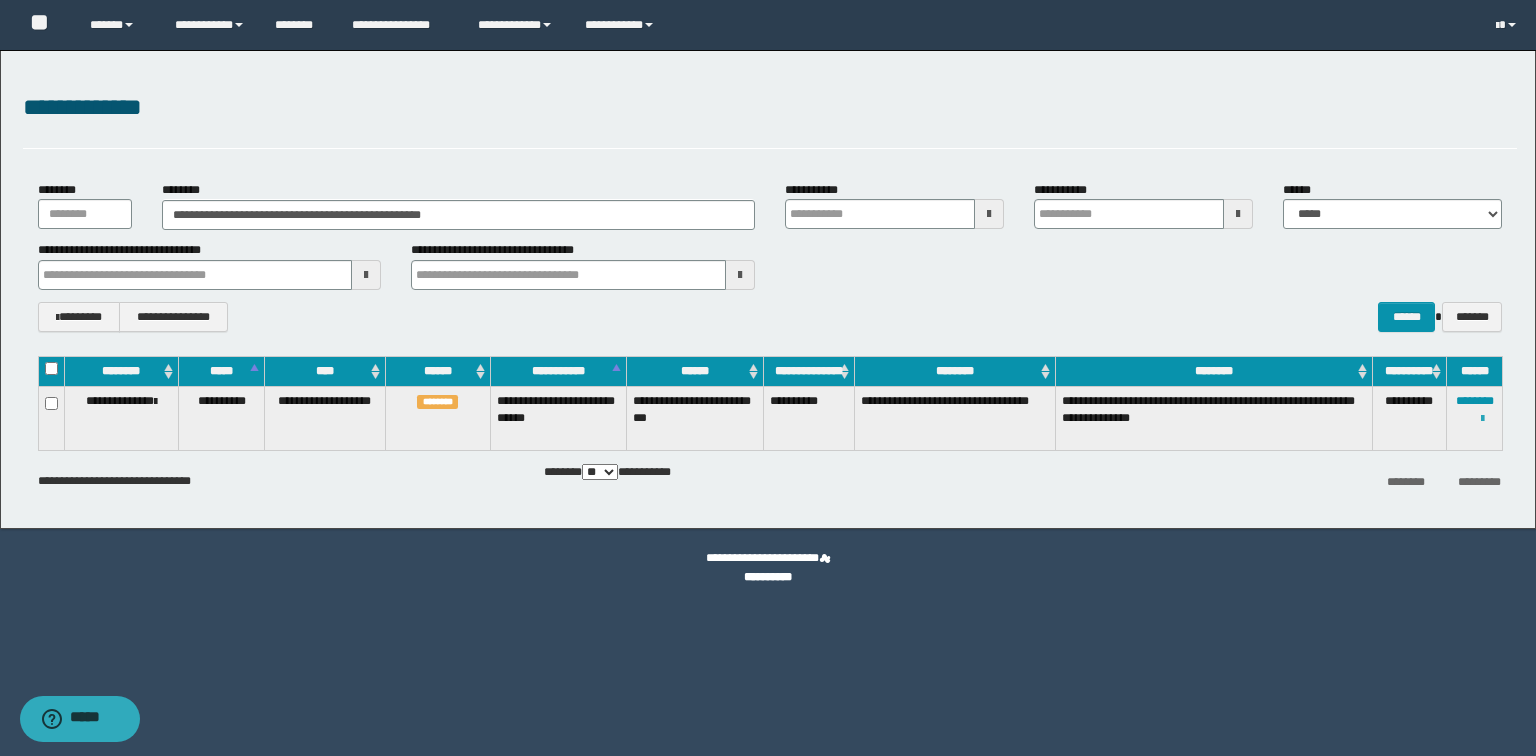 click at bounding box center (1482, 419) 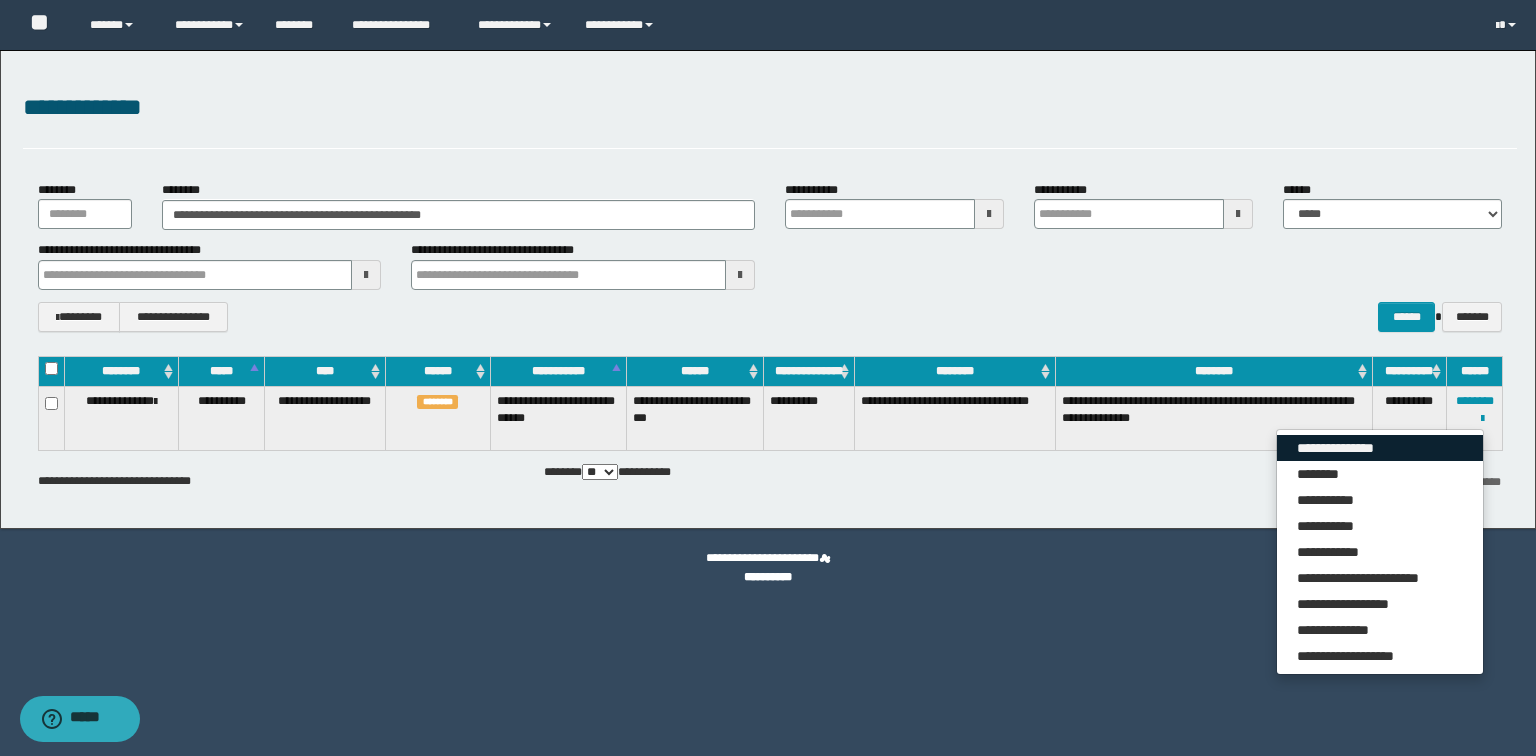 click on "**********" at bounding box center (1380, 448) 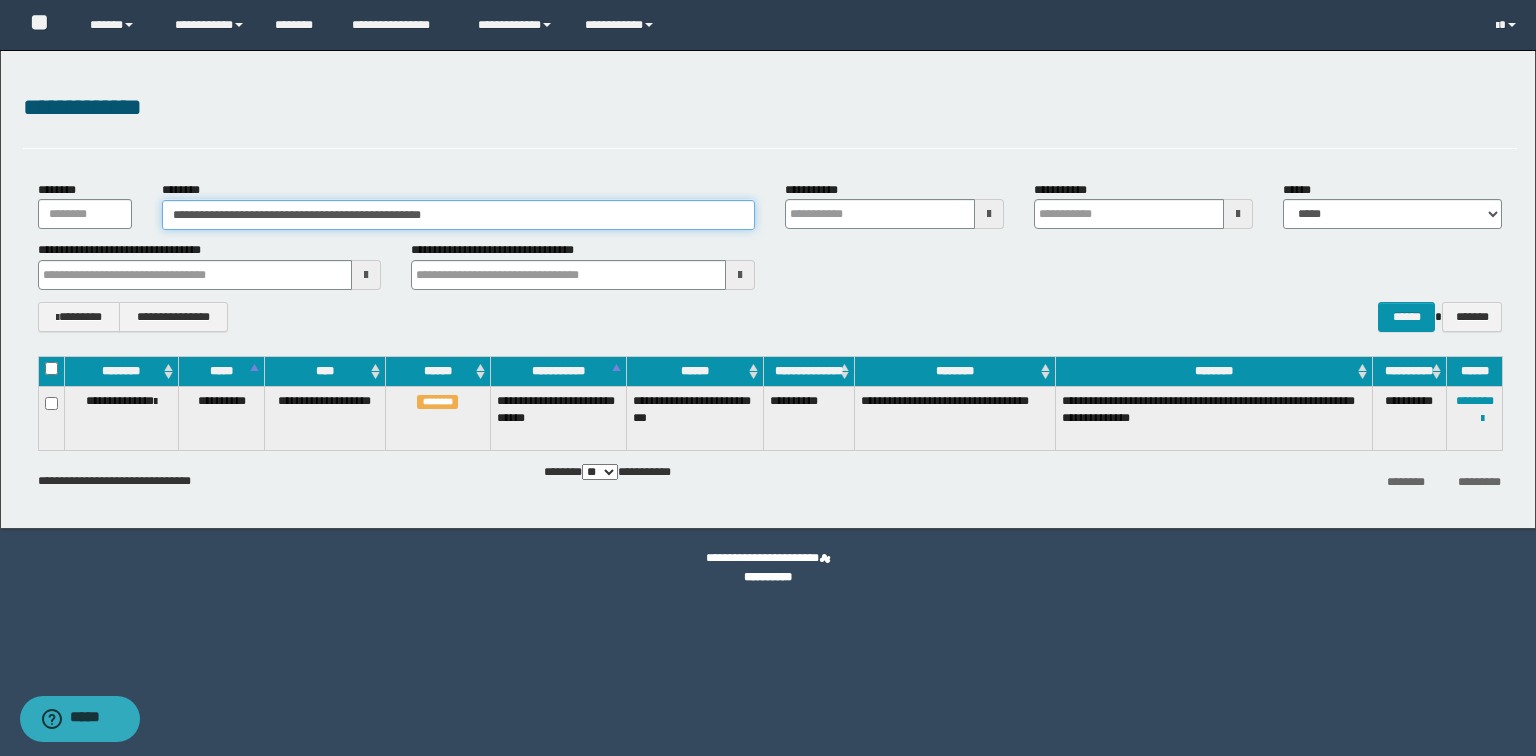 drag, startPoint x: 518, startPoint y: 210, endPoint x: 82, endPoint y: 190, distance: 436.45847 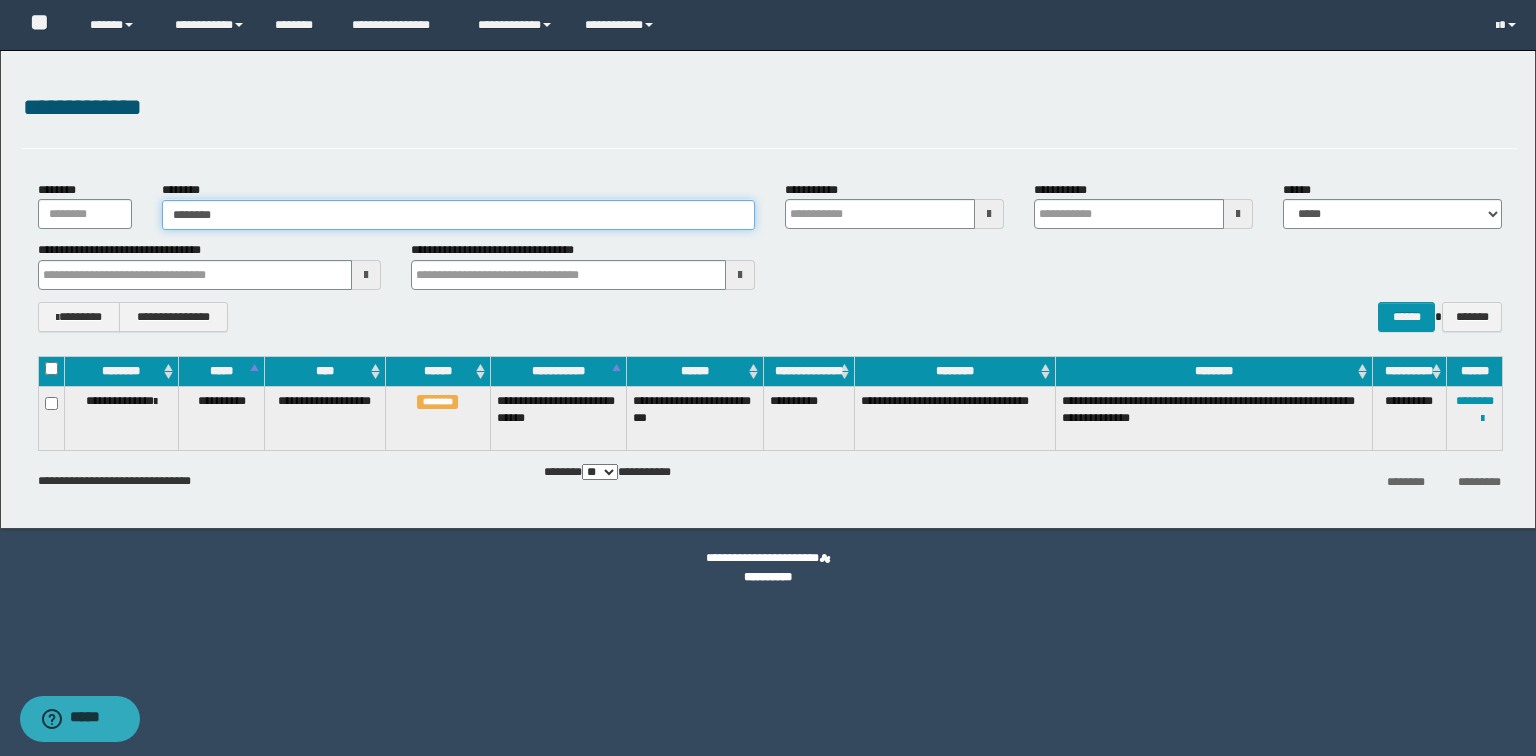 type on "********" 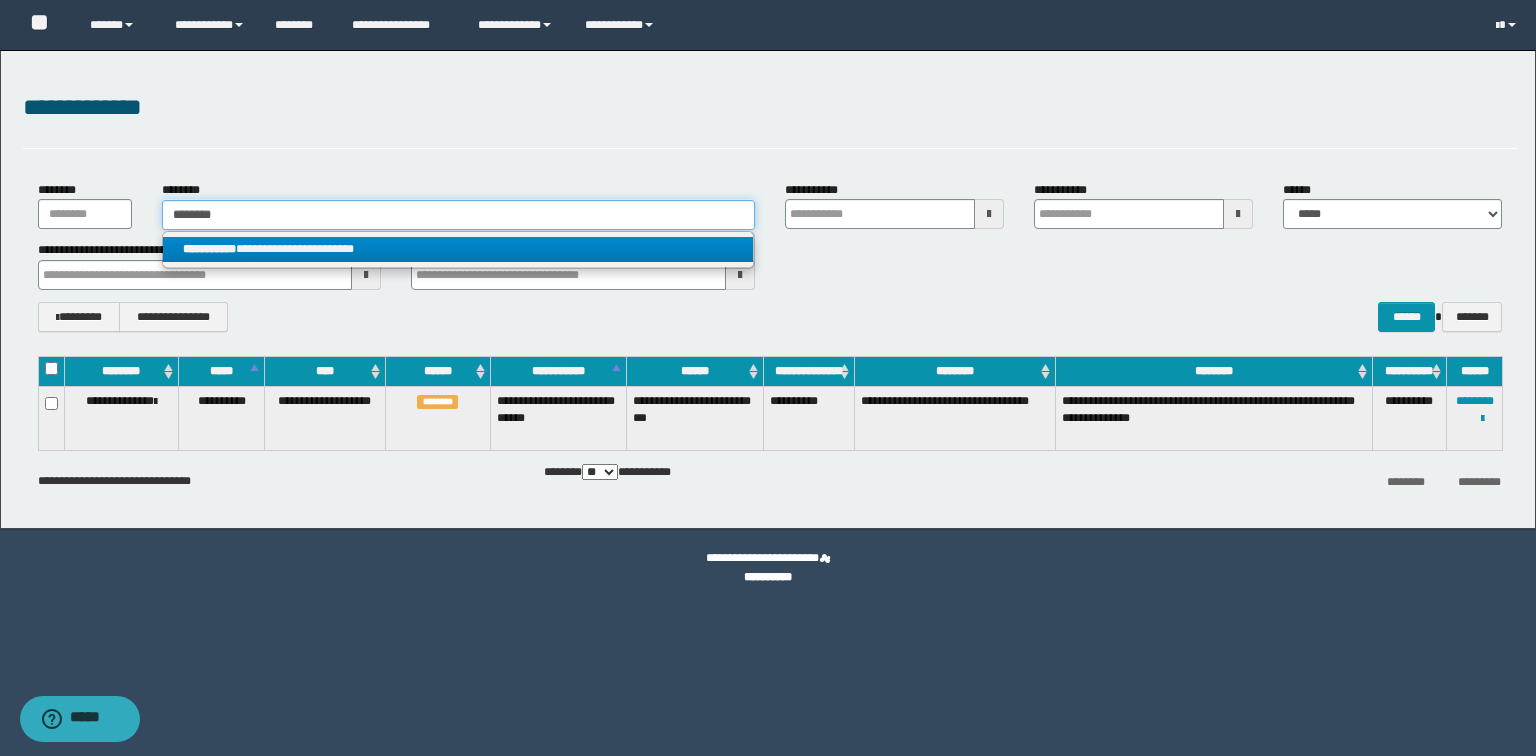 type on "********" 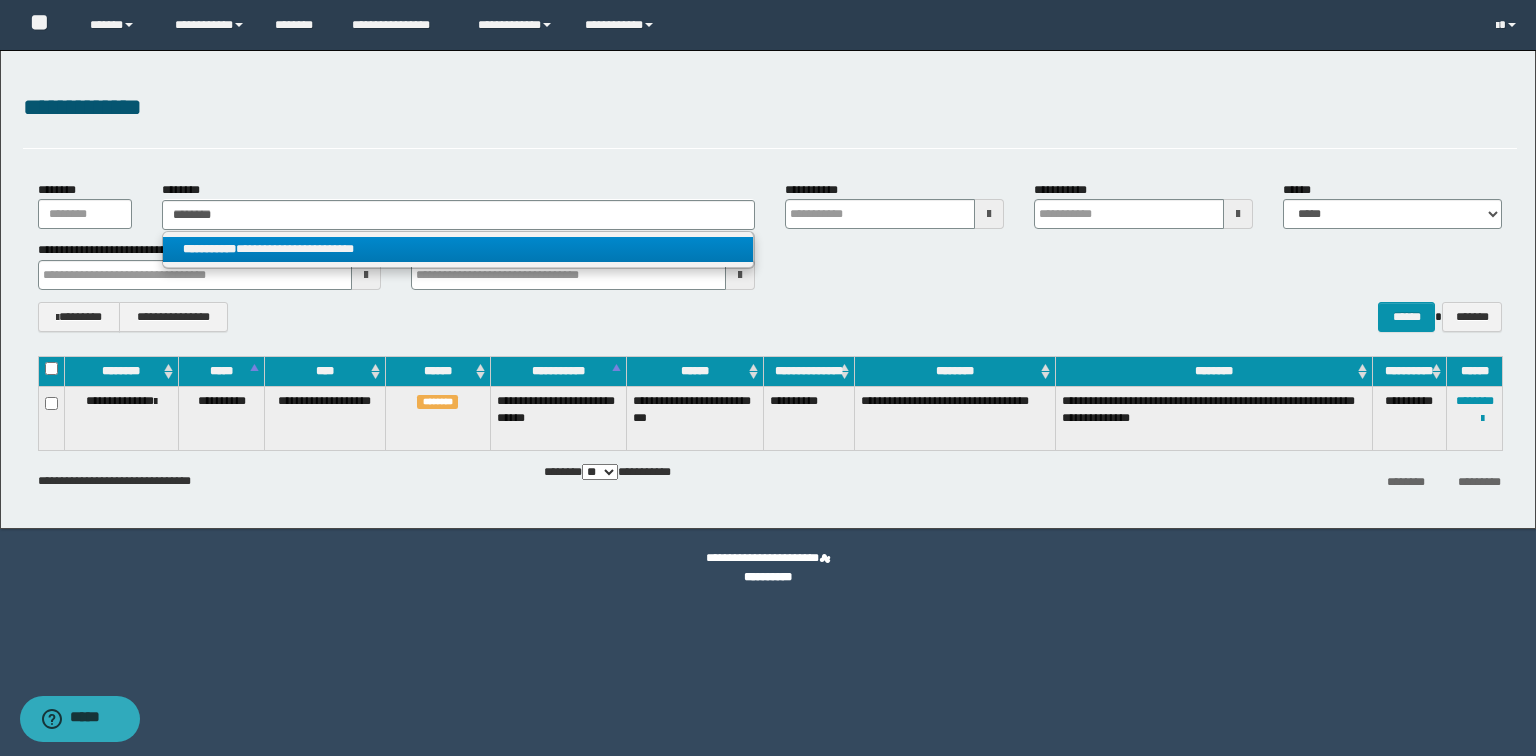 click on "**********" at bounding box center [458, 249] 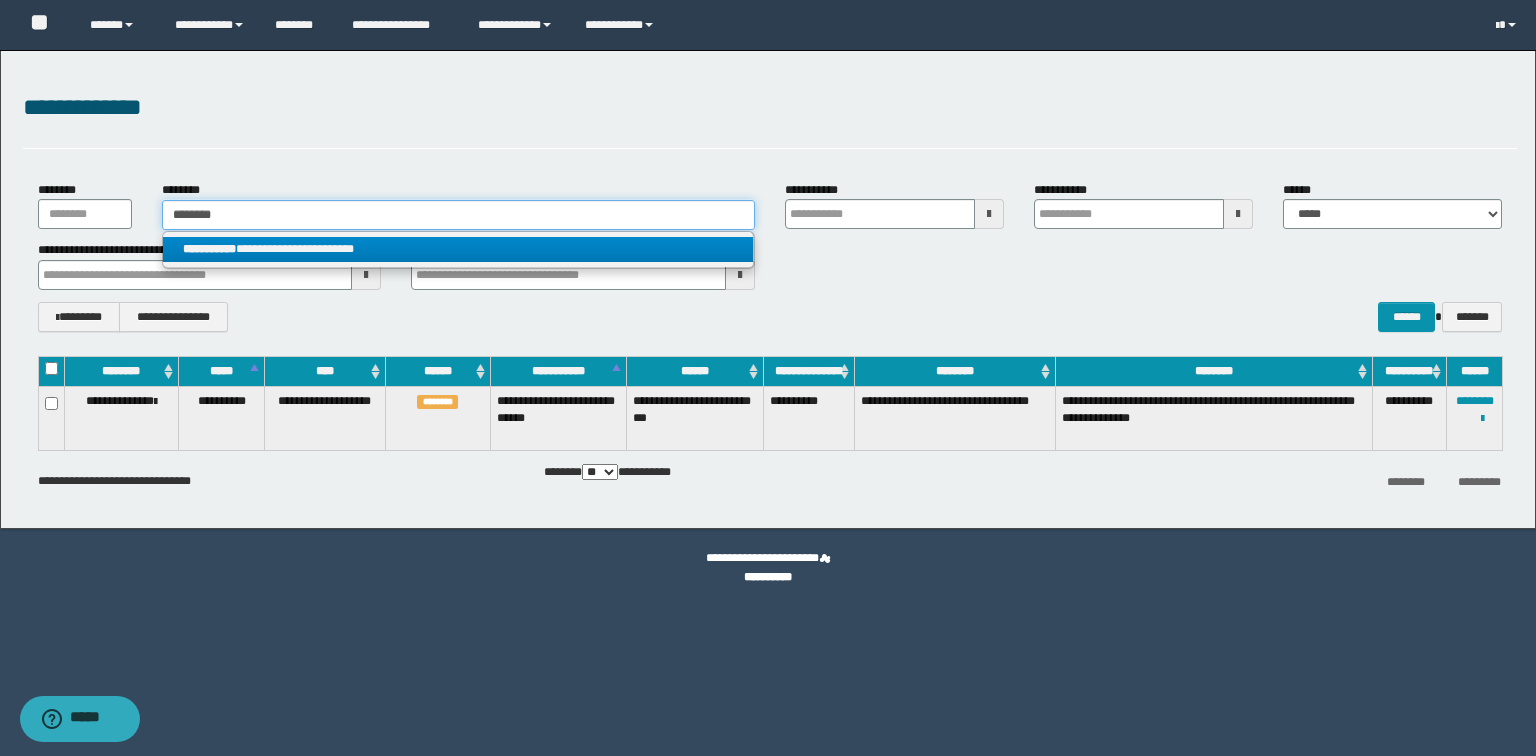 type 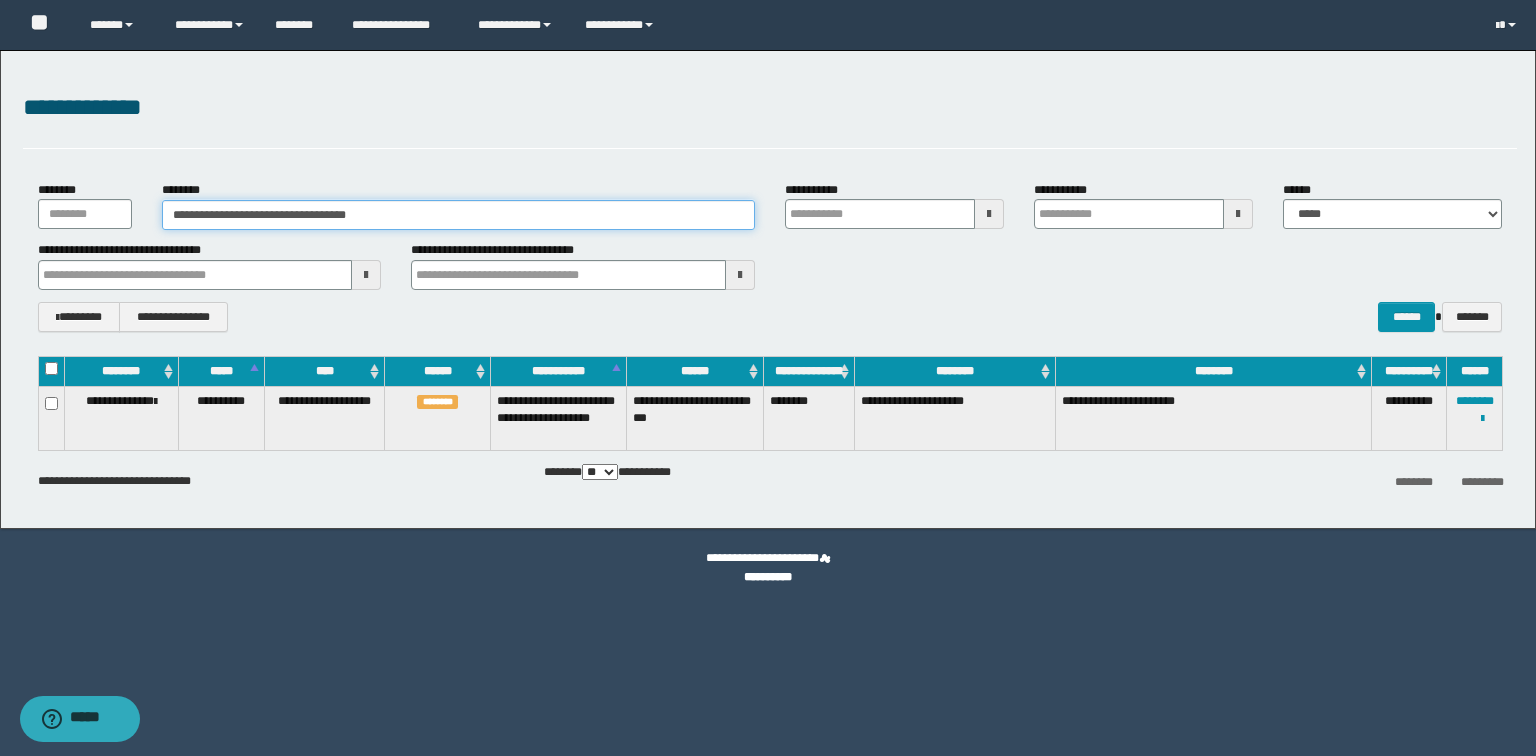 drag, startPoint x: 400, startPoint y: 228, endPoint x: 137, endPoint y: 227, distance: 263.0019 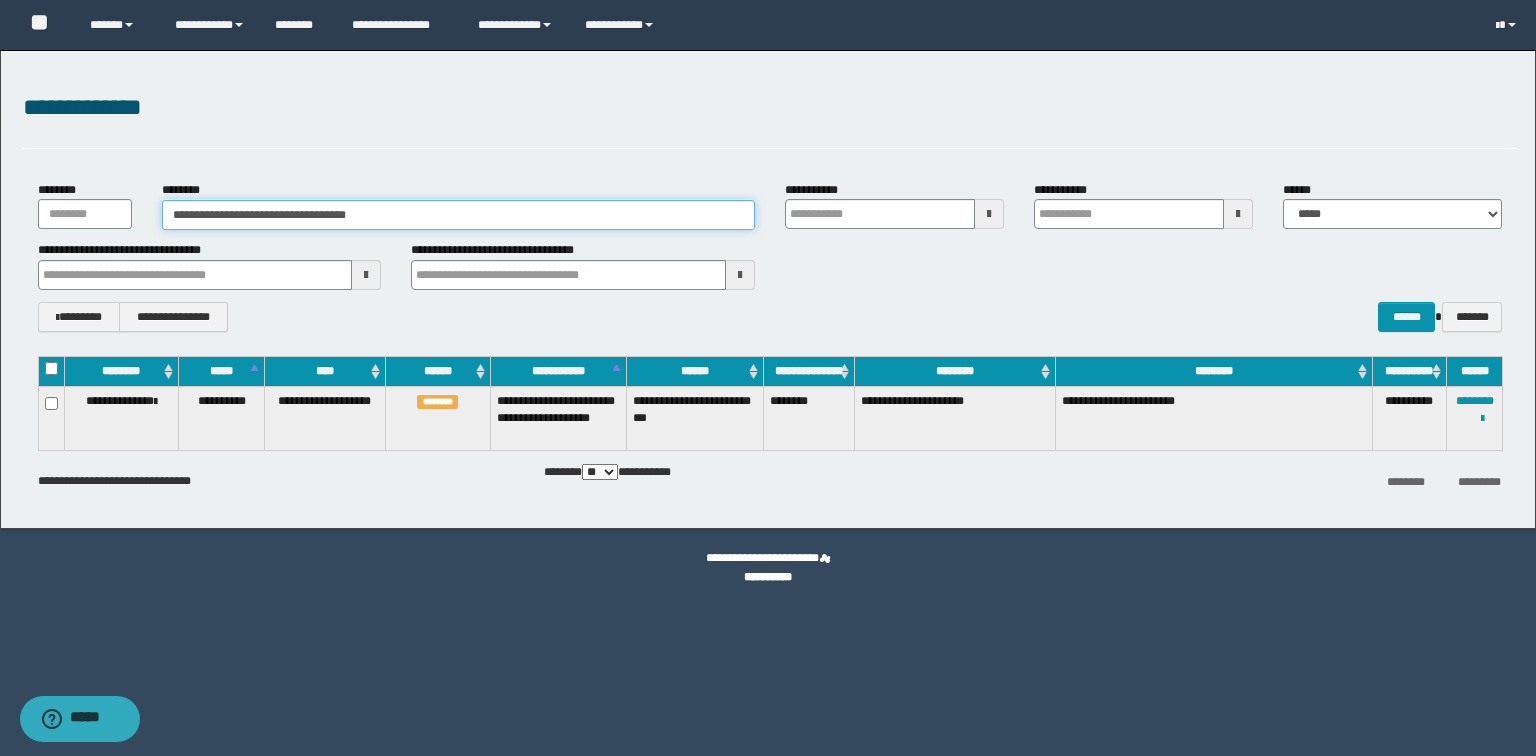 paste 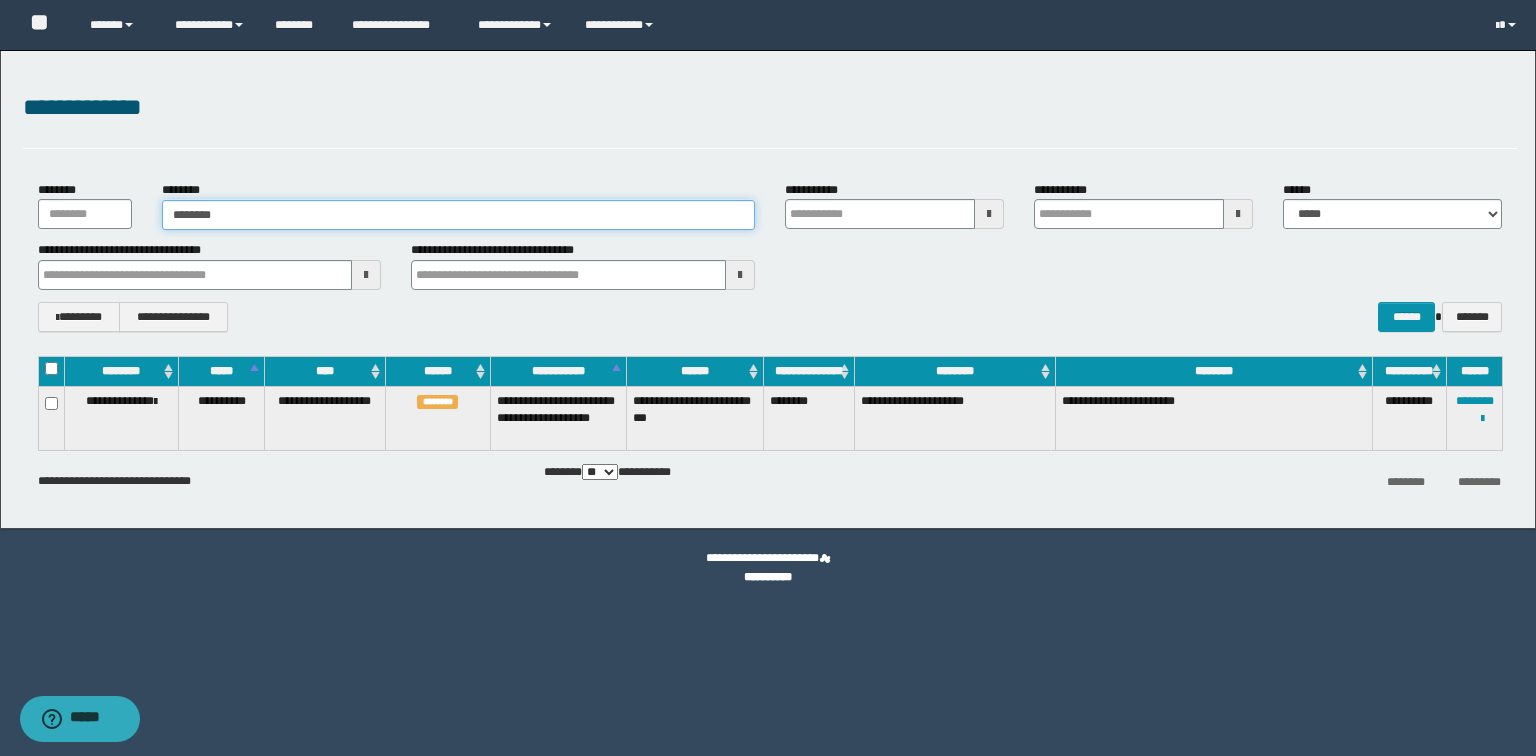 type on "********" 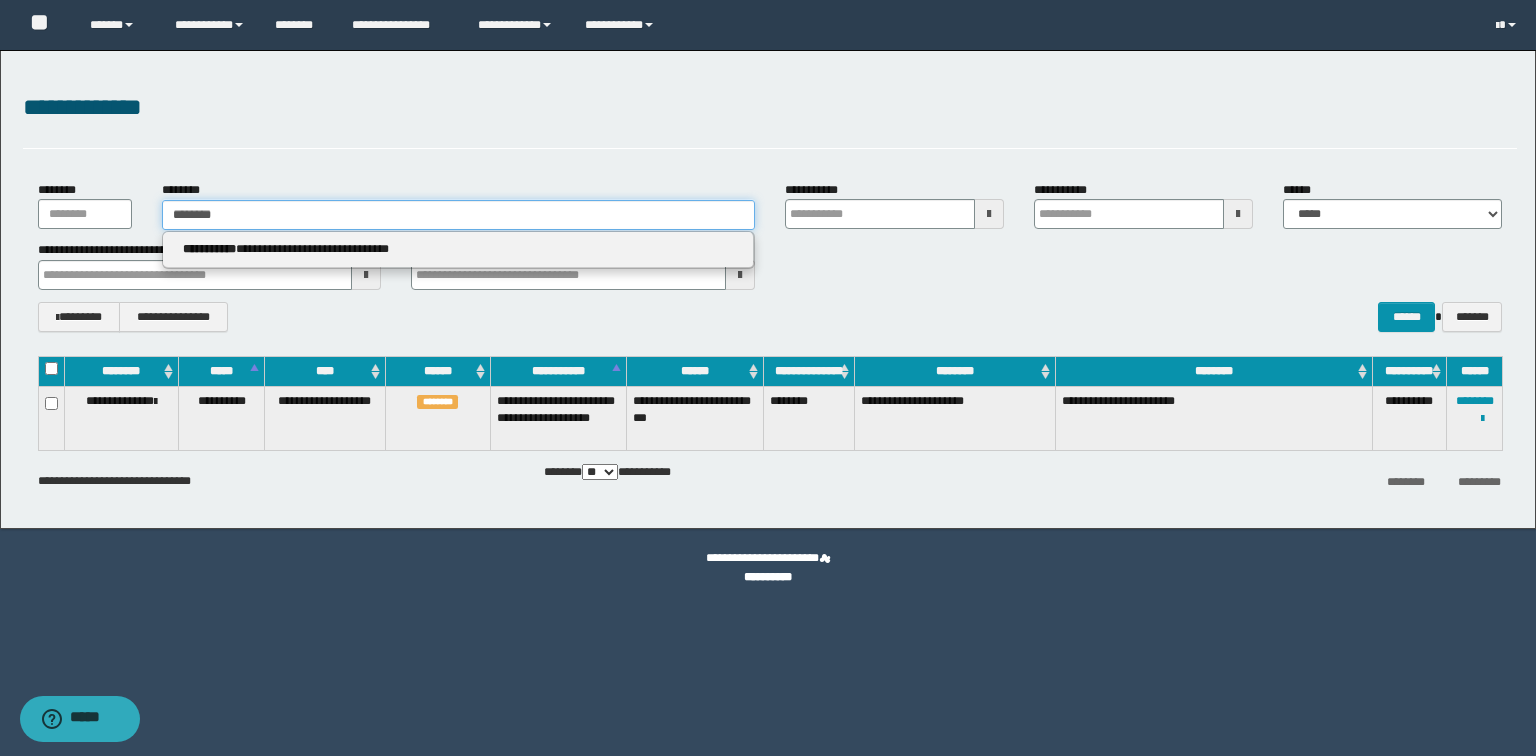 type on "********" 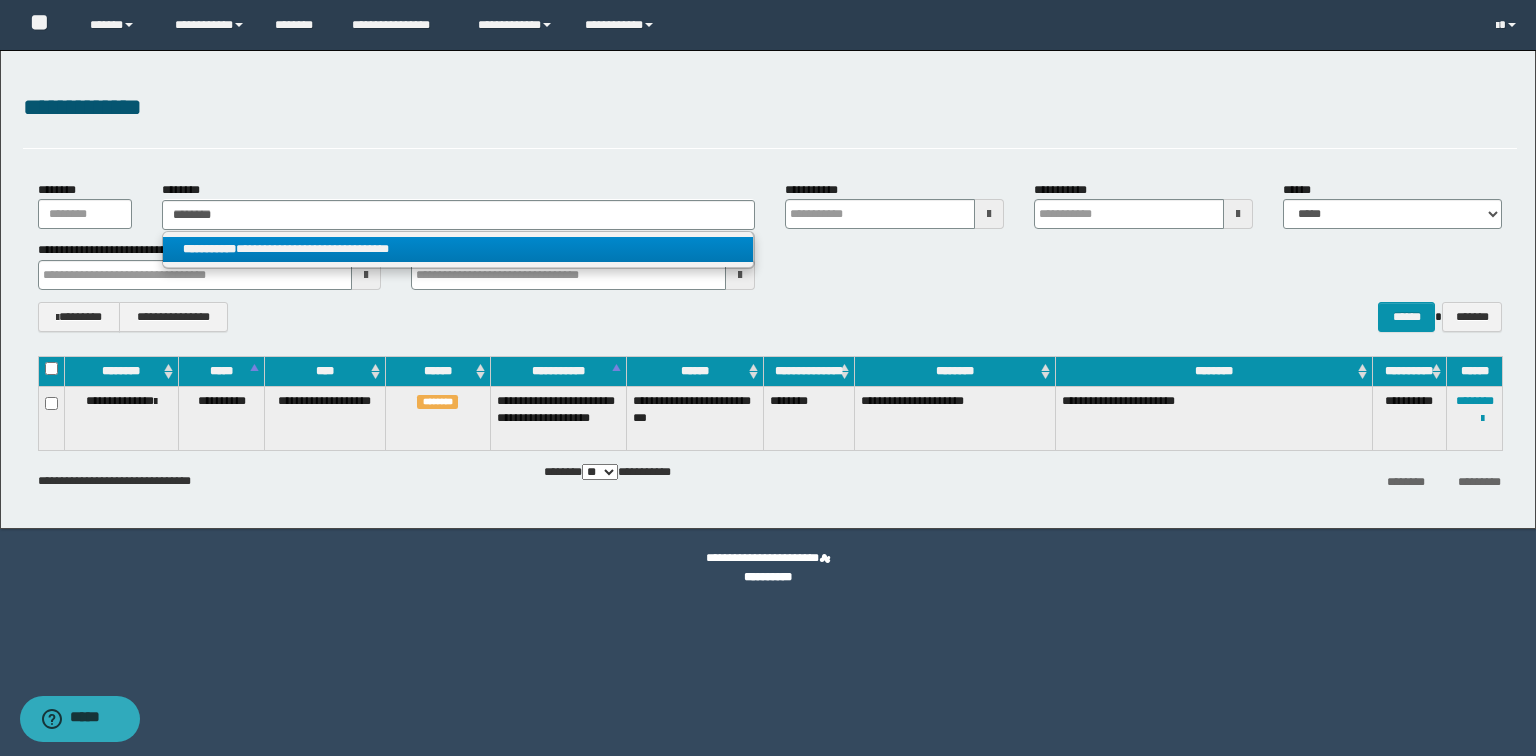 click on "**********" at bounding box center (458, 249) 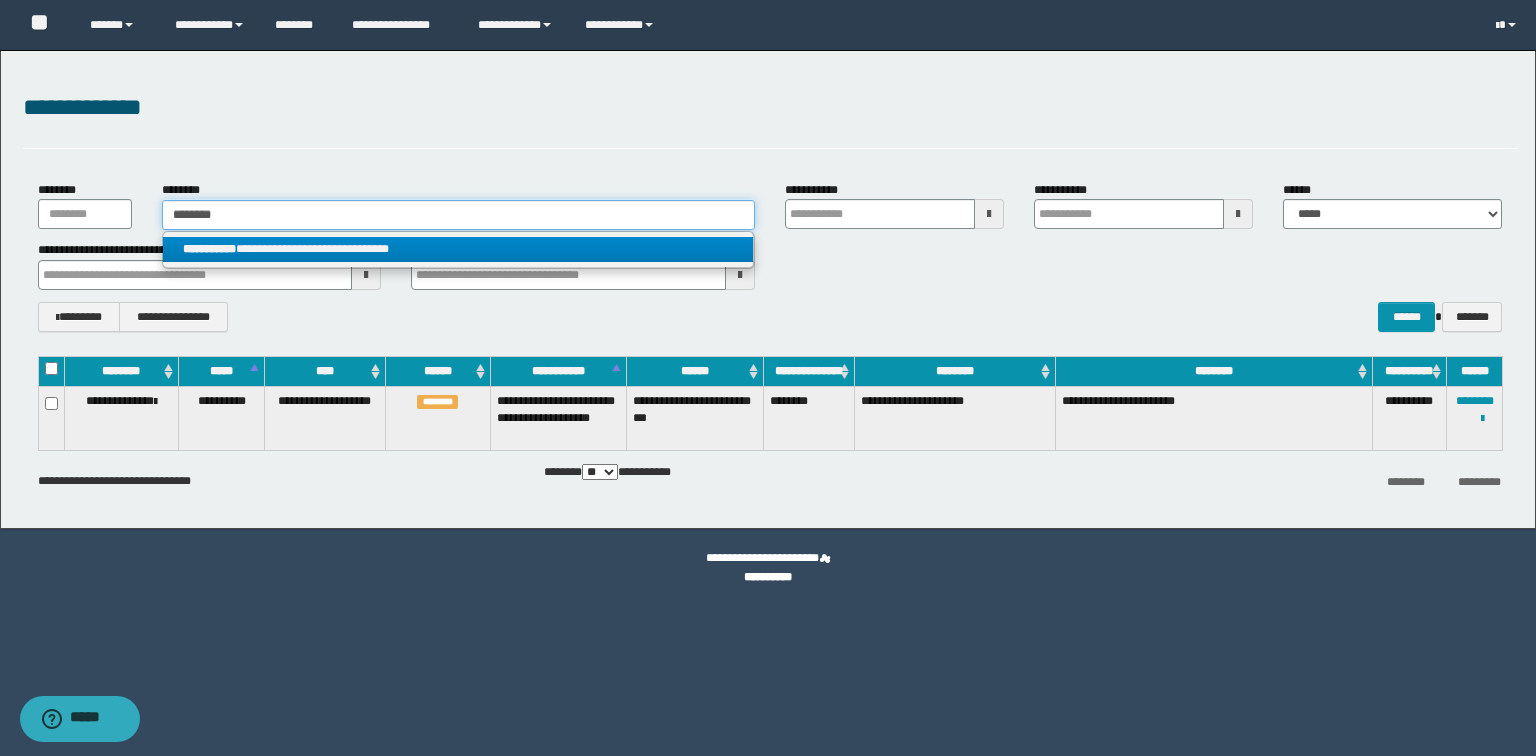 type 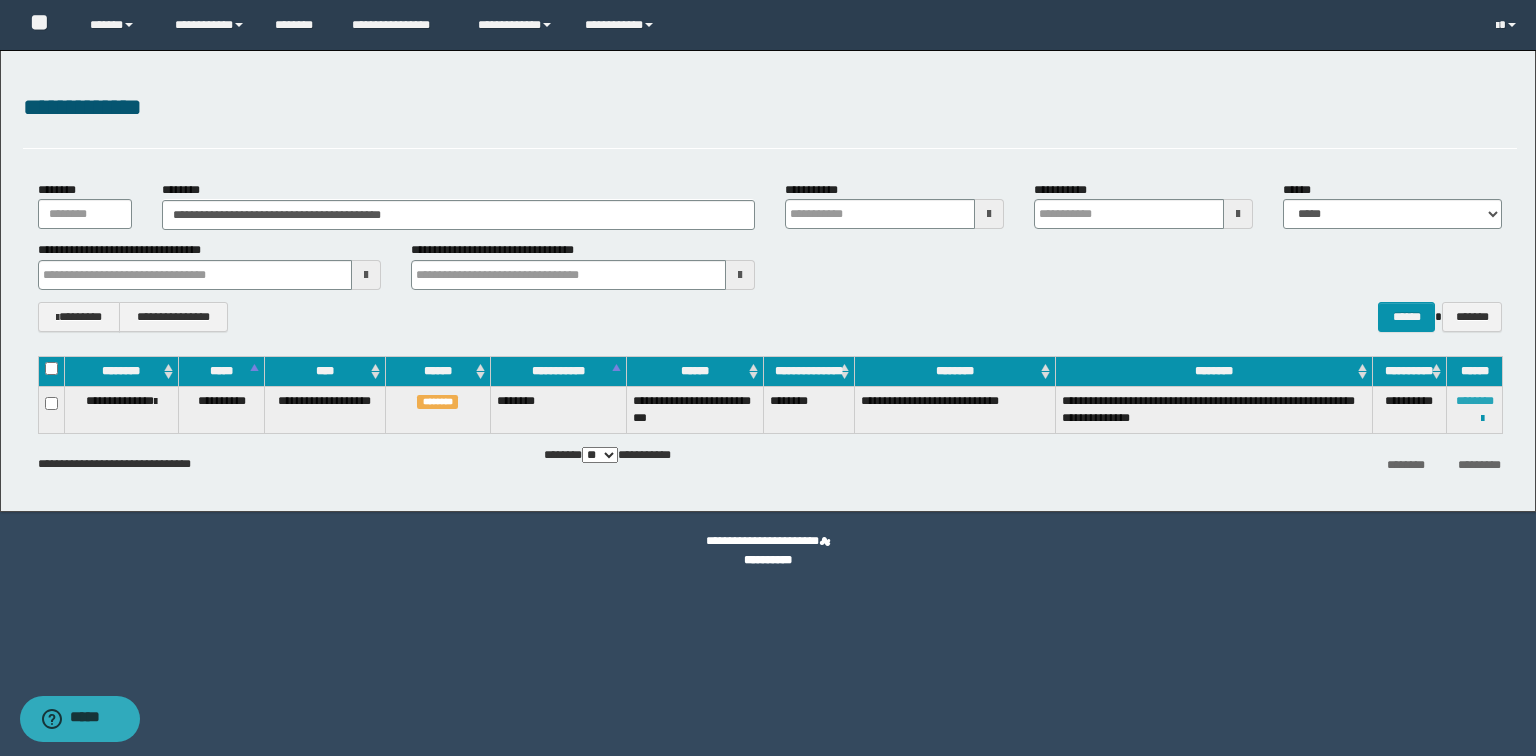 click on "********" at bounding box center (1475, 401) 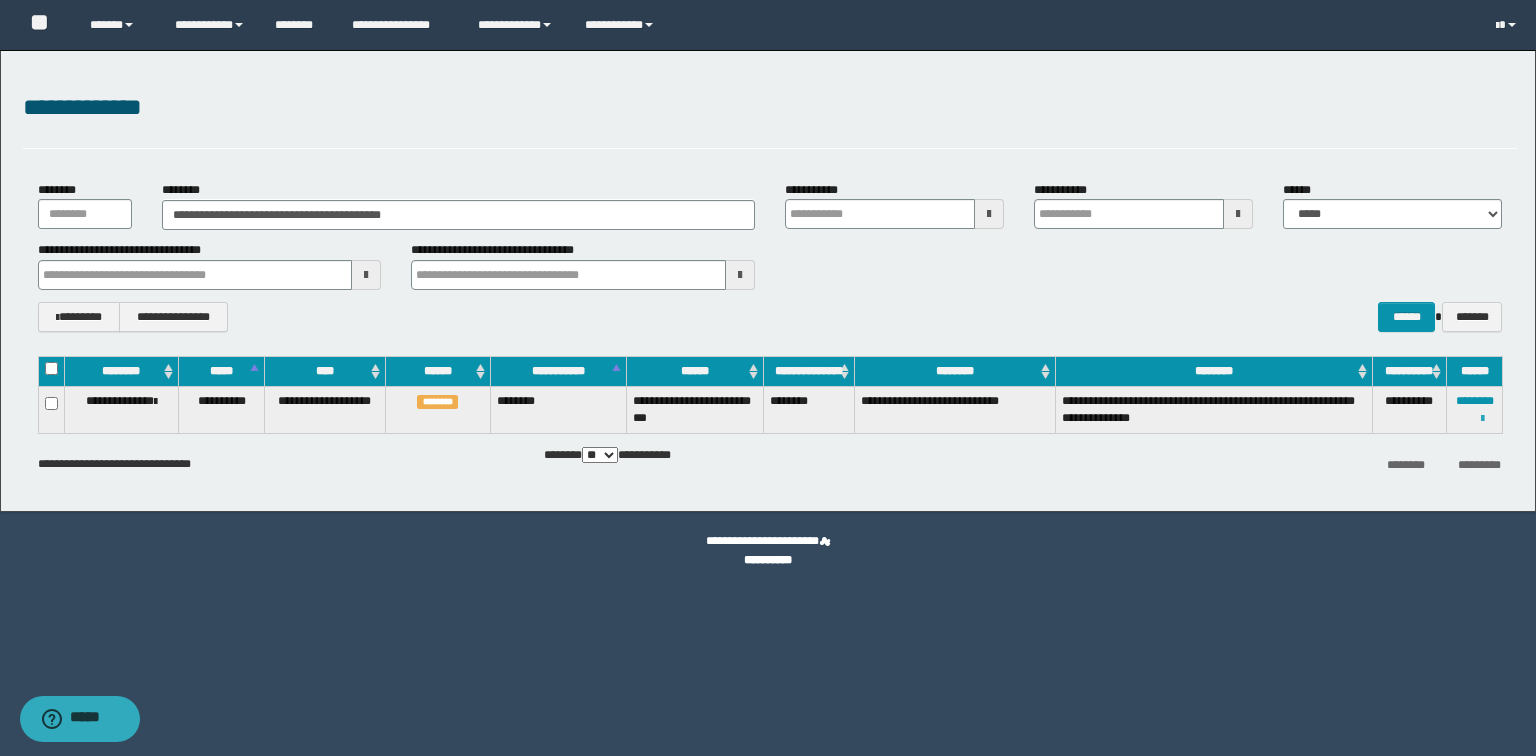 click at bounding box center [1482, 419] 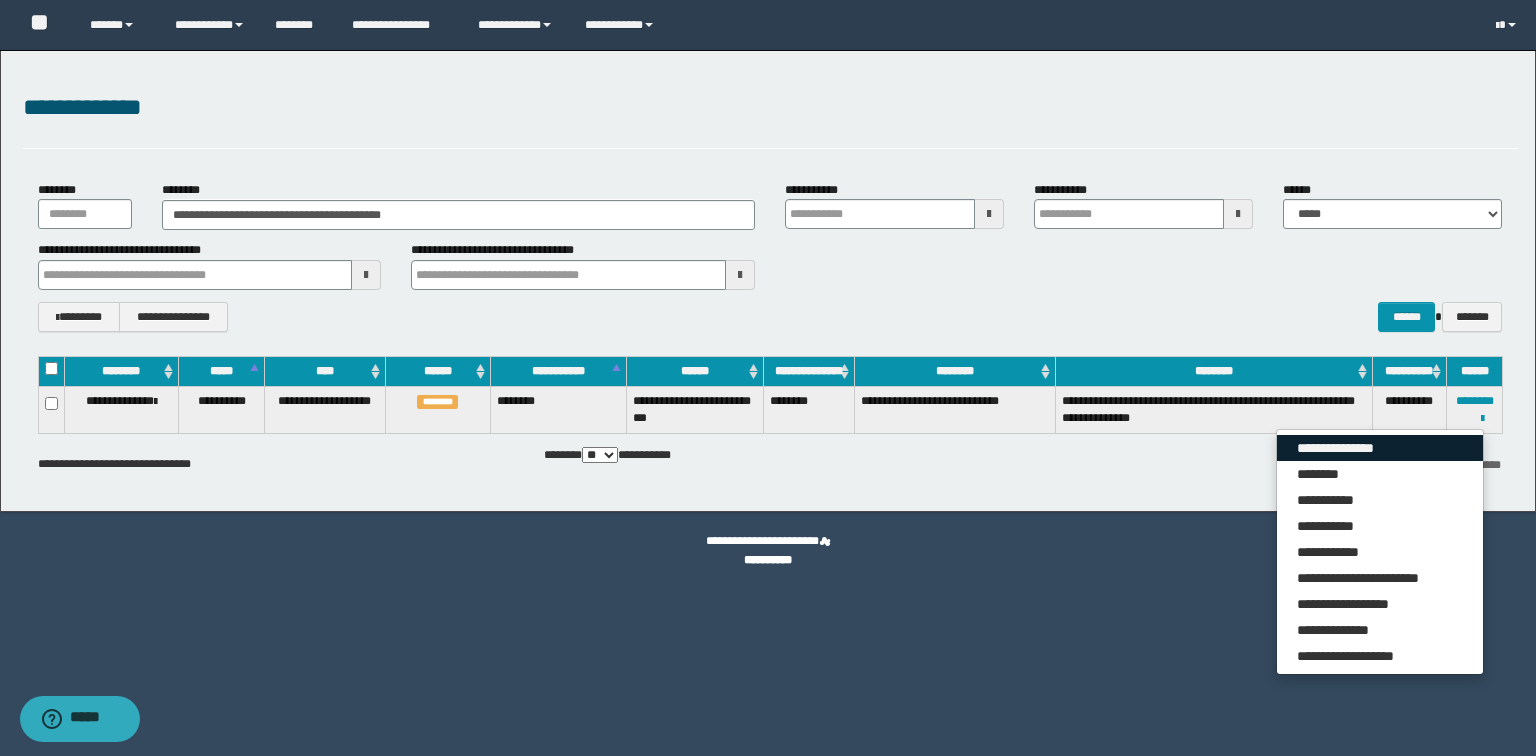click on "**********" at bounding box center [1380, 448] 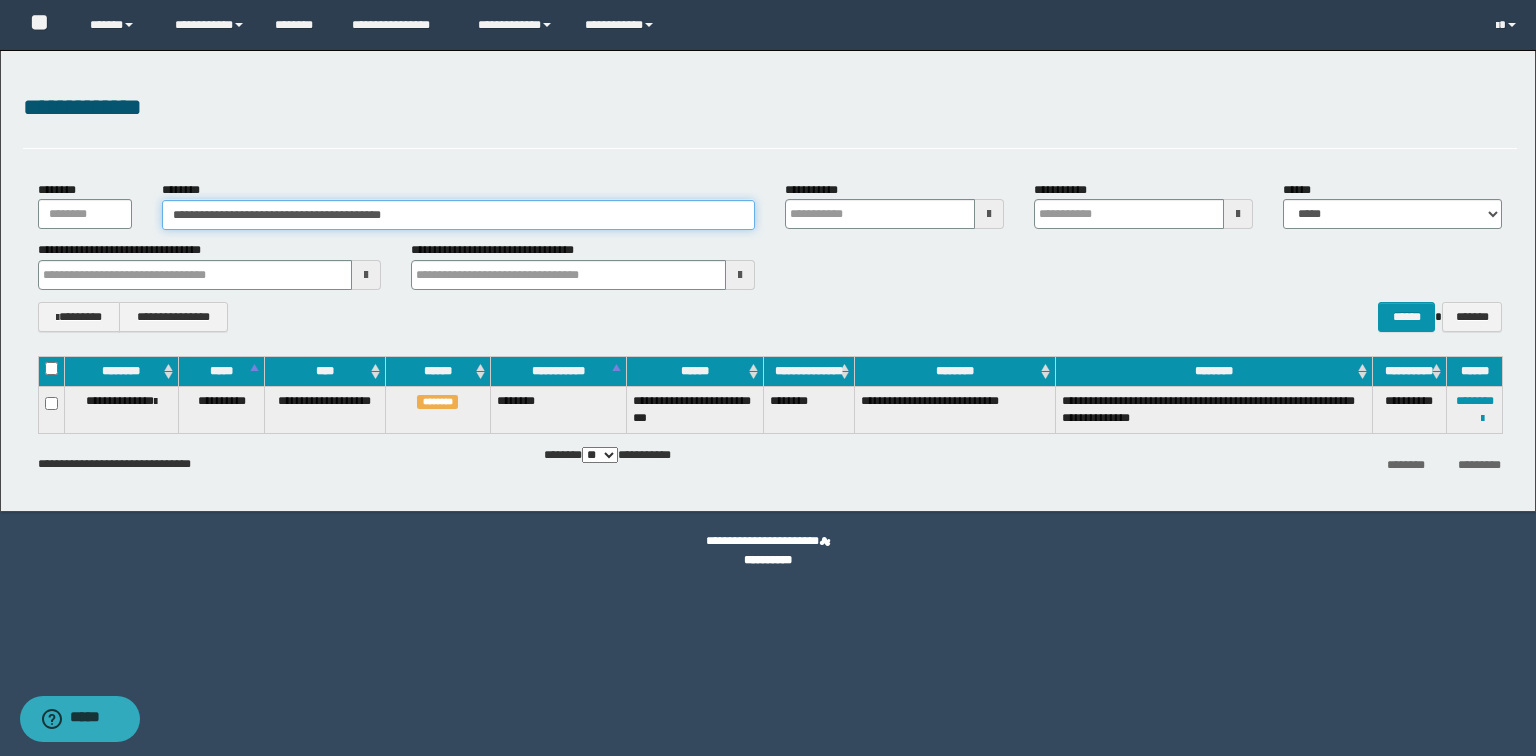 drag, startPoint x: 477, startPoint y: 219, endPoint x: 0, endPoint y: 220, distance: 477.00104 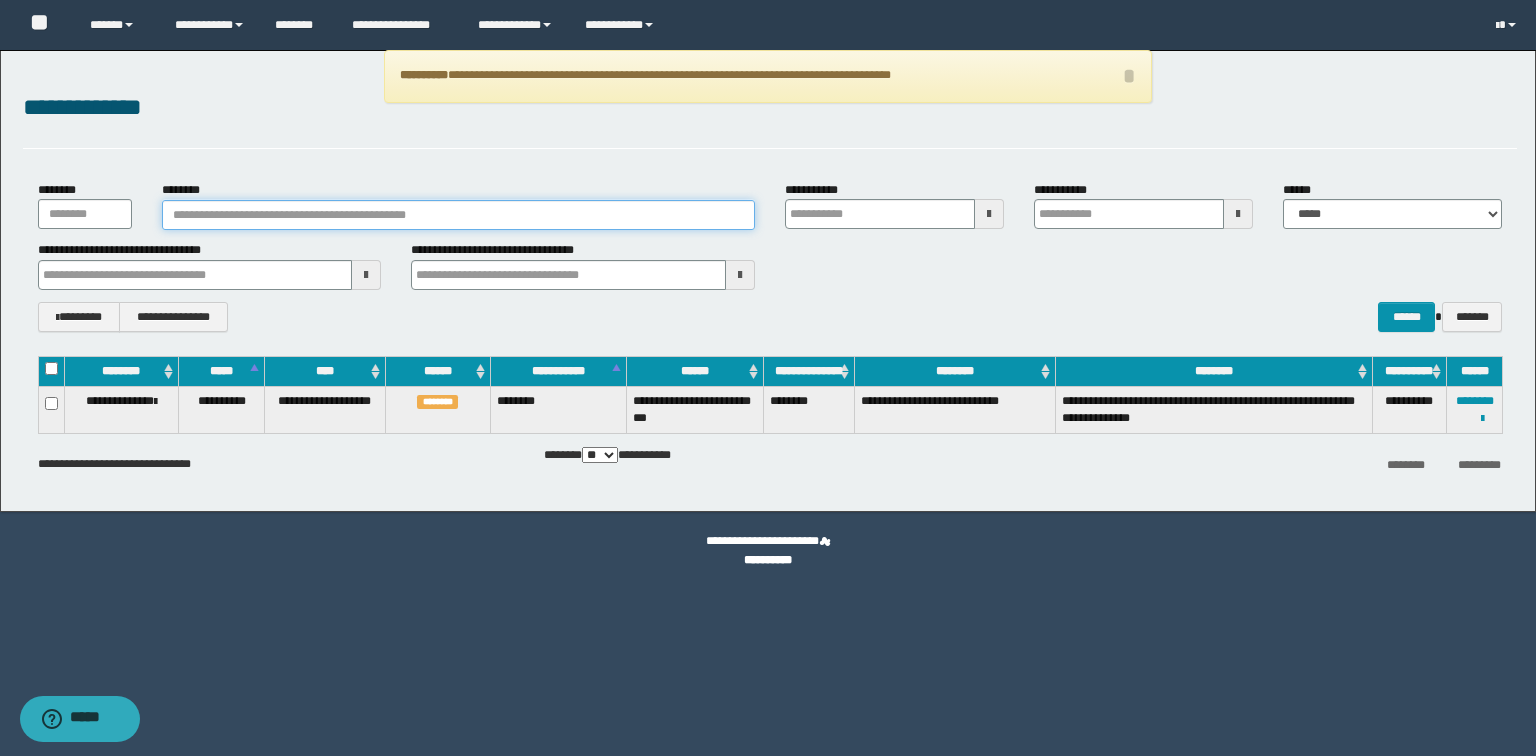 click on "********" at bounding box center (458, 215) 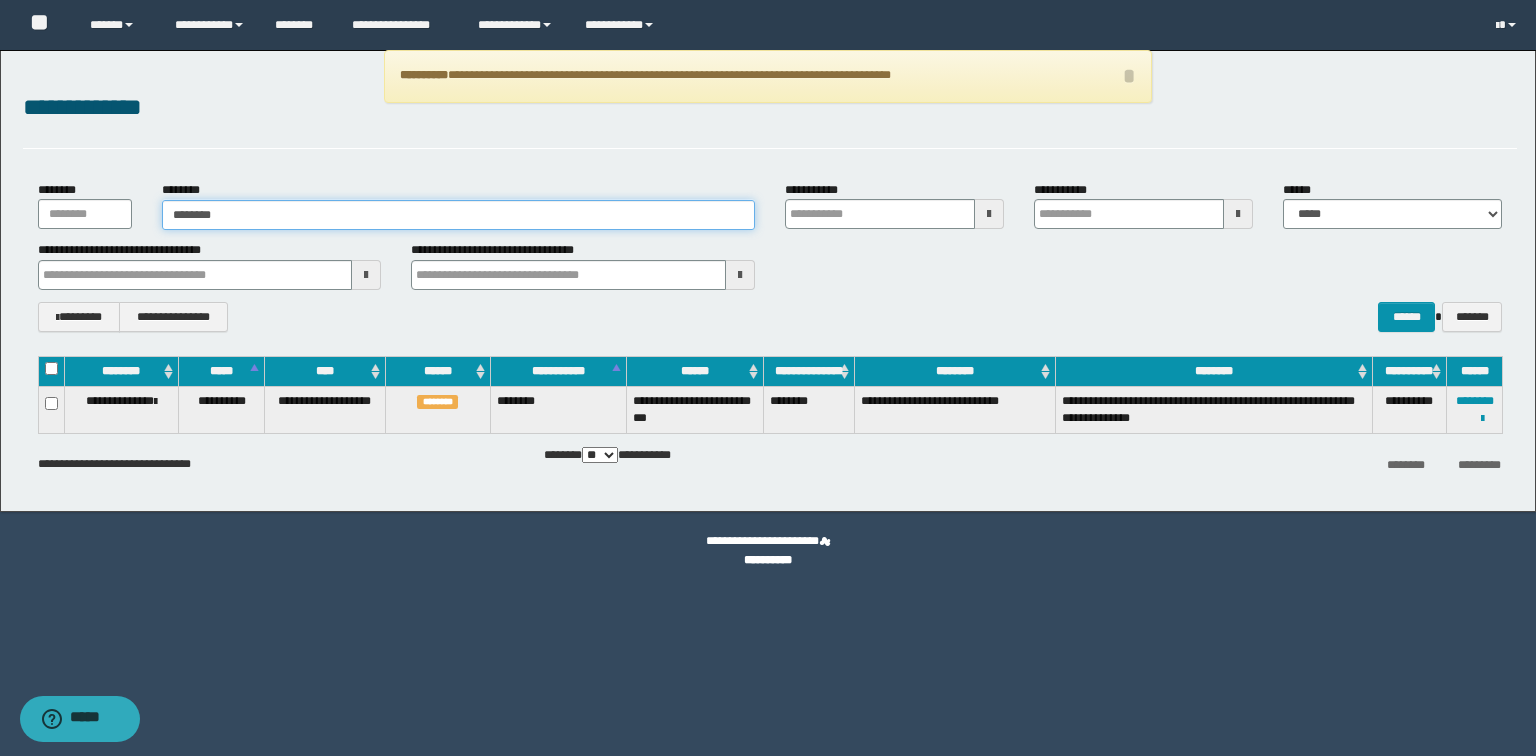 type on "********" 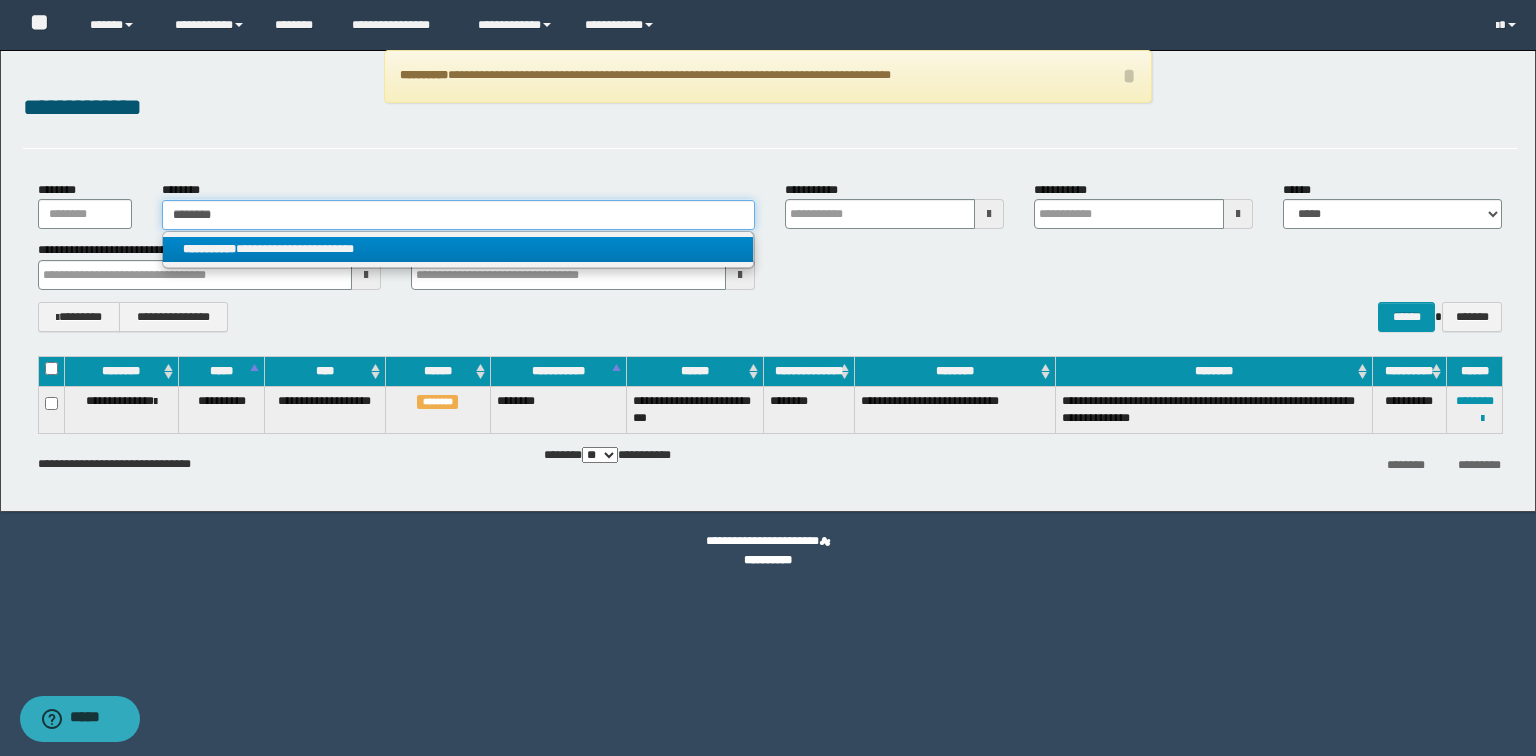 type on "********" 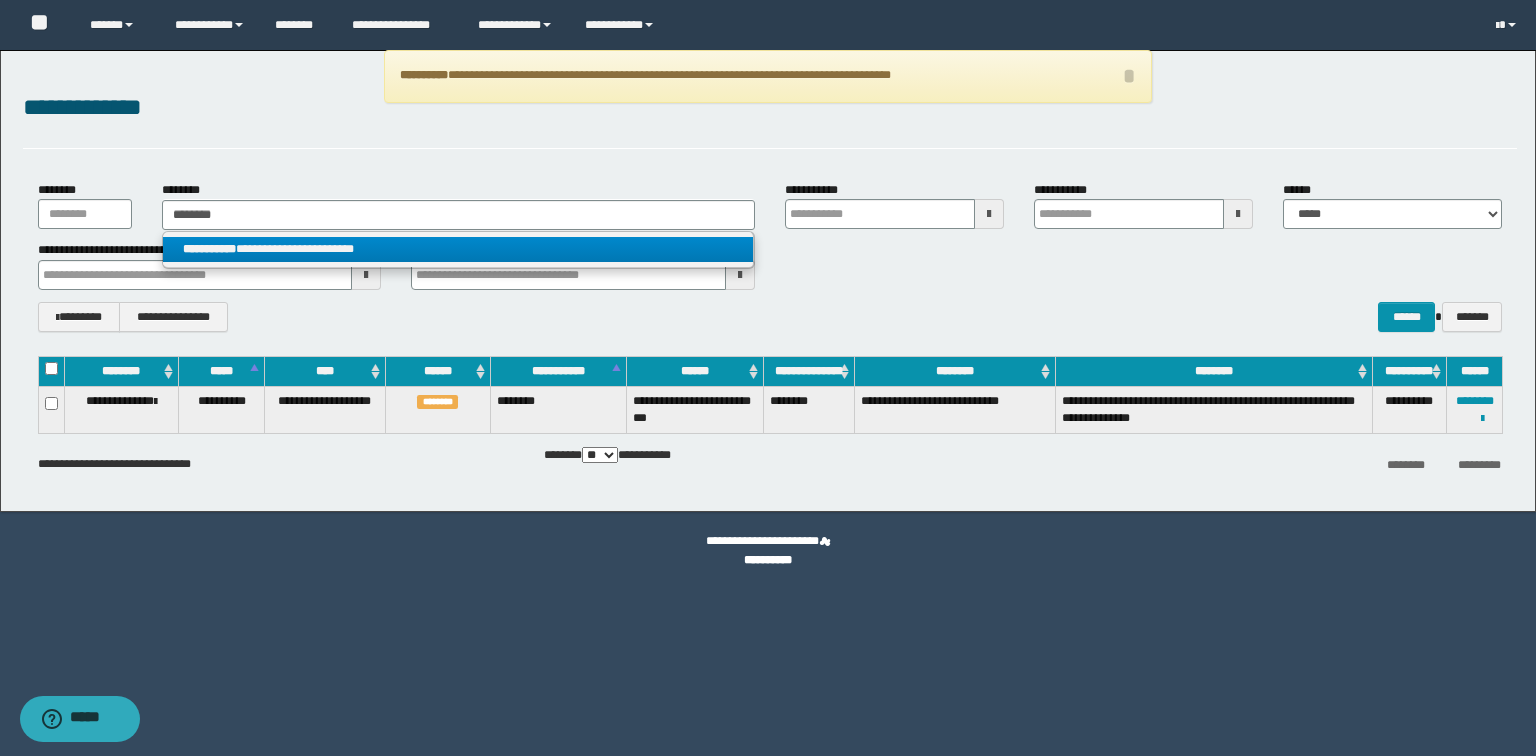 click on "**********" at bounding box center (458, 249) 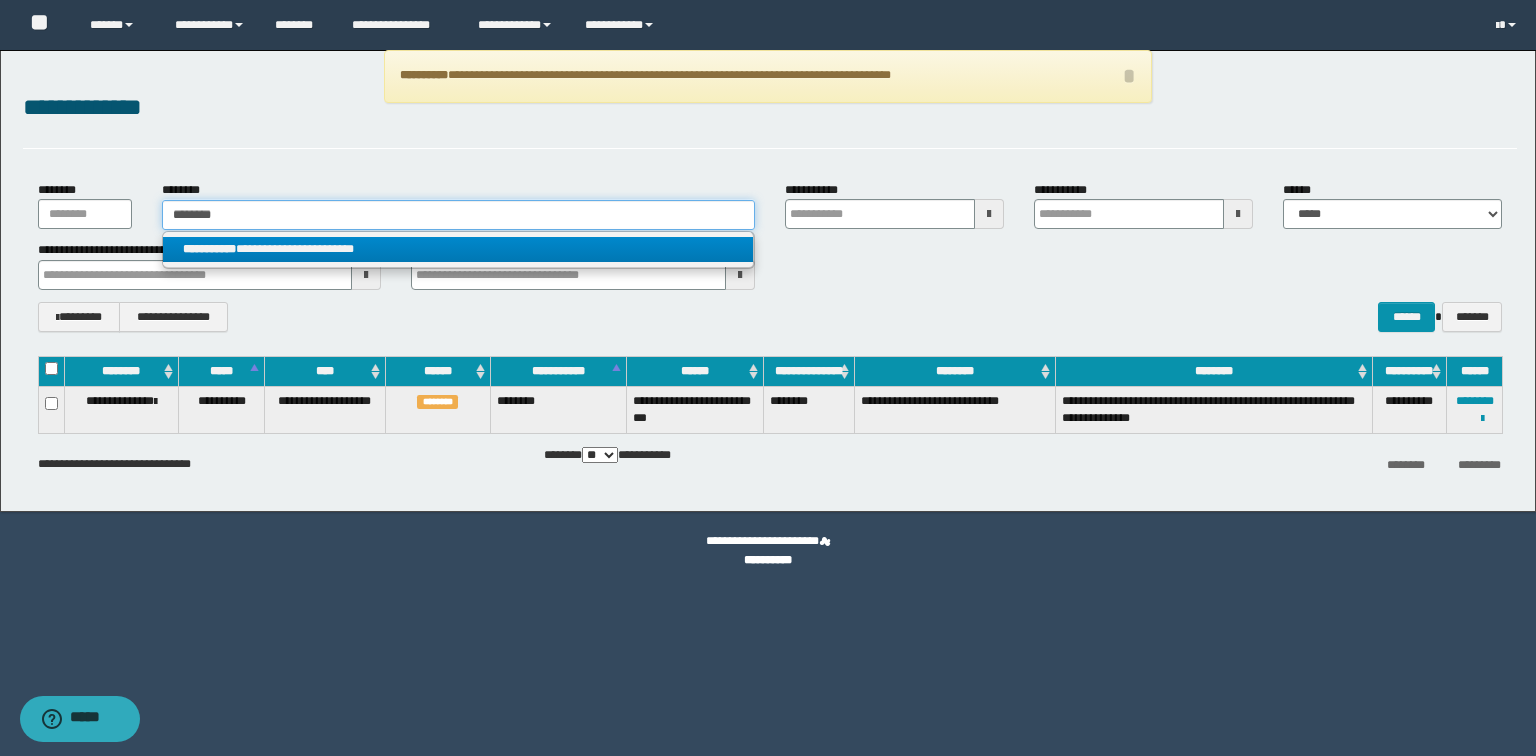 type 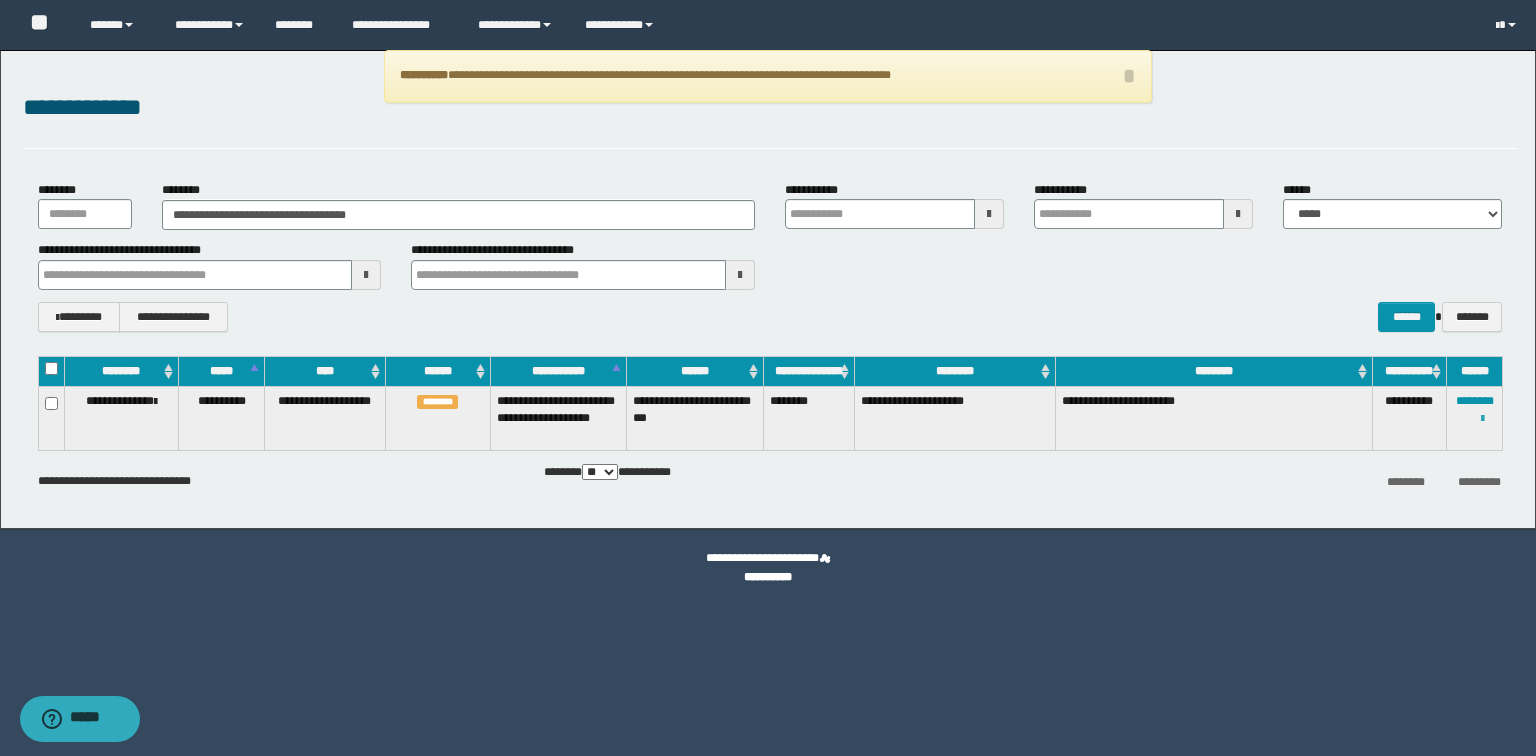 click at bounding box center (1482, 419) 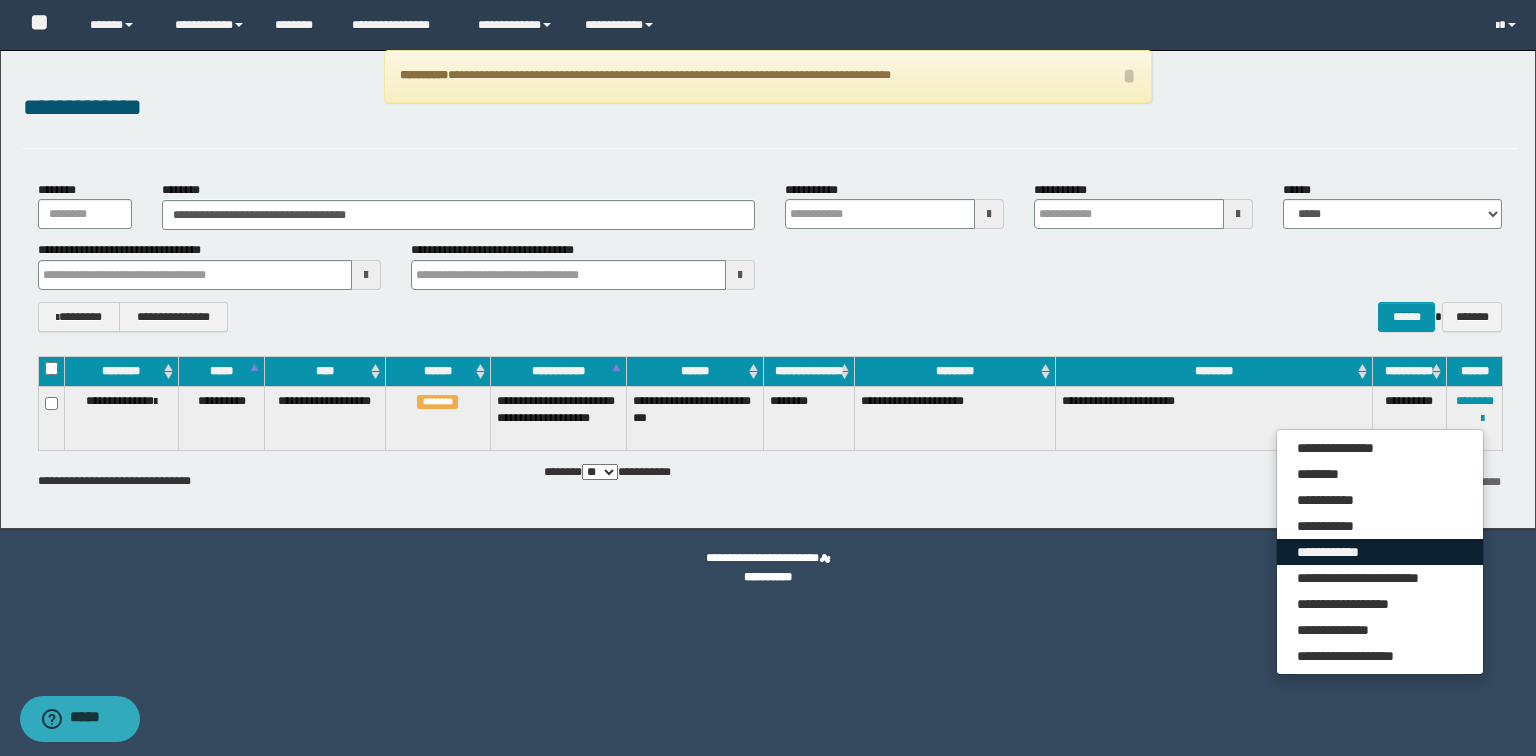 click on "**********" at bounding box center [1380, 552] 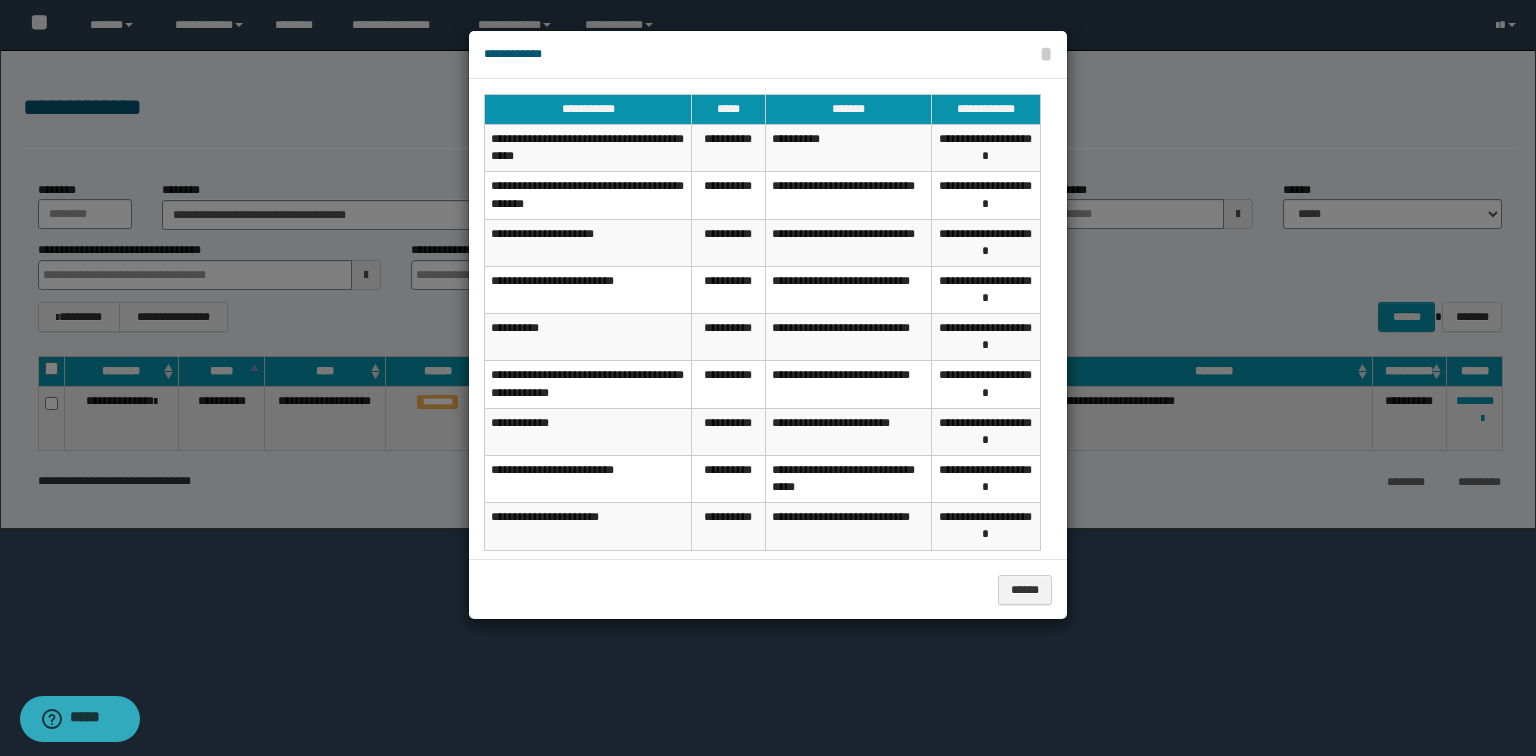 scroll, scrollTop: 24, scrollLeft: 0, axis: vertical 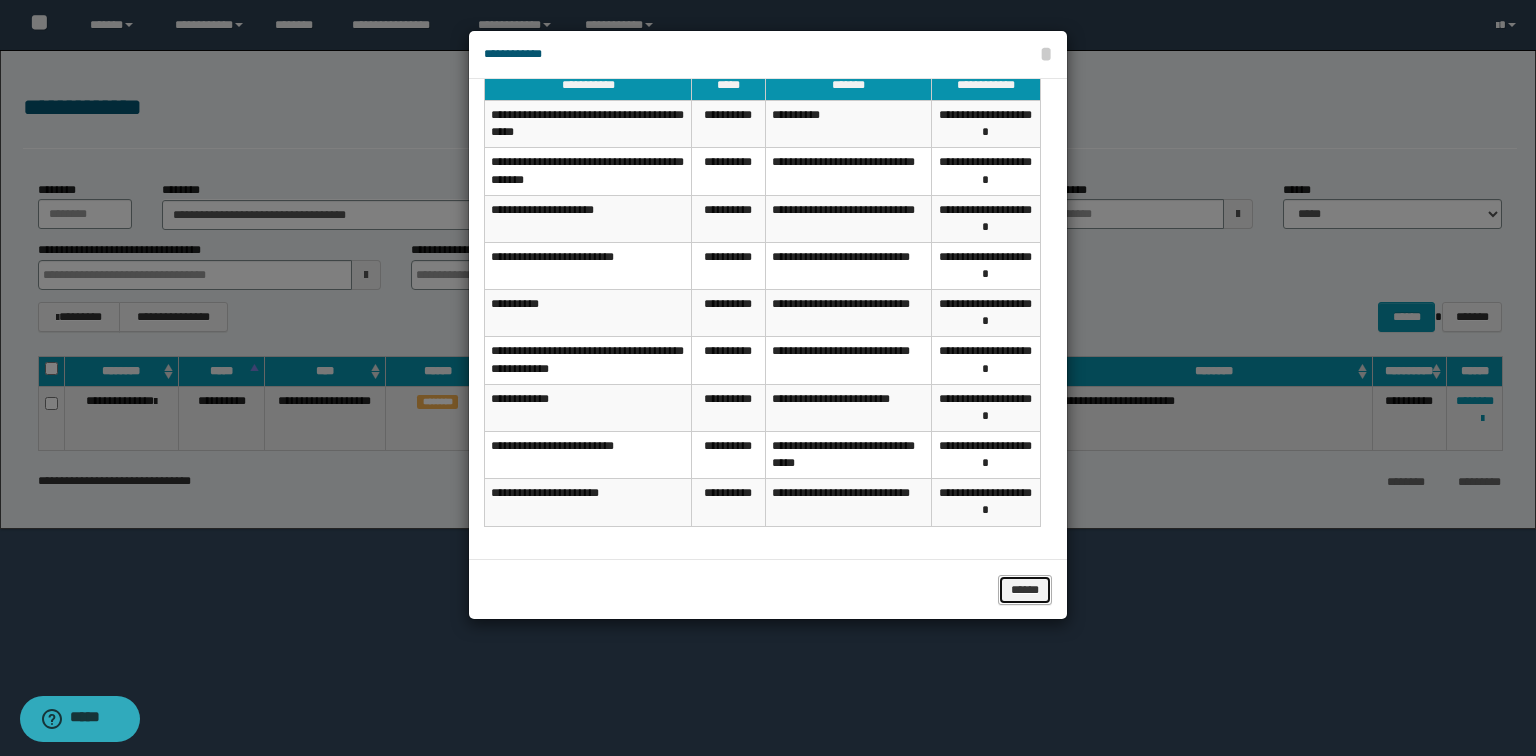 click on "******" at bounding box center [1025, 590] 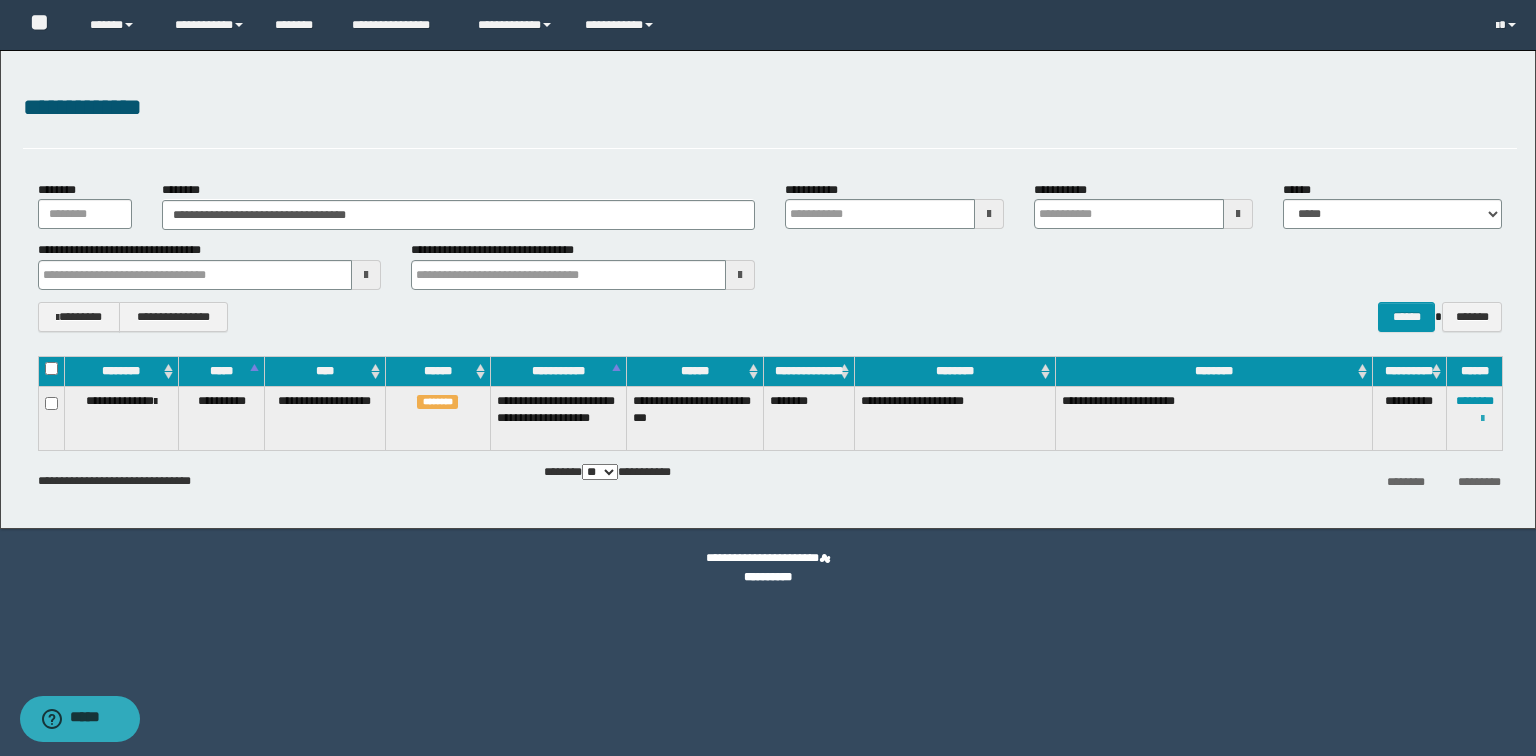 click at bounding box center (1482, 419) 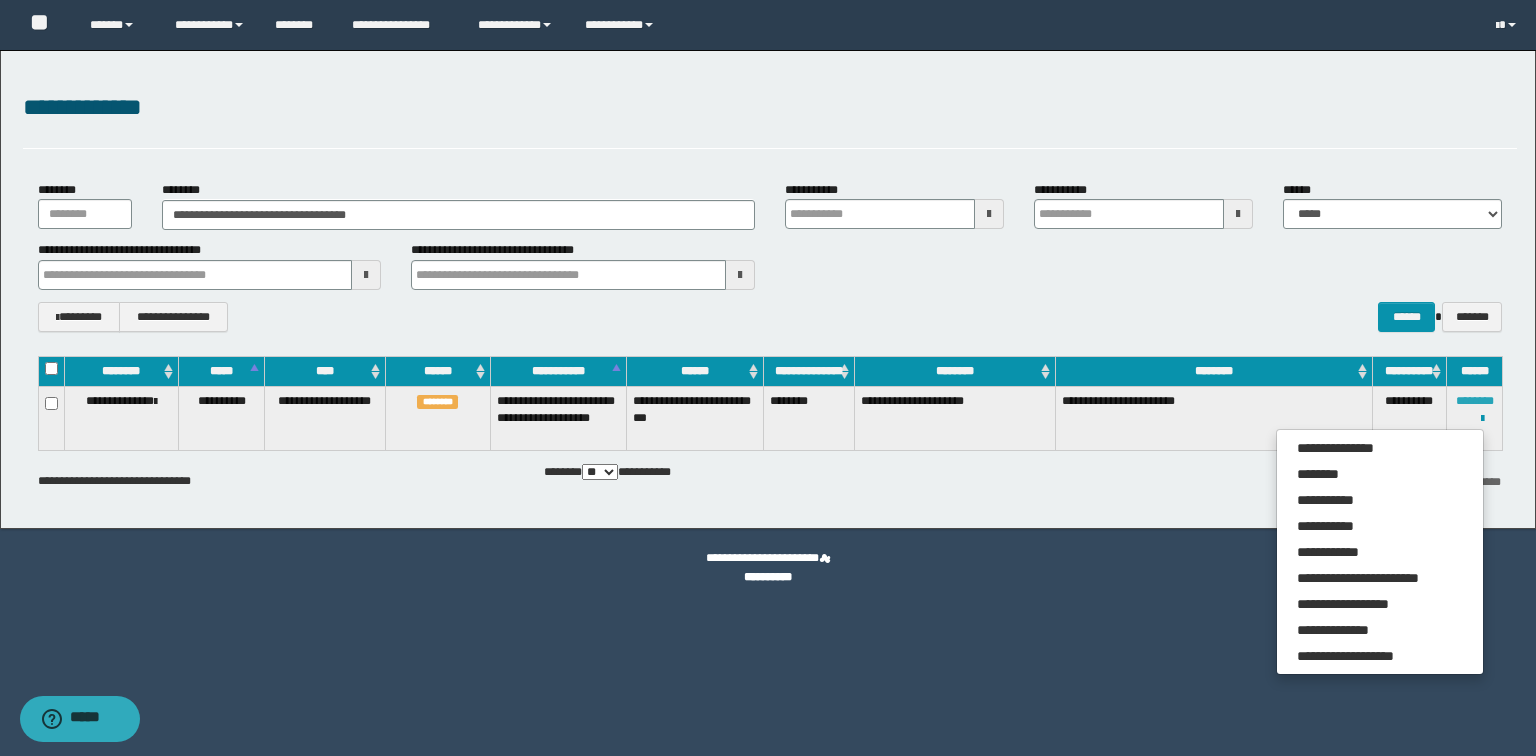 click on "********" at bounding box center (1475, 401) 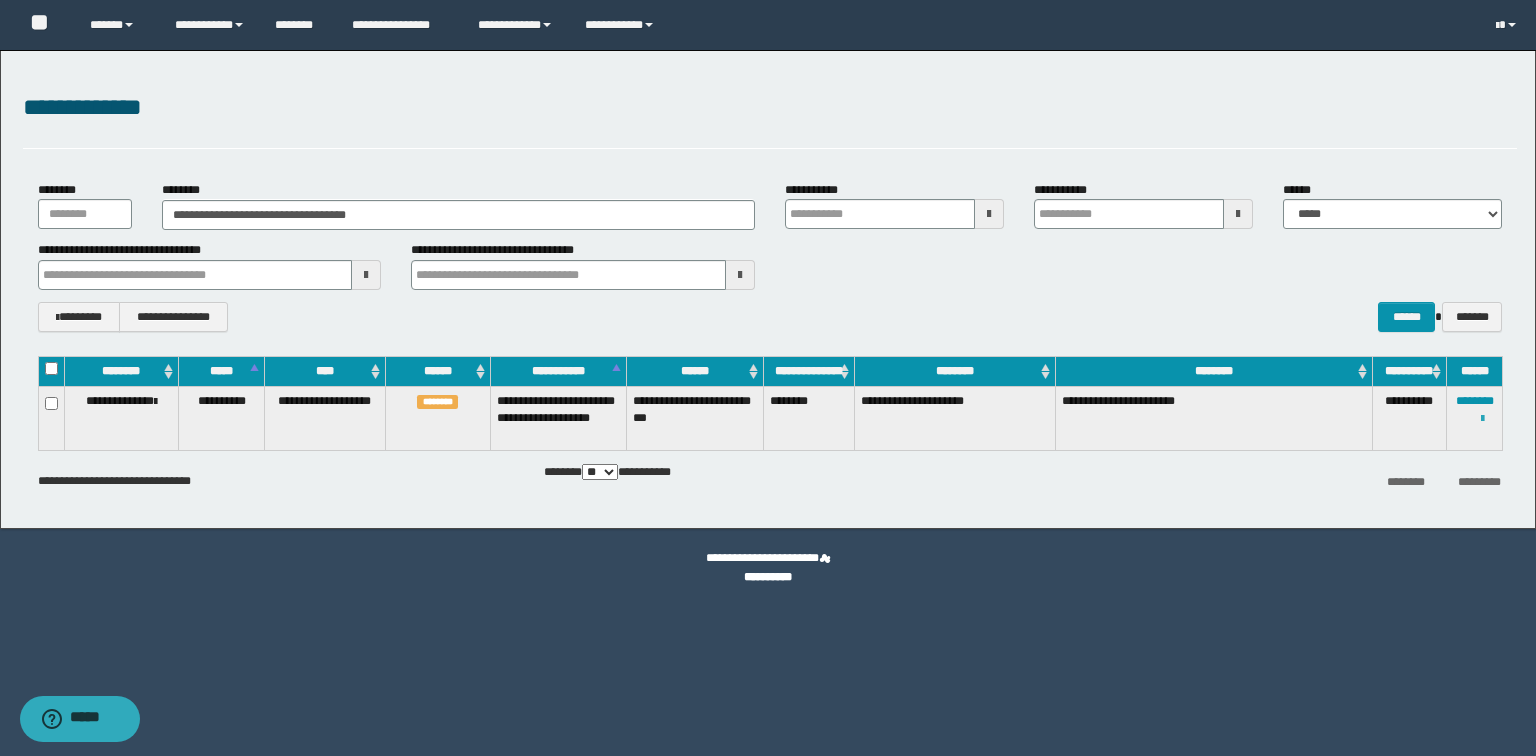 click at bounding box center (1482, 419) 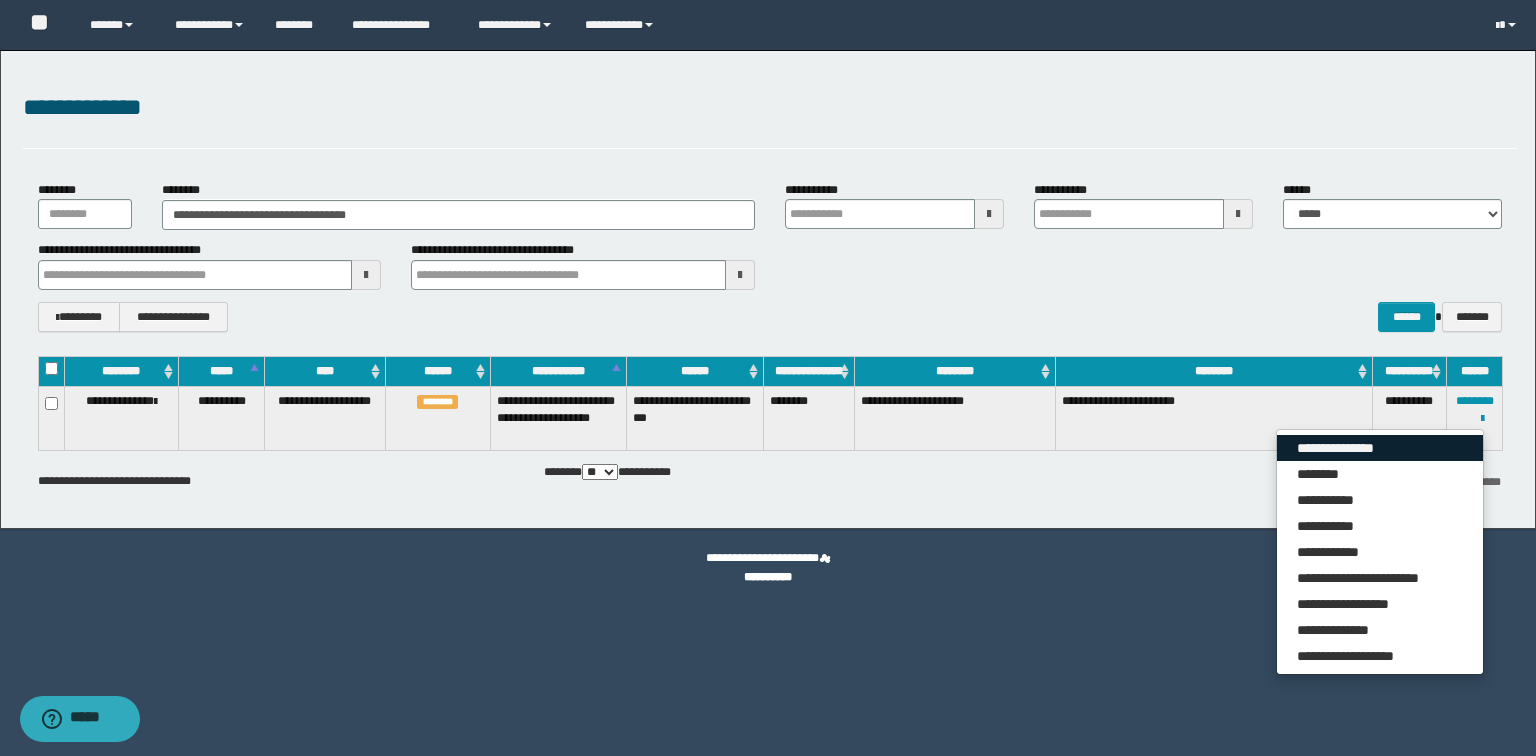click on "**********" at bounding box center [1380, 448] 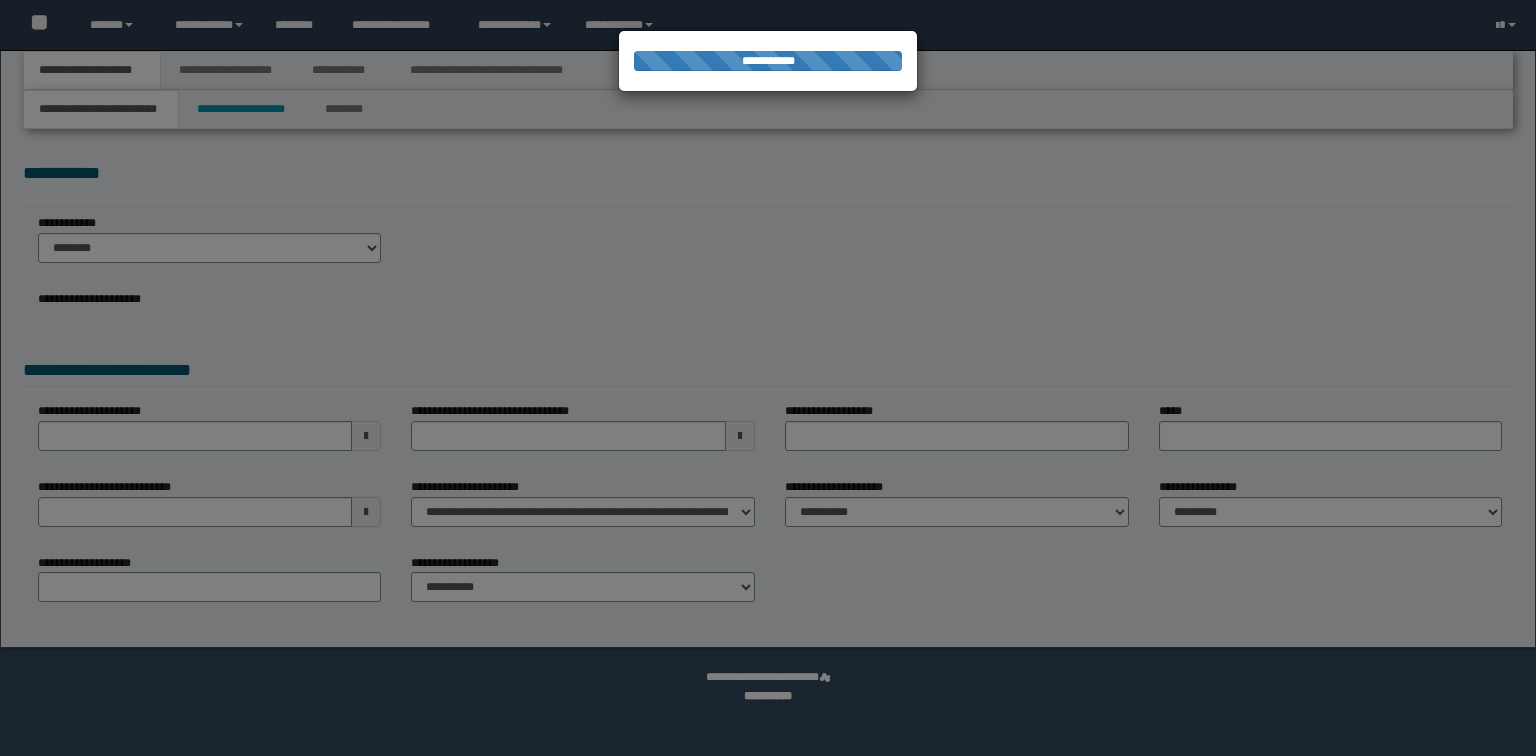 scroll, scrollTop: 0, scrollLeft: 0, axis: both 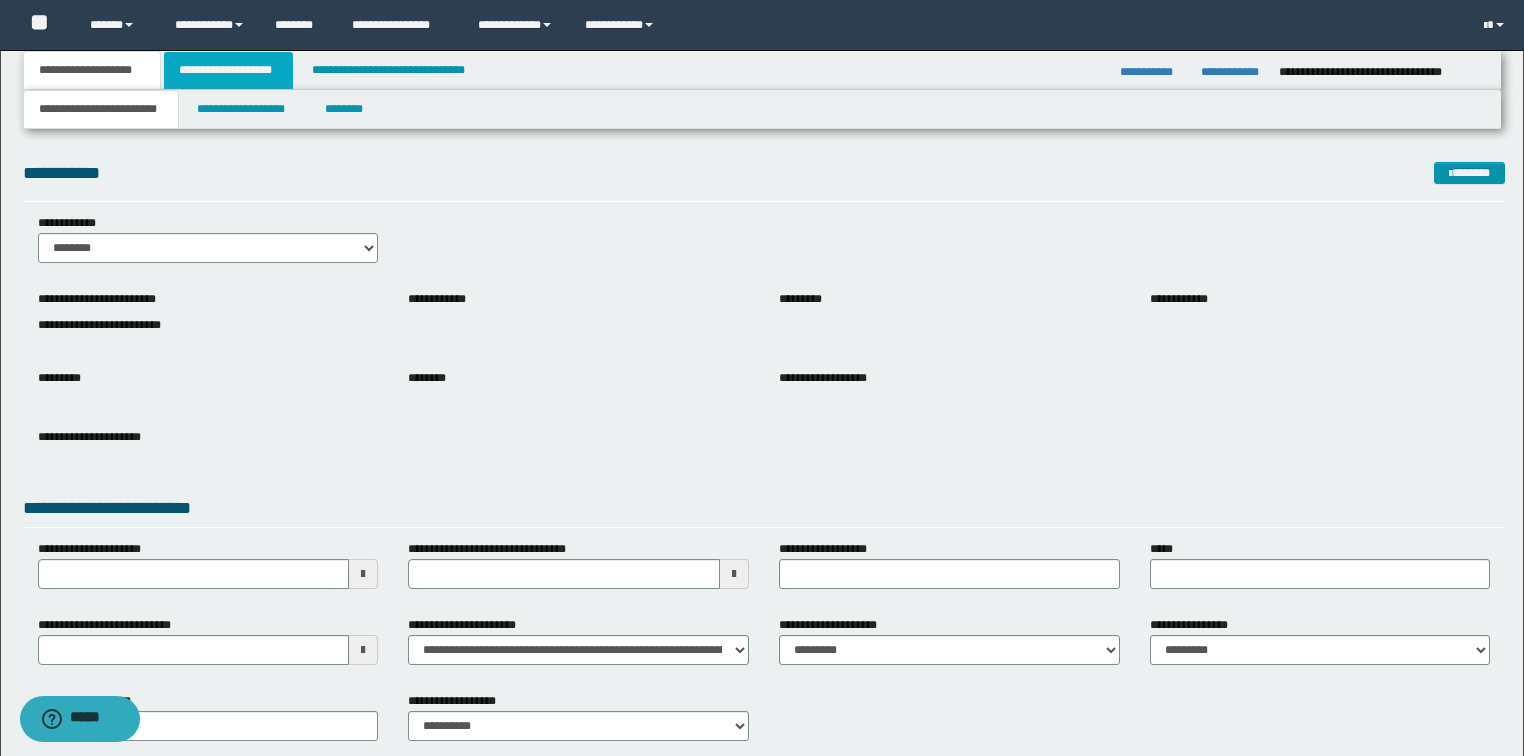 click on "**********" at bounding box center [228, 70] 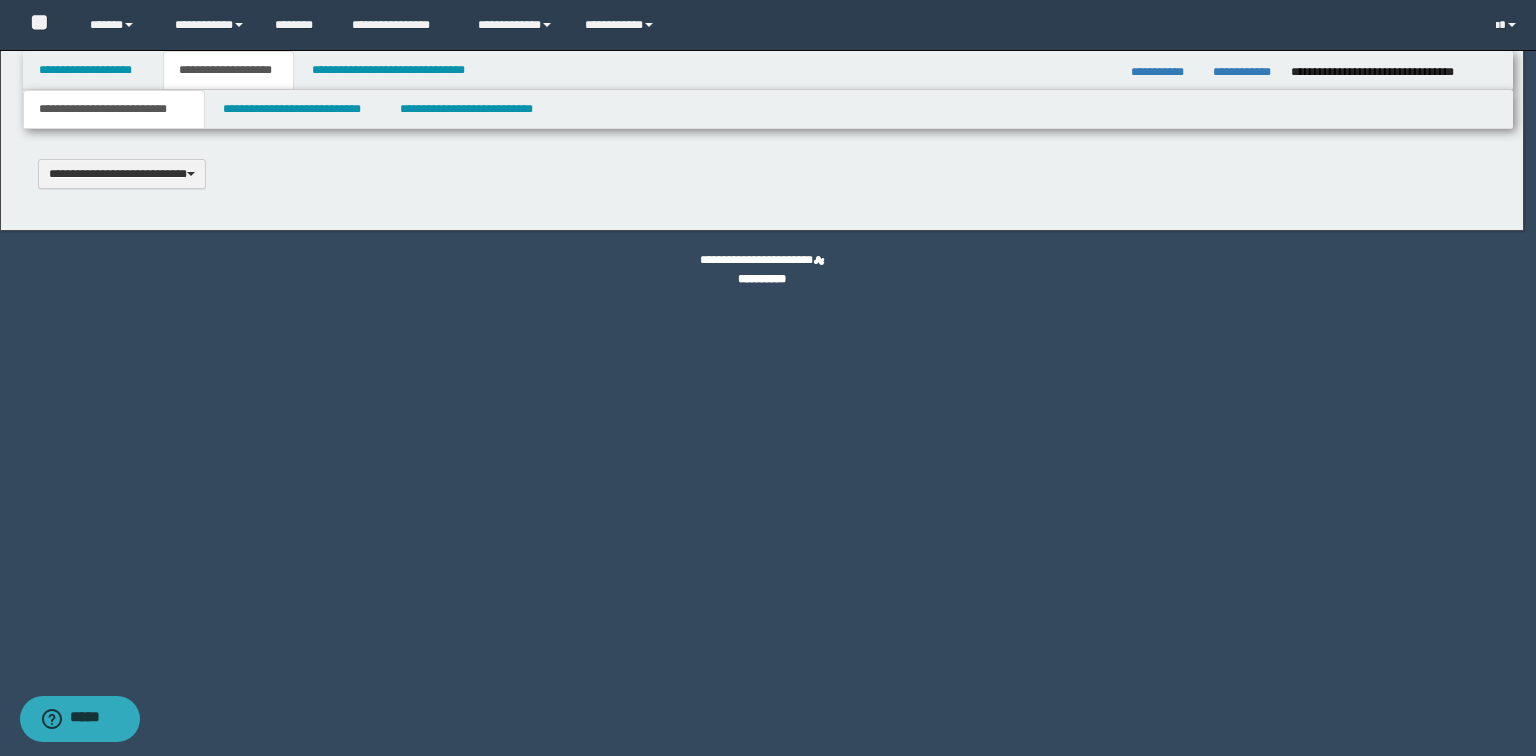scroll, scrollTop: 0, scrollLeft: 0, axis: both 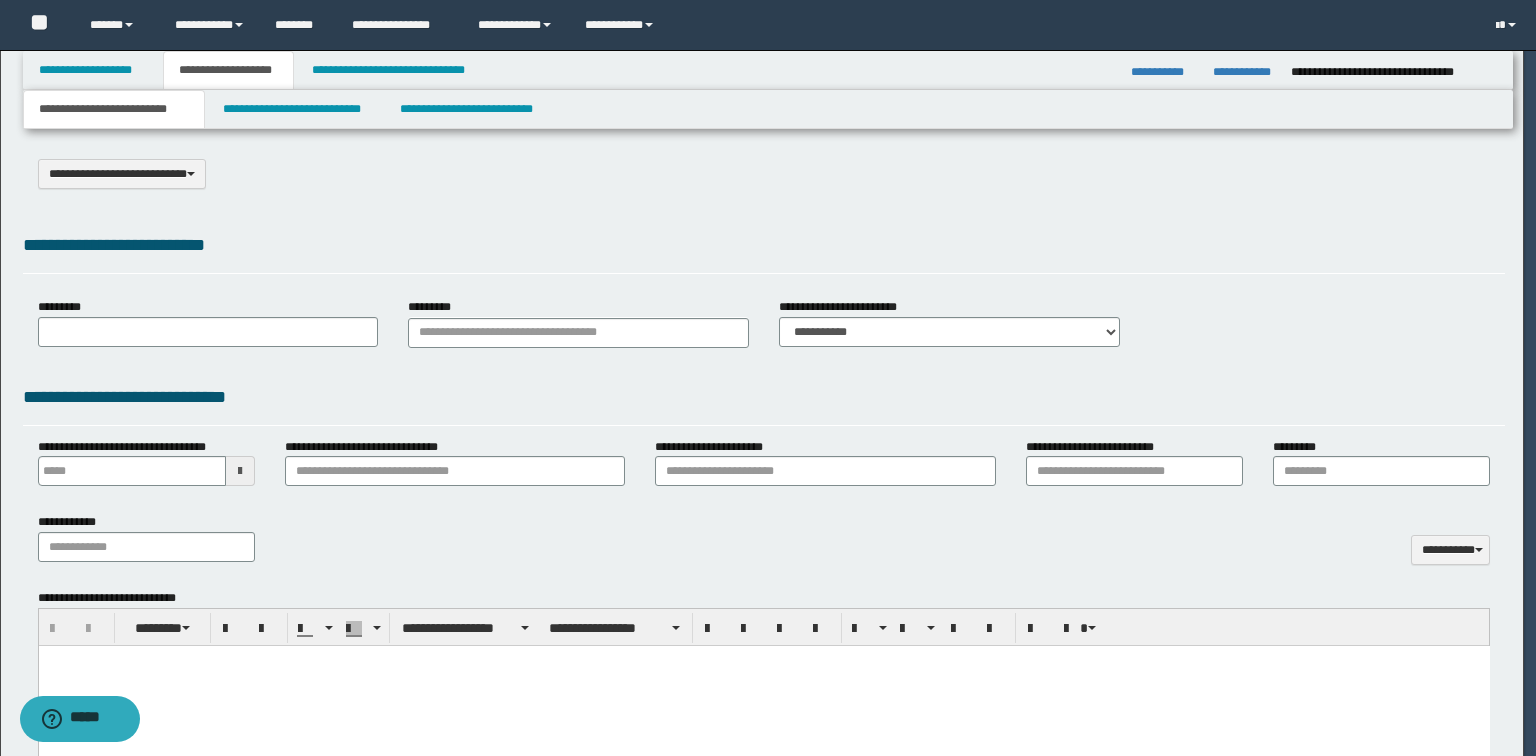 select on "*" 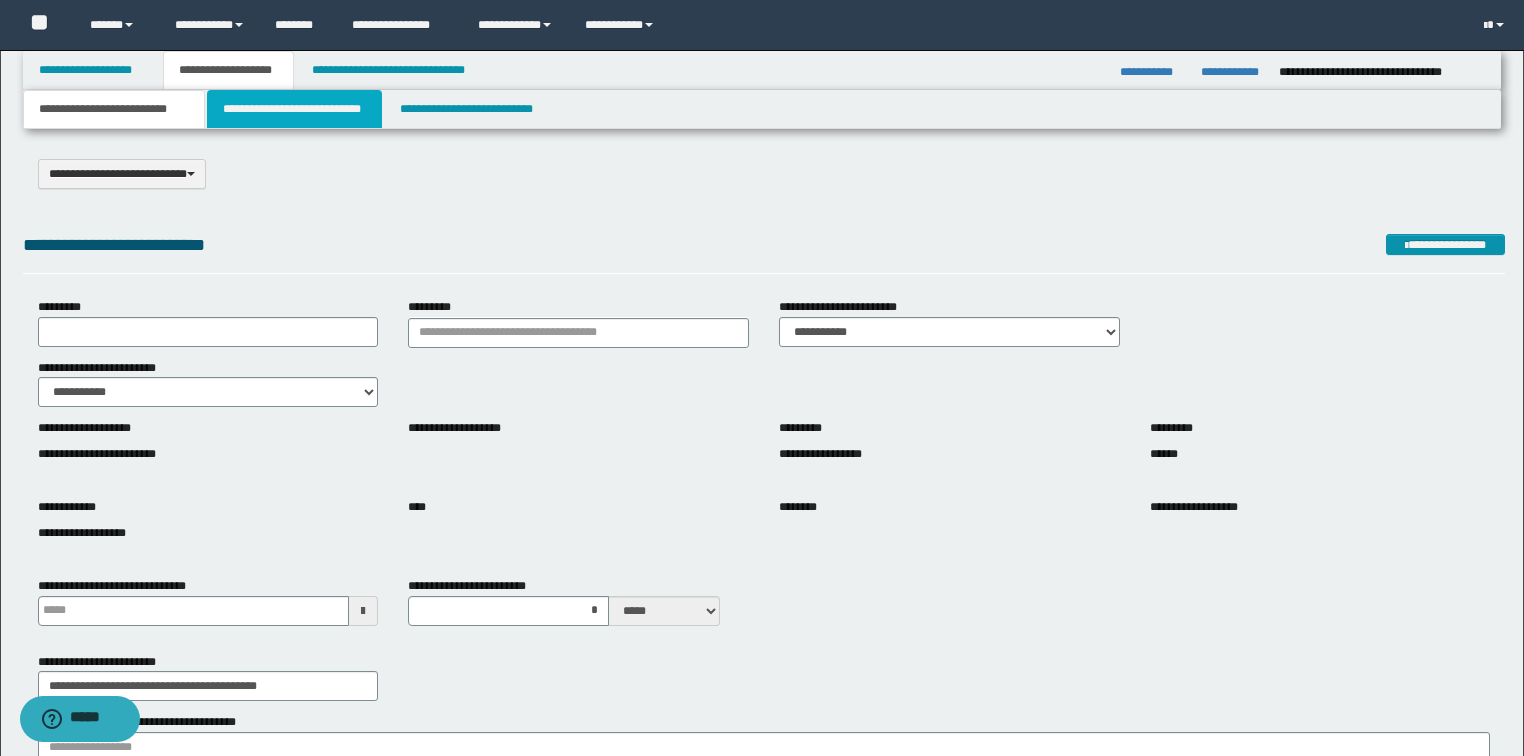 click on "**********" at bounding box center (294, 109) 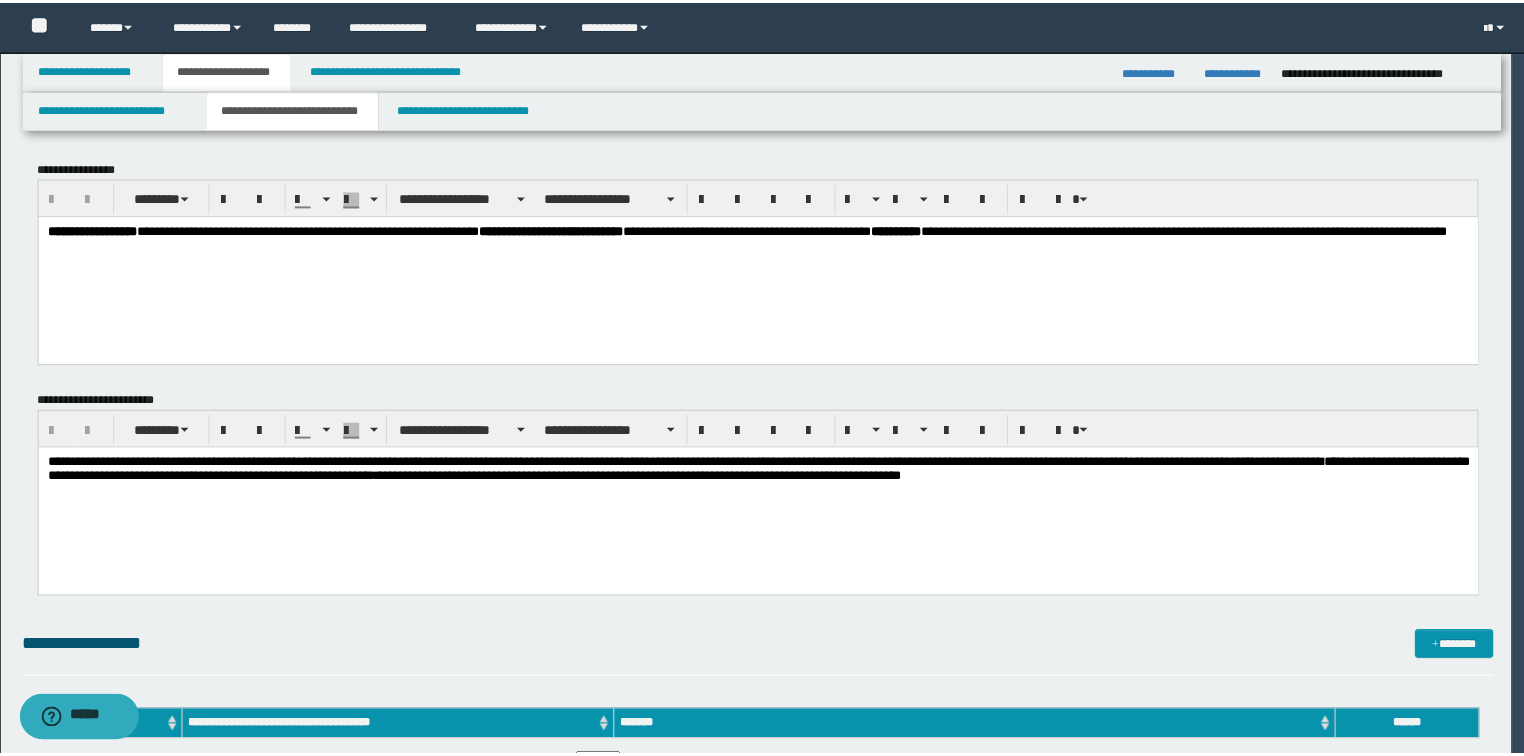 scroll, scrollTop: 0, scrollLeft: 0, axis: both 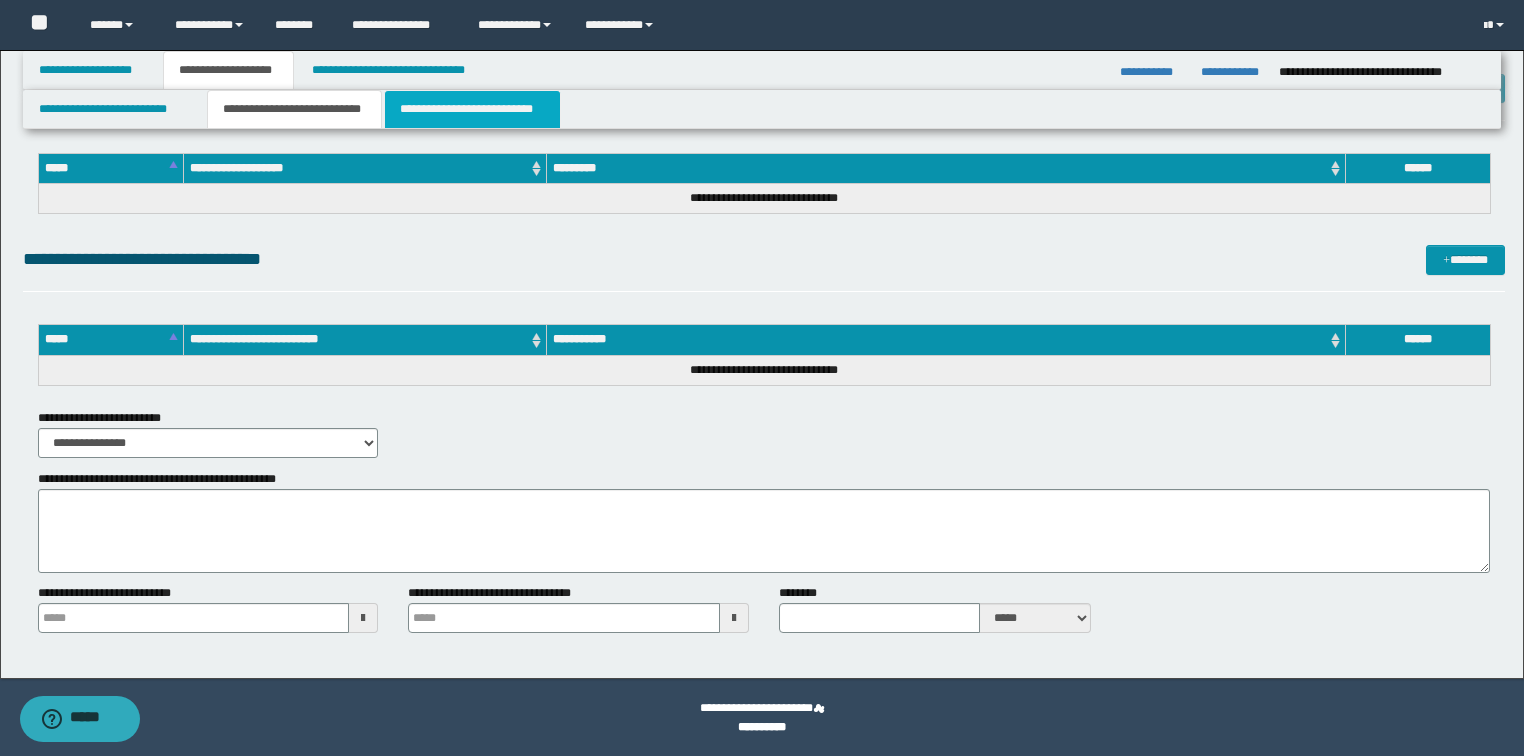 click on "**********" at bounding box center [472, 109] 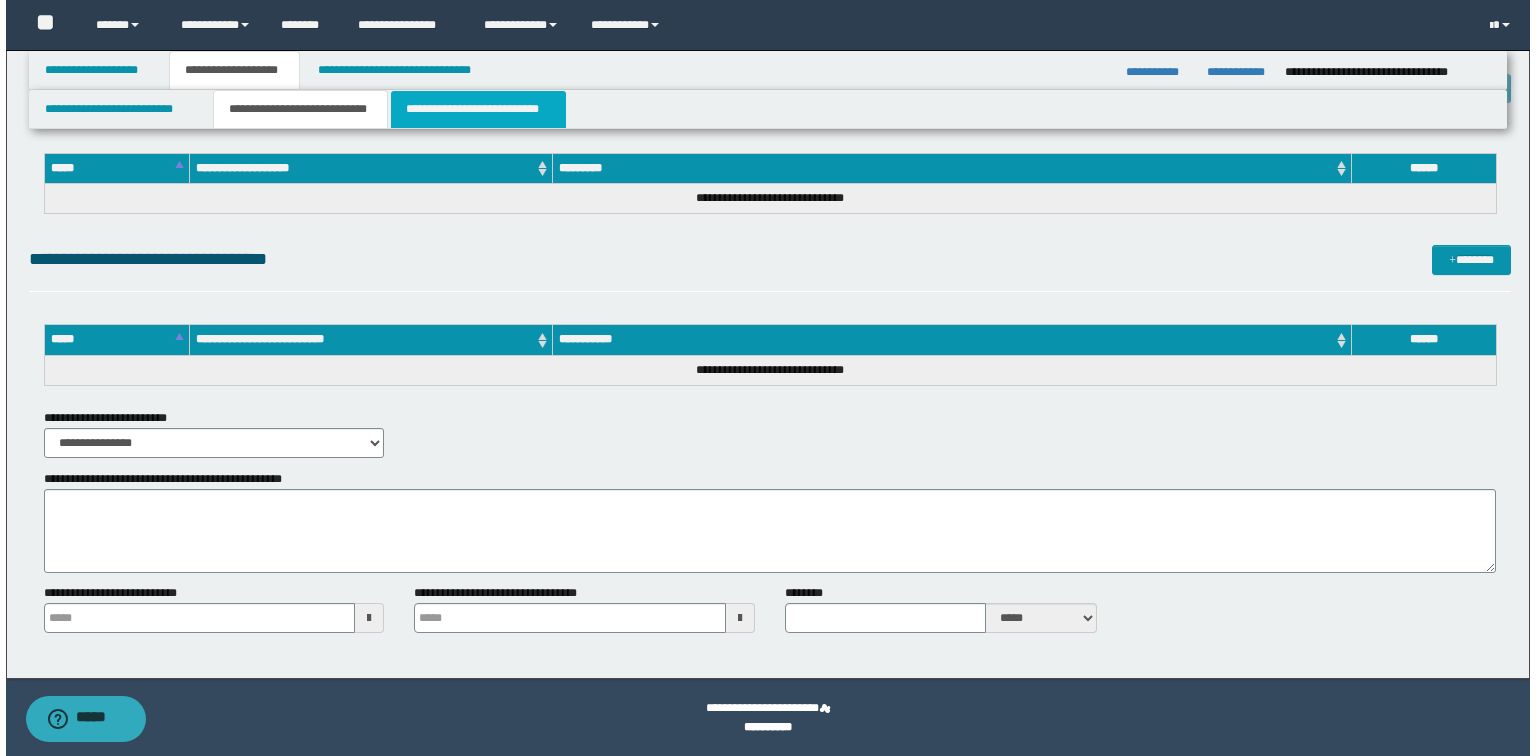 scroll, scrollTop: 0, scrollLeft: 0, axis: both 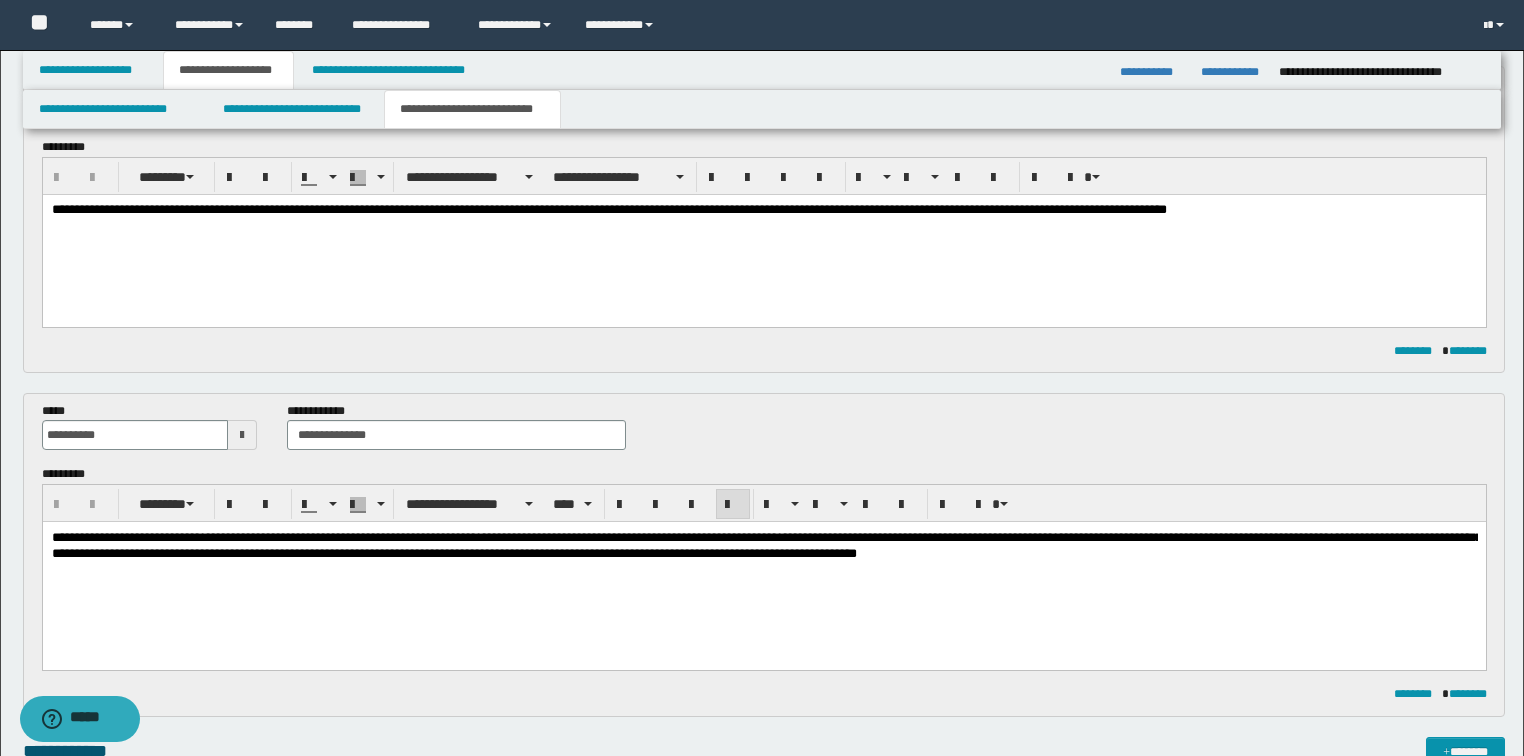 click on "**********" at bounding box center (766, 545) 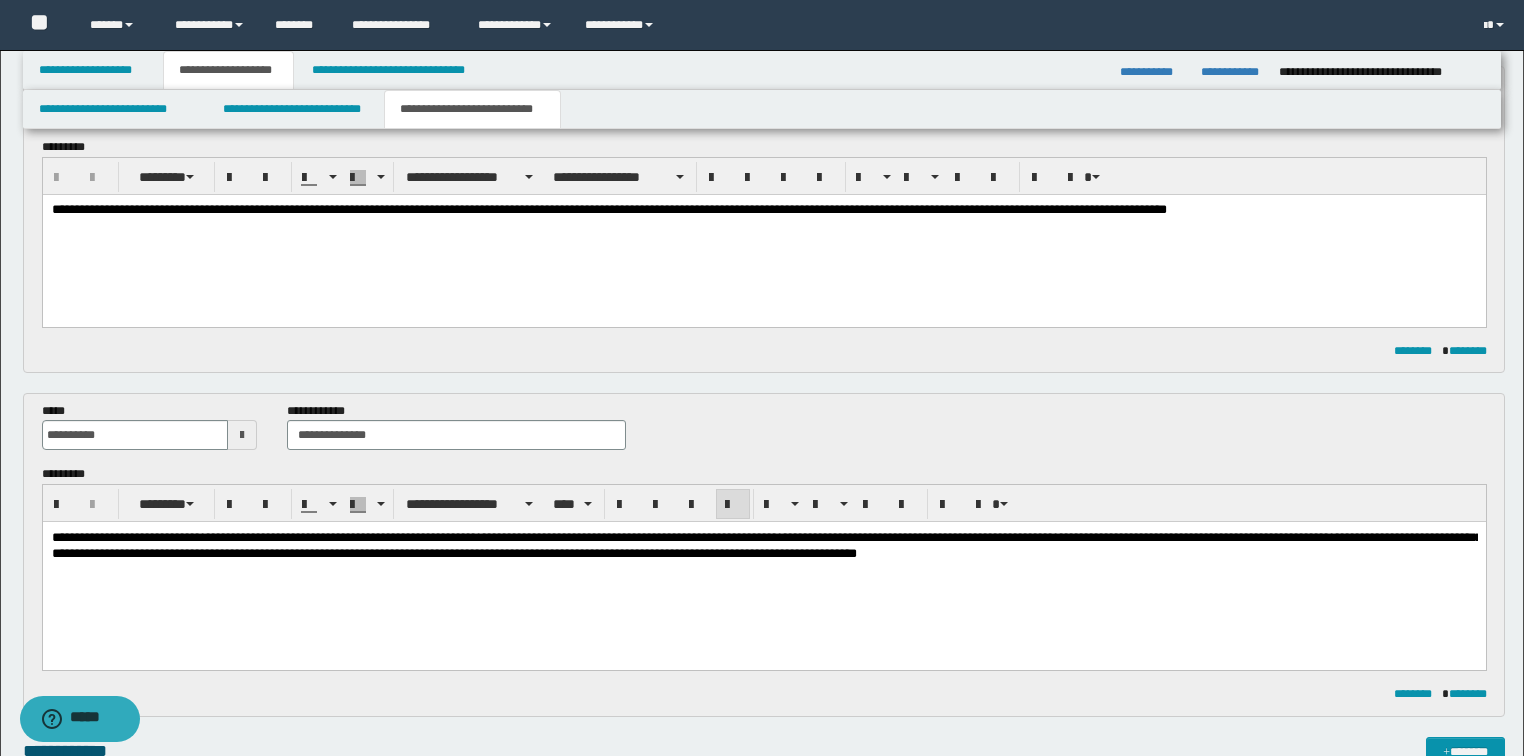 click on "**********" at bounding box center (763, 571) 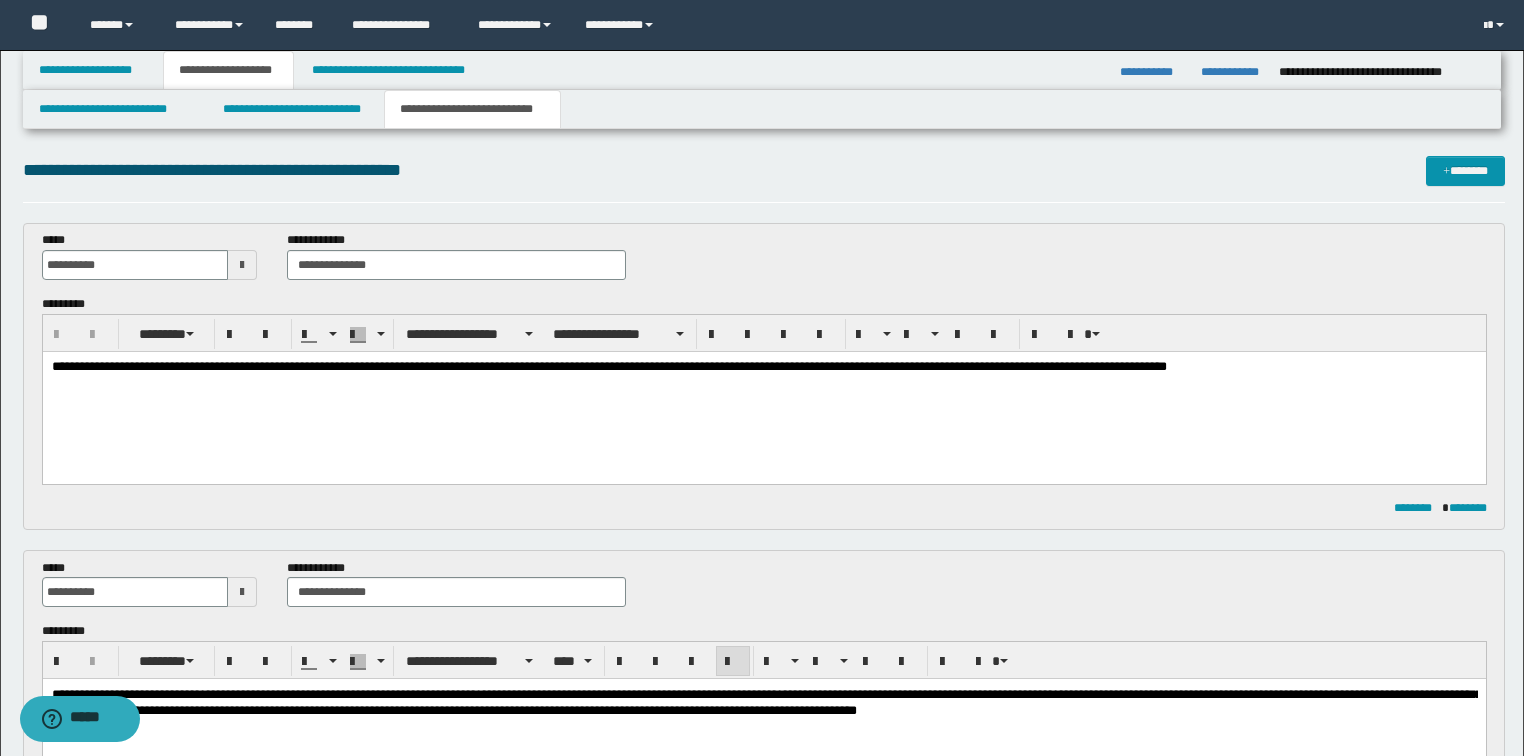 scroll, scrollTop: 0, scrollLeft: 0, axis: both 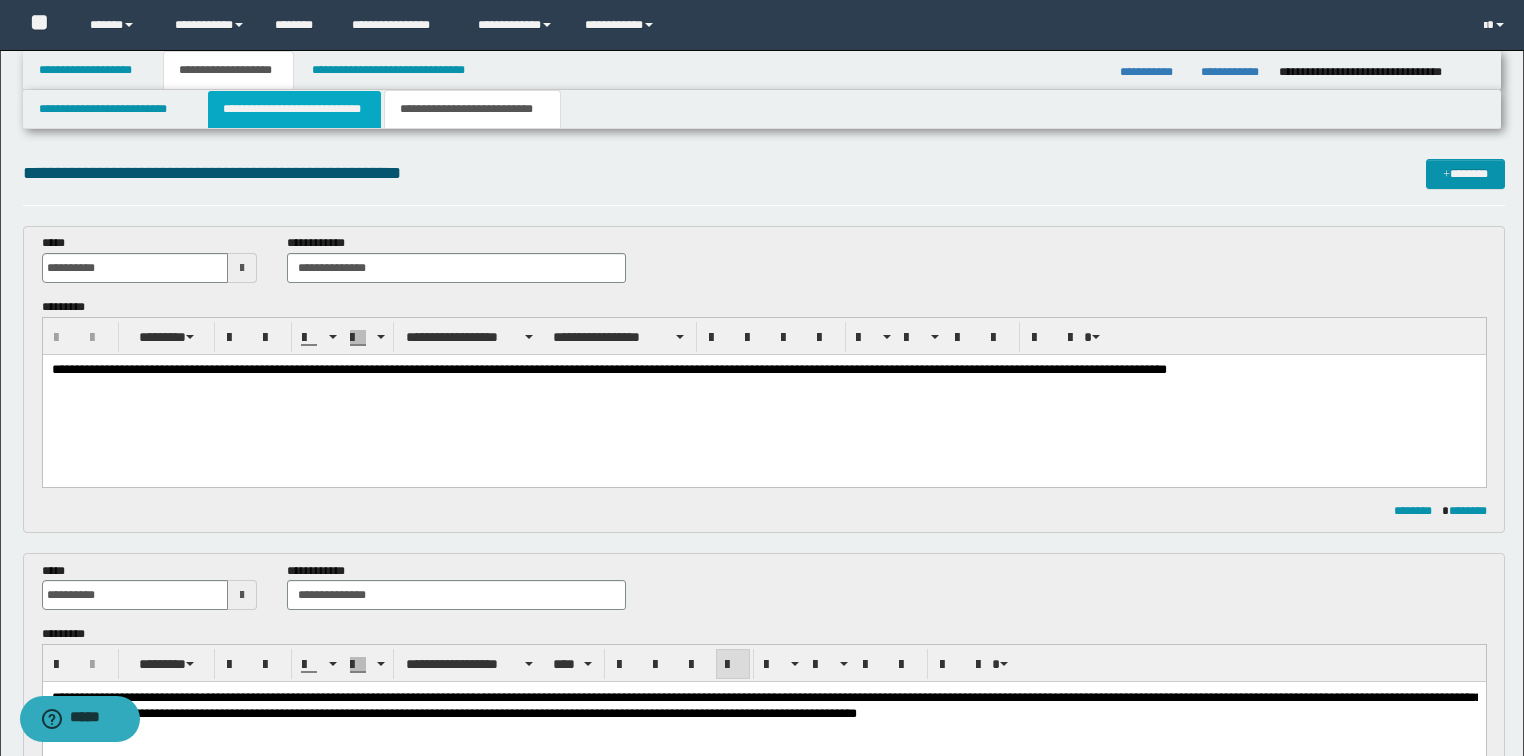 click on "**********" at bounding box center (294, 109) 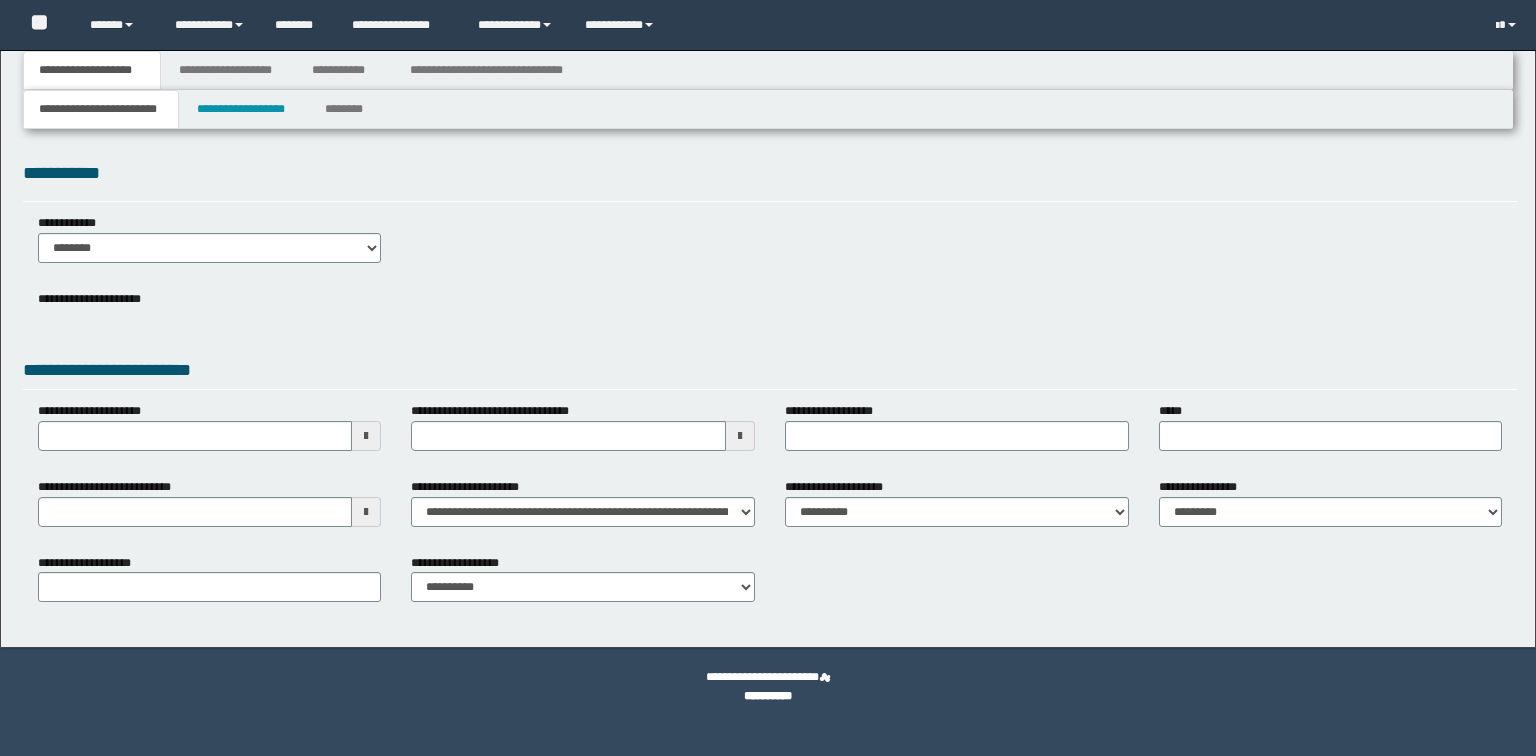 scroll, scrollTop: 0, scrollLeft: 0, axis: both 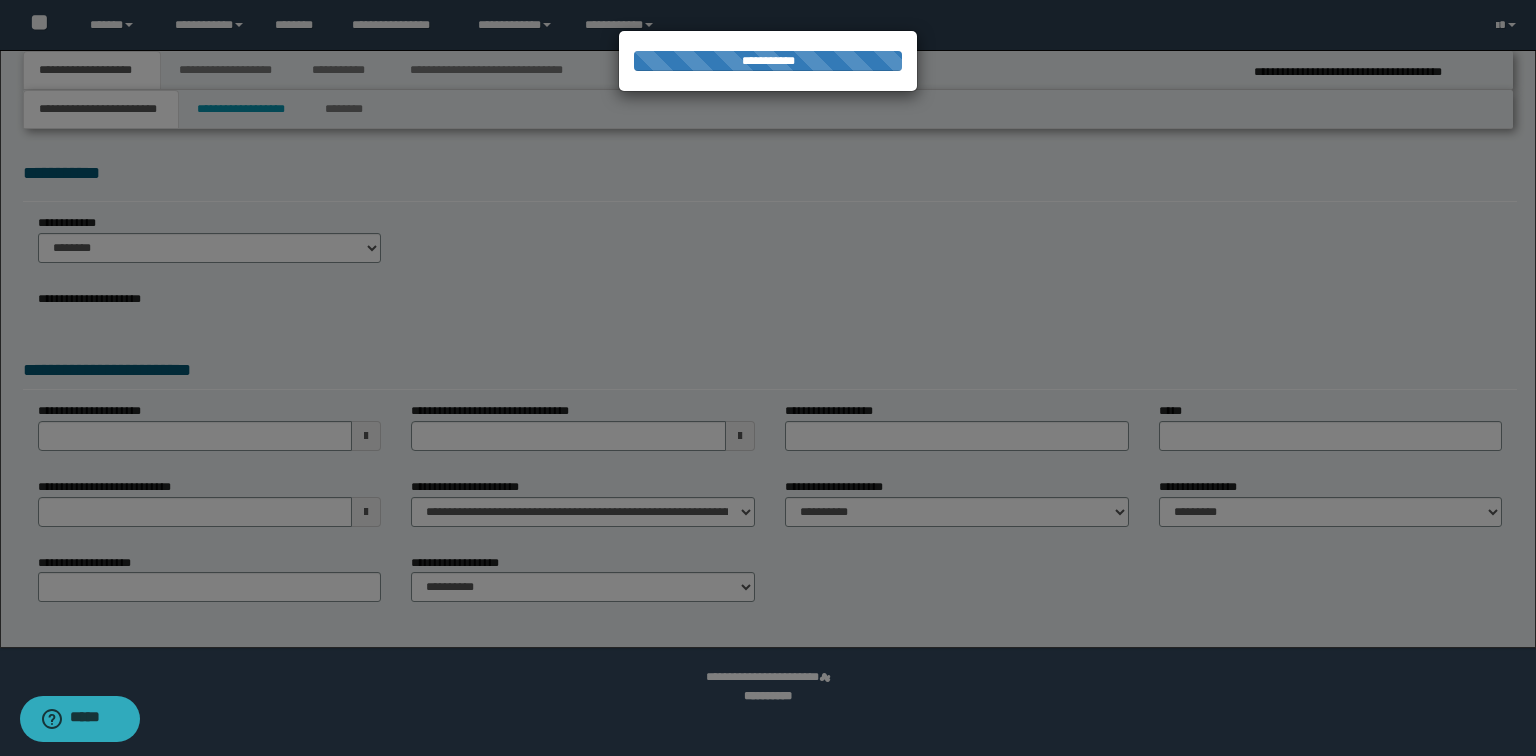select on "**" 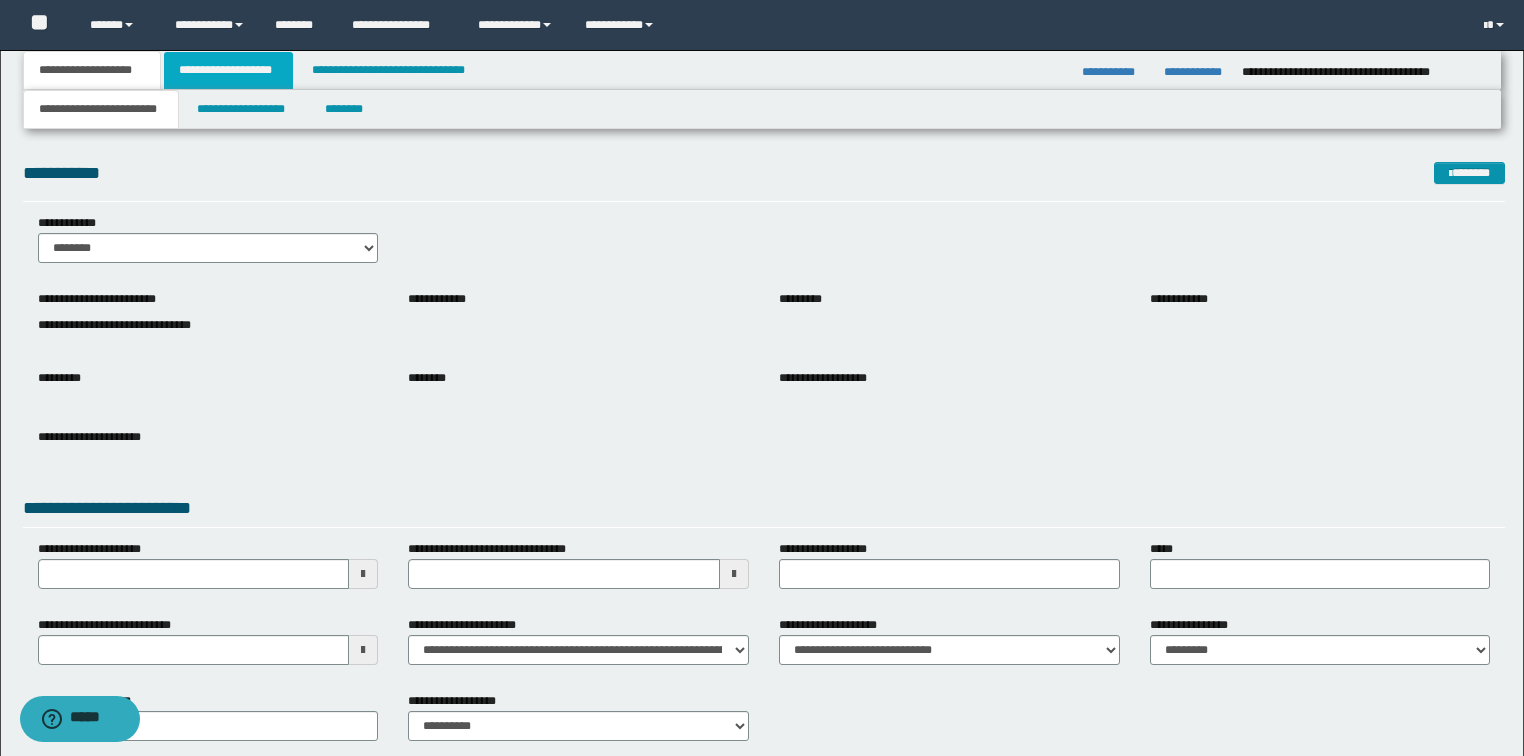 click on "**********" at bounding box center (228, 70) 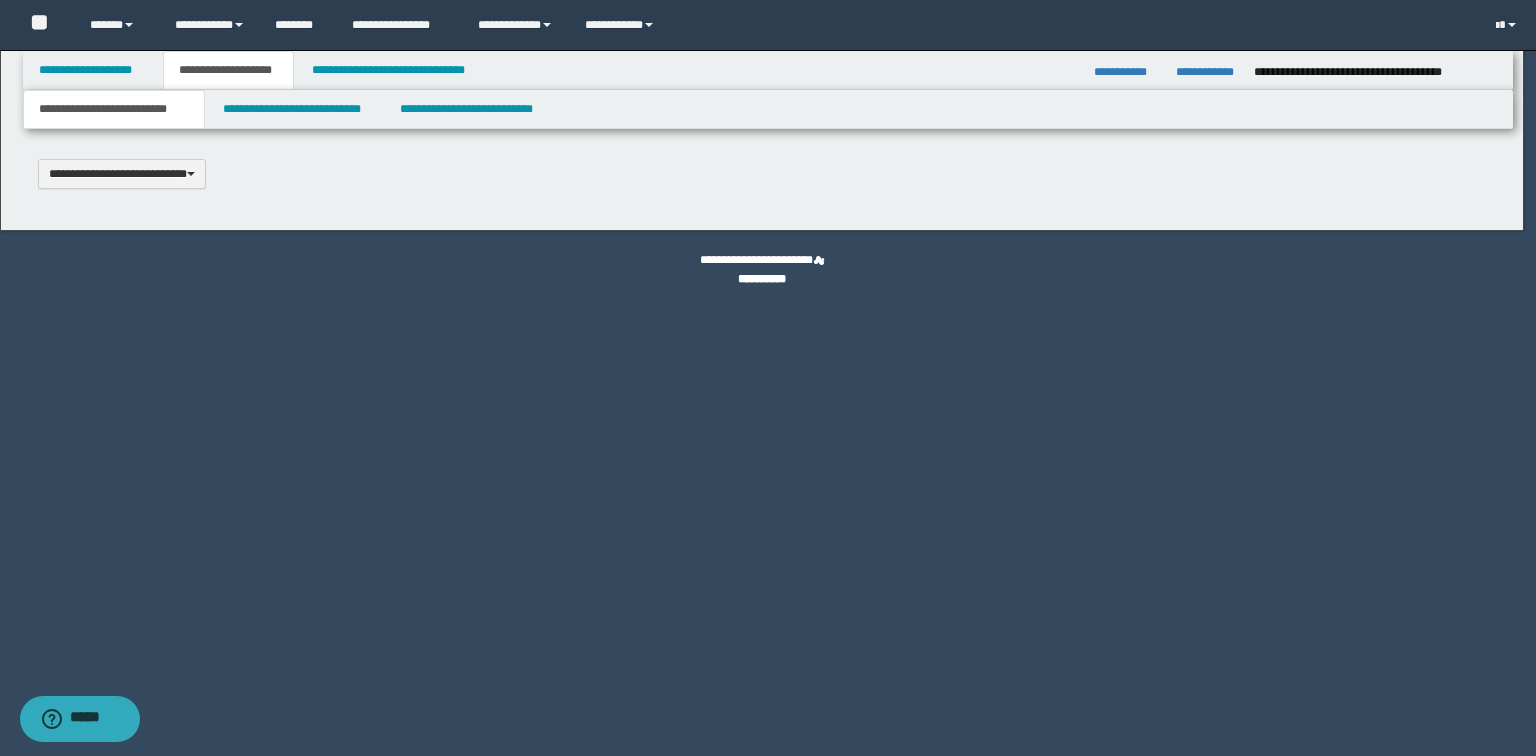 scroll, scrollTop: 0, scrollLeft: 0, axis: both 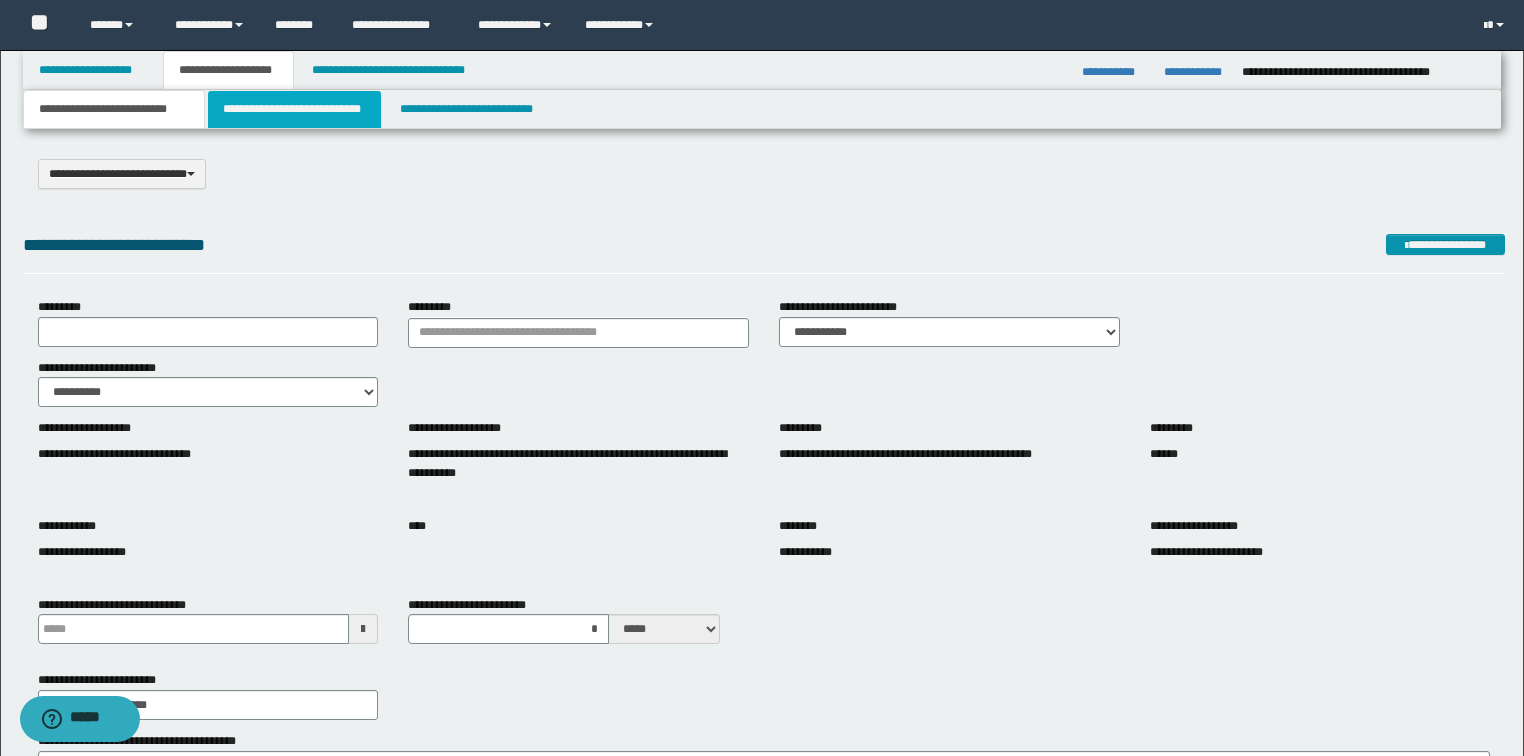 click on "**********" at bounding box center (294, 109) 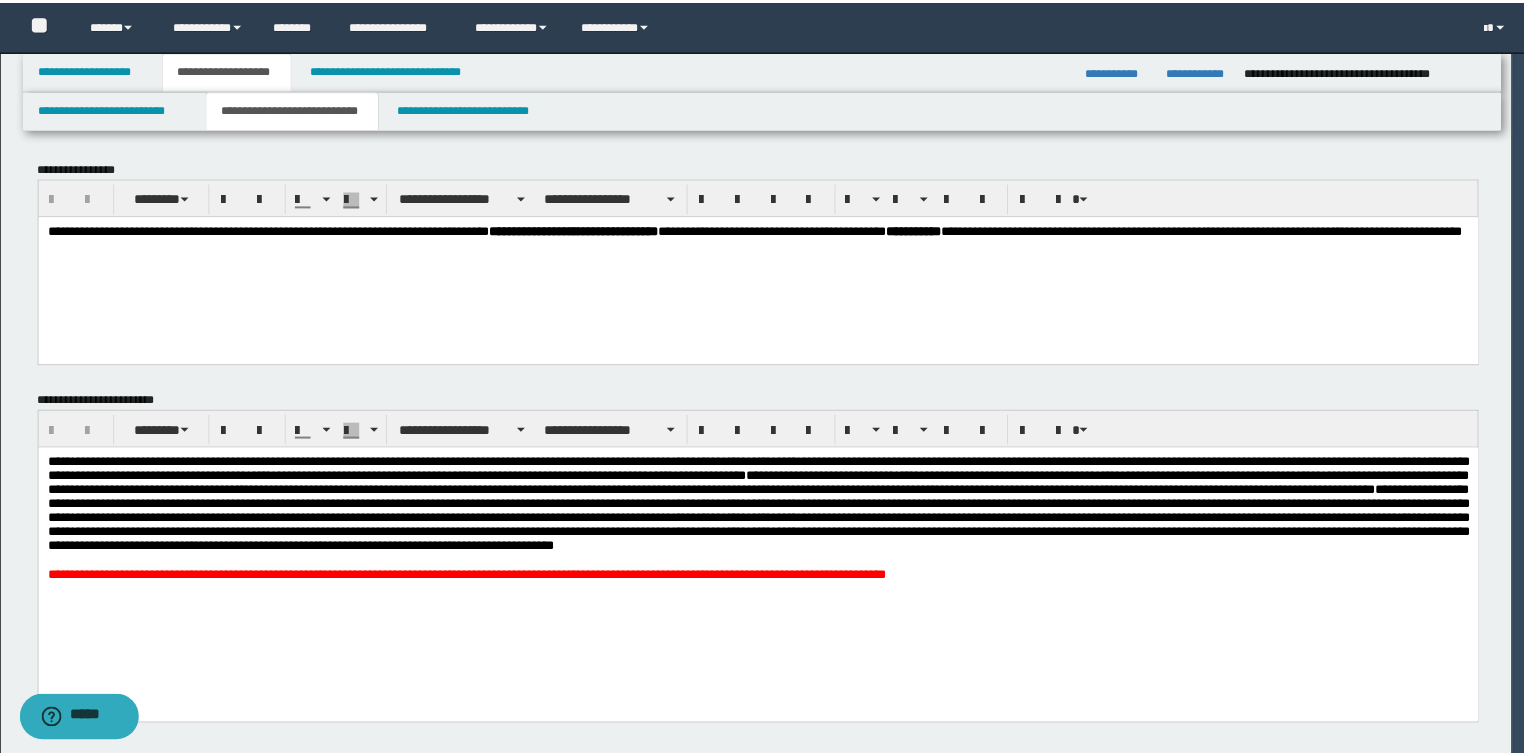 scroll, scrollTop: 0, scrollLeft: 0, axis: both 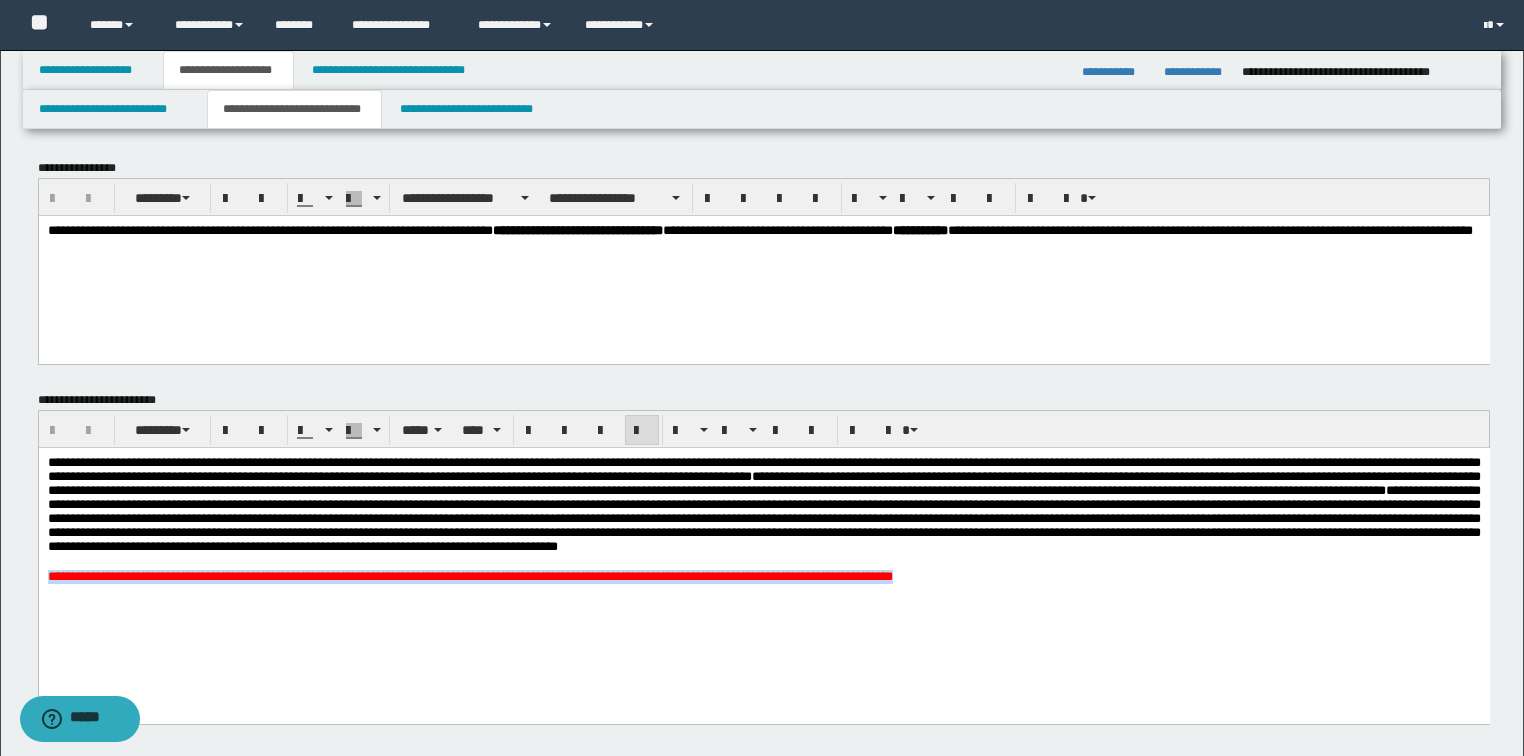 drag, startPoint x: 1080, startPoint y: 606, endPoint x: 23, endPoint y: 602, distance: 1057.0076 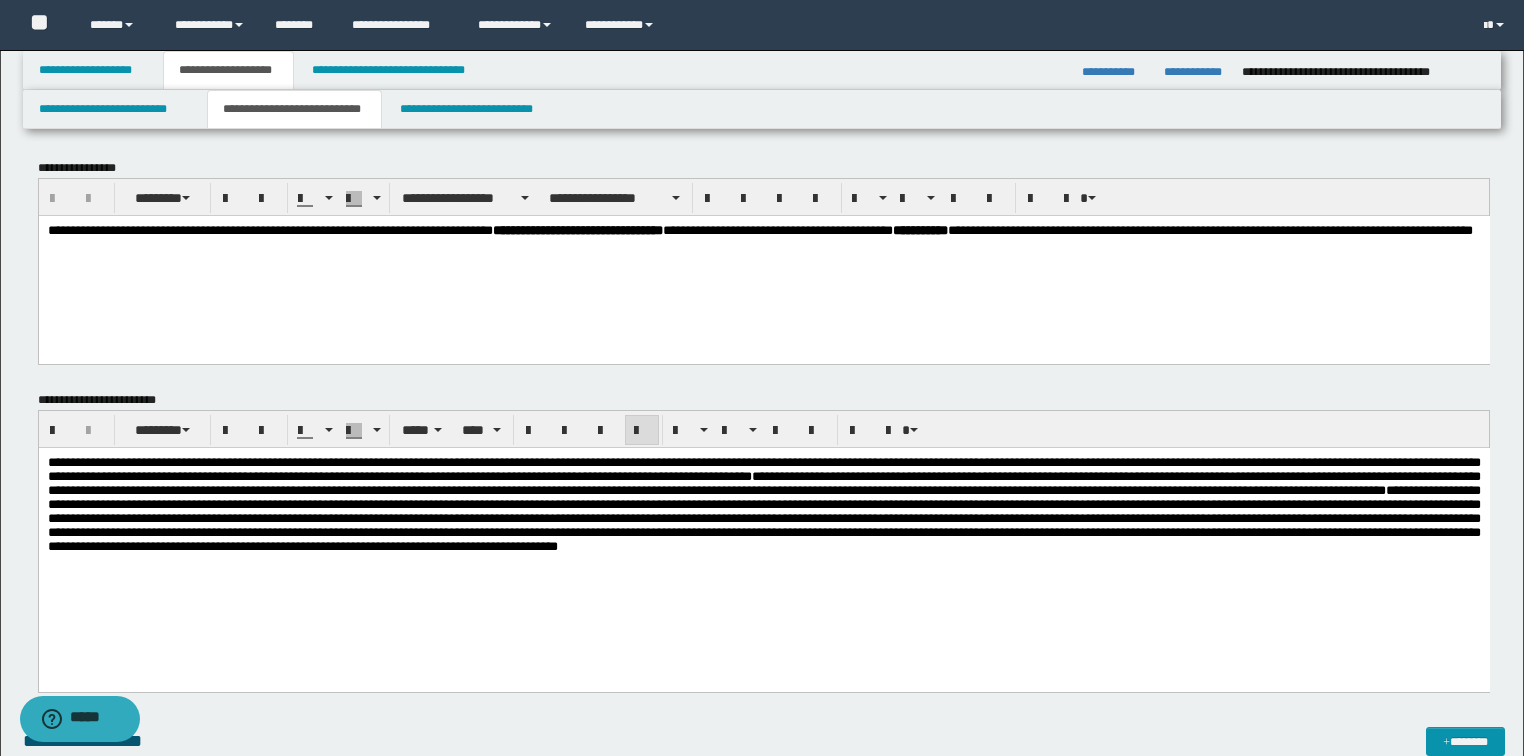 click on "**********" at bounding box center [763, 529] 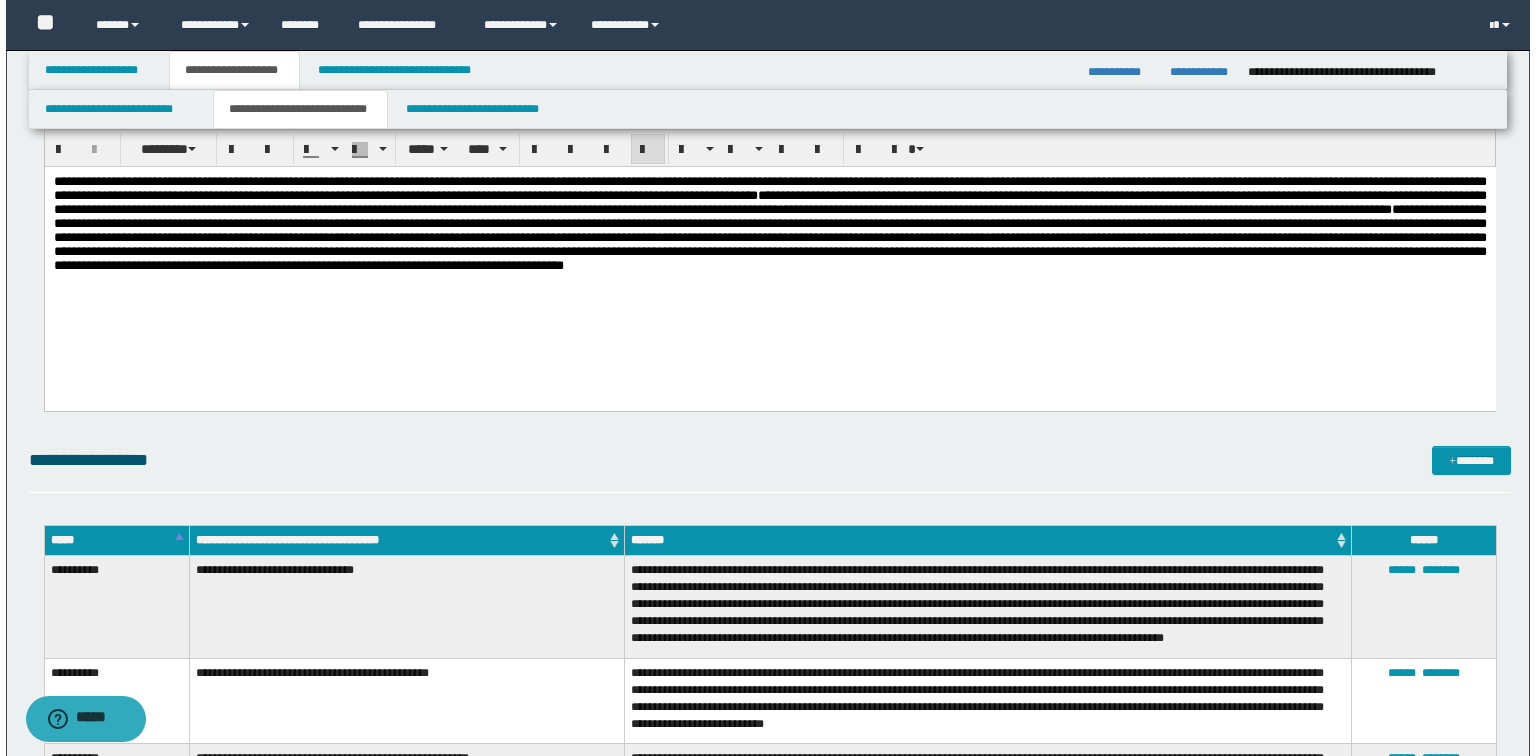 scroll, scrollTop: 0, scrollLeft: 0, axis: both 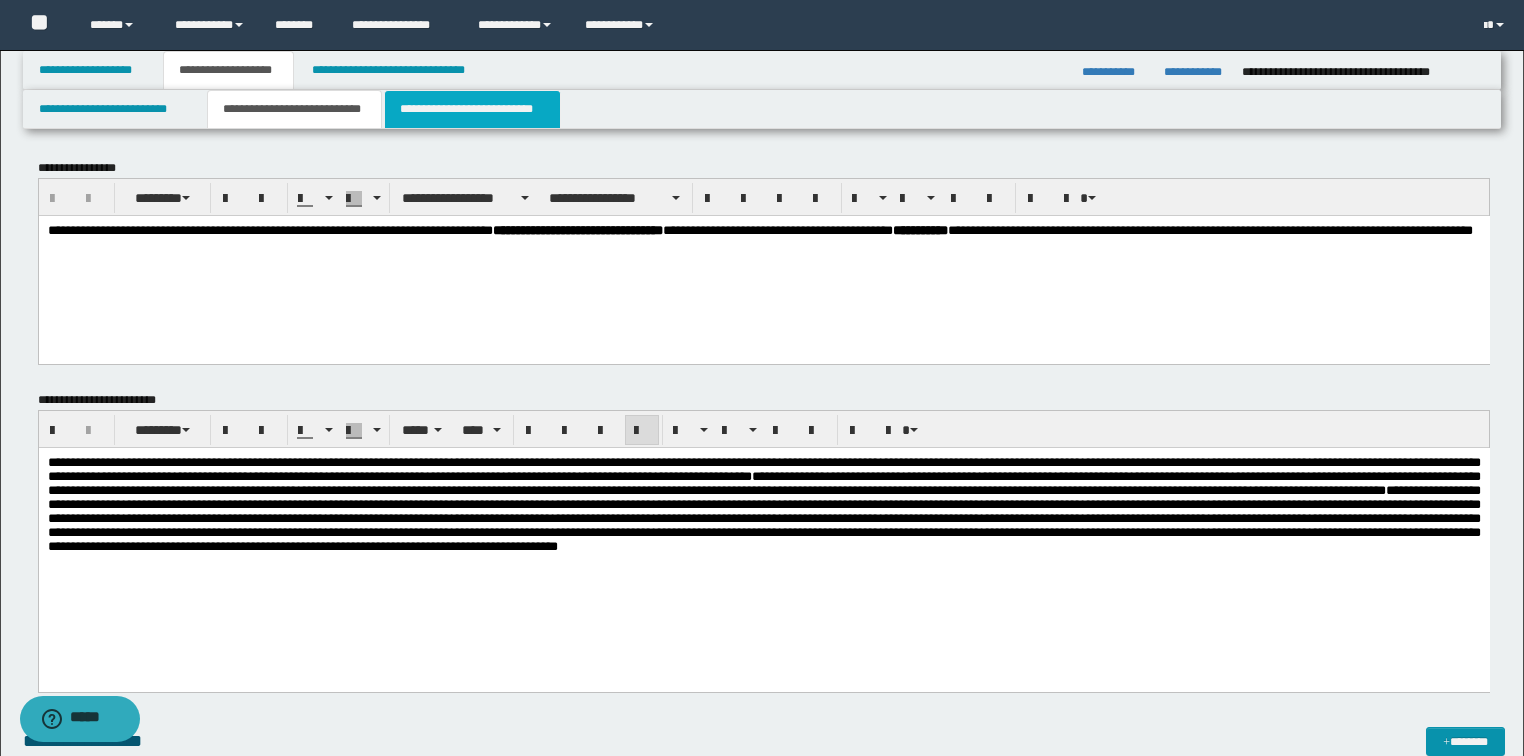 click on "**********" at bounding box center [472, 109] 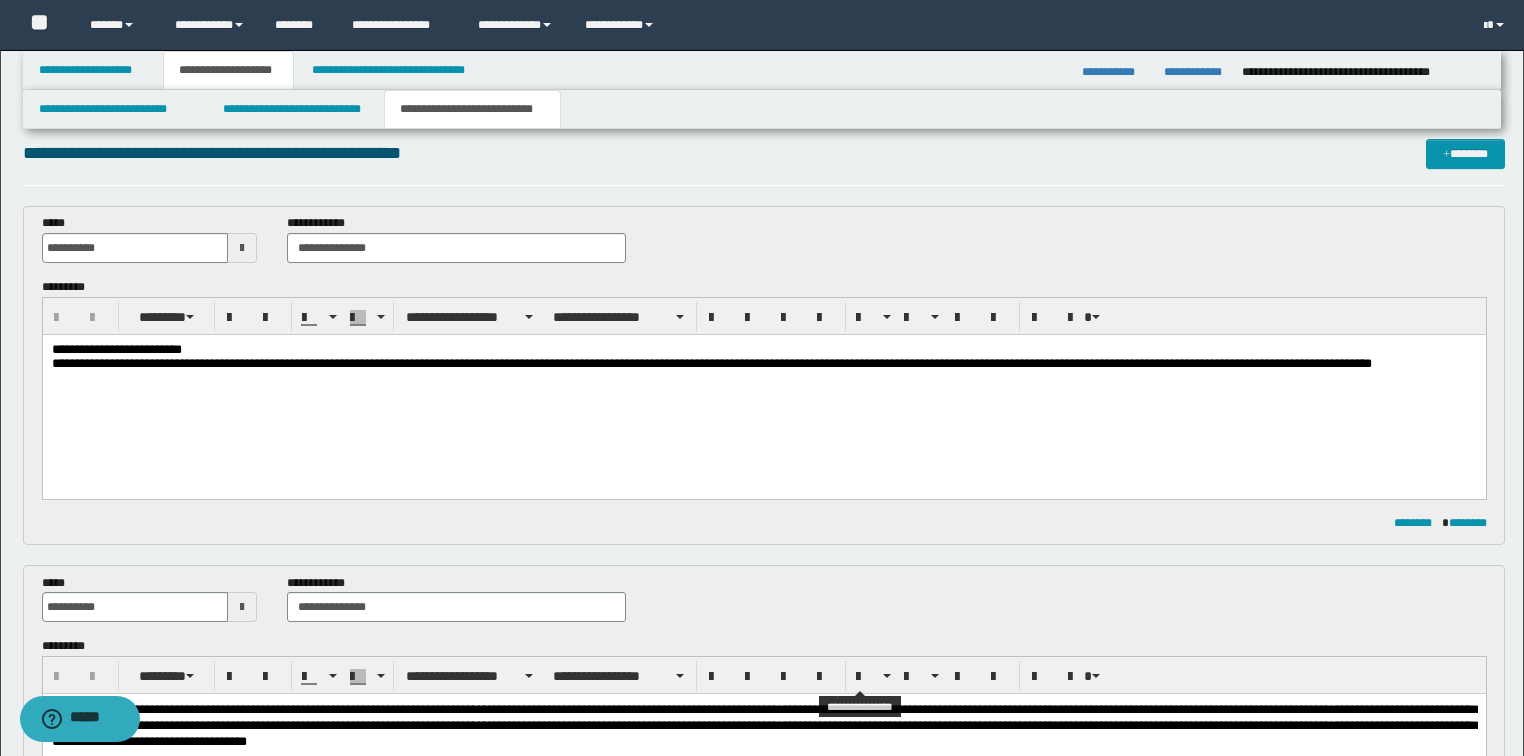 scroll, scrollTop: 0, scrollLeft: 0, axis: both 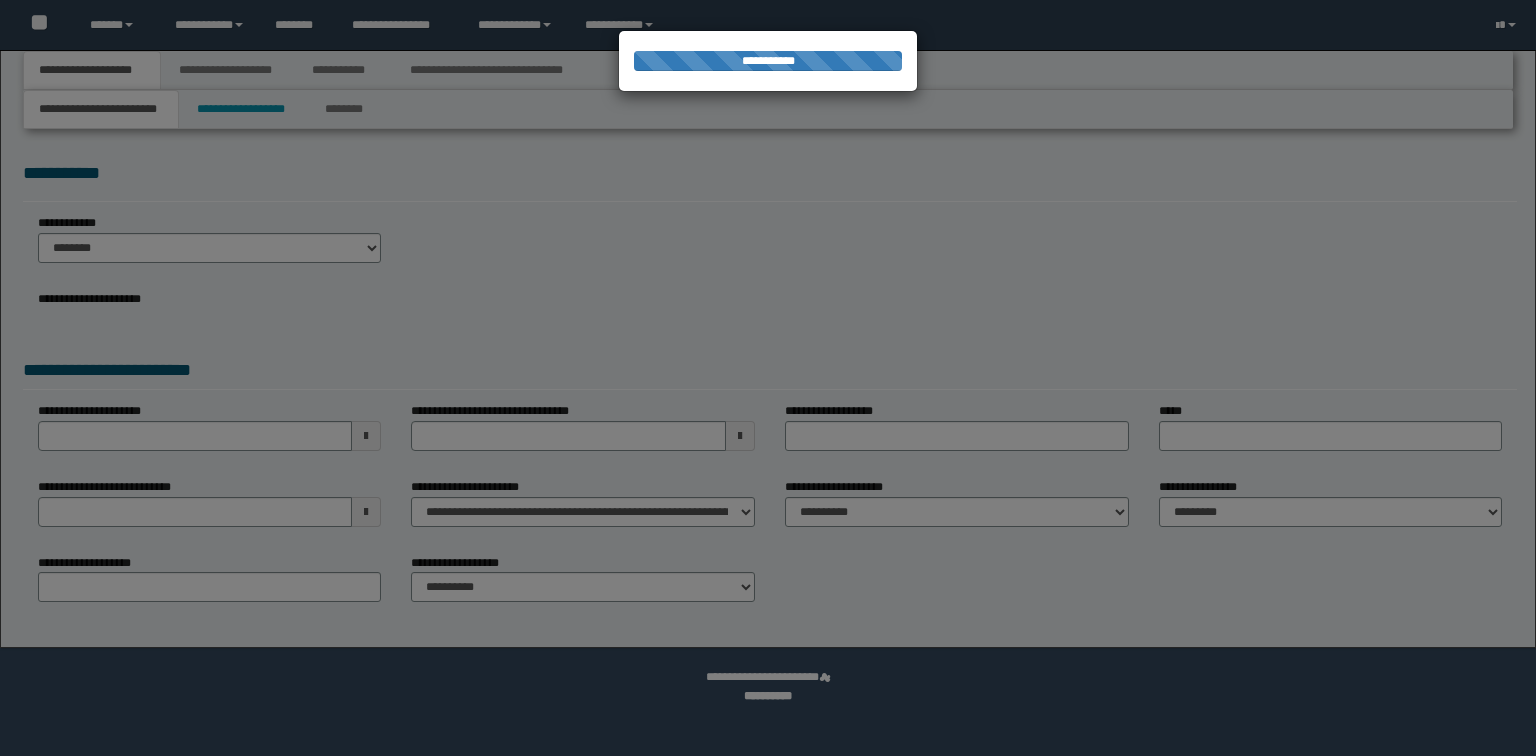 select on "*" 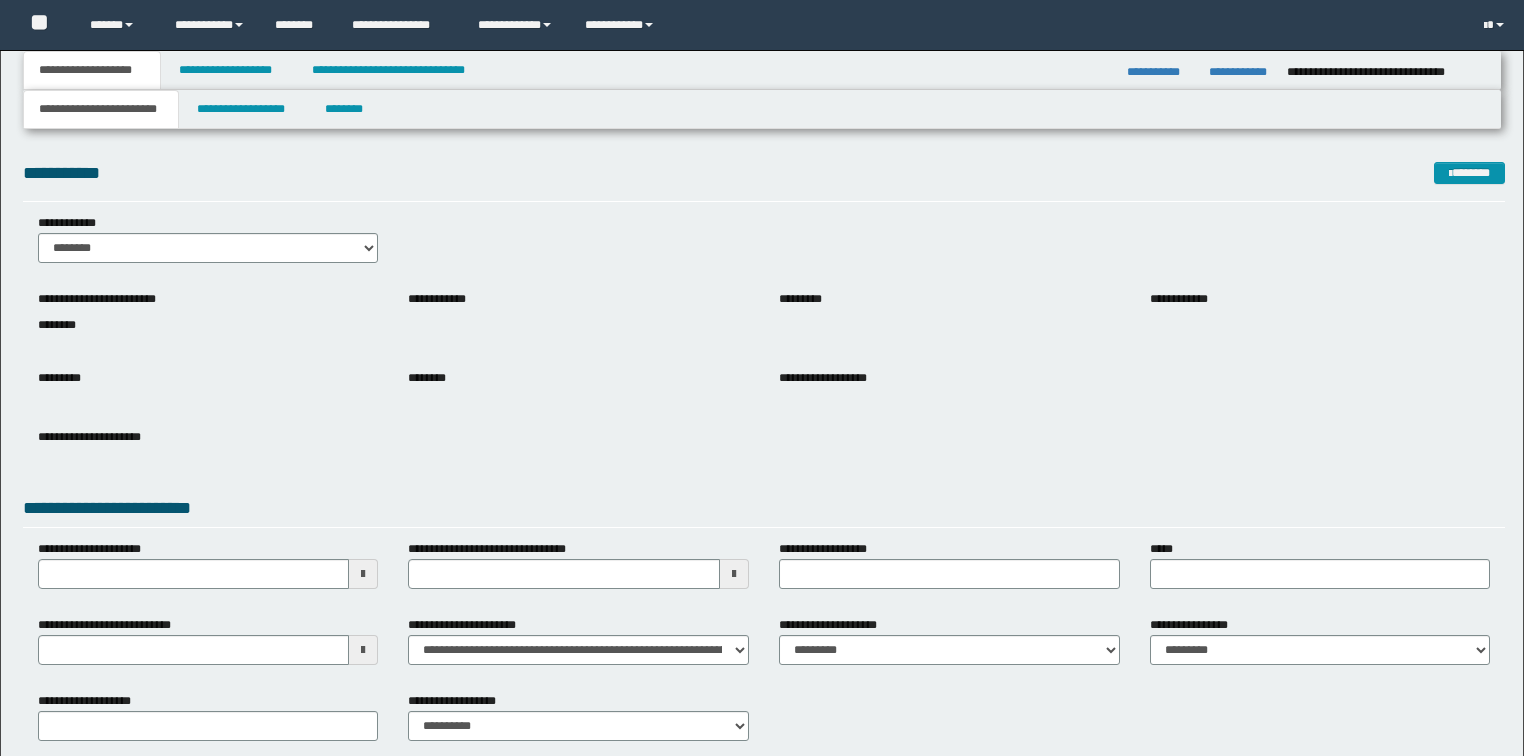 scroll, scrollTop: 0, scrollLeft: 0, axis: both 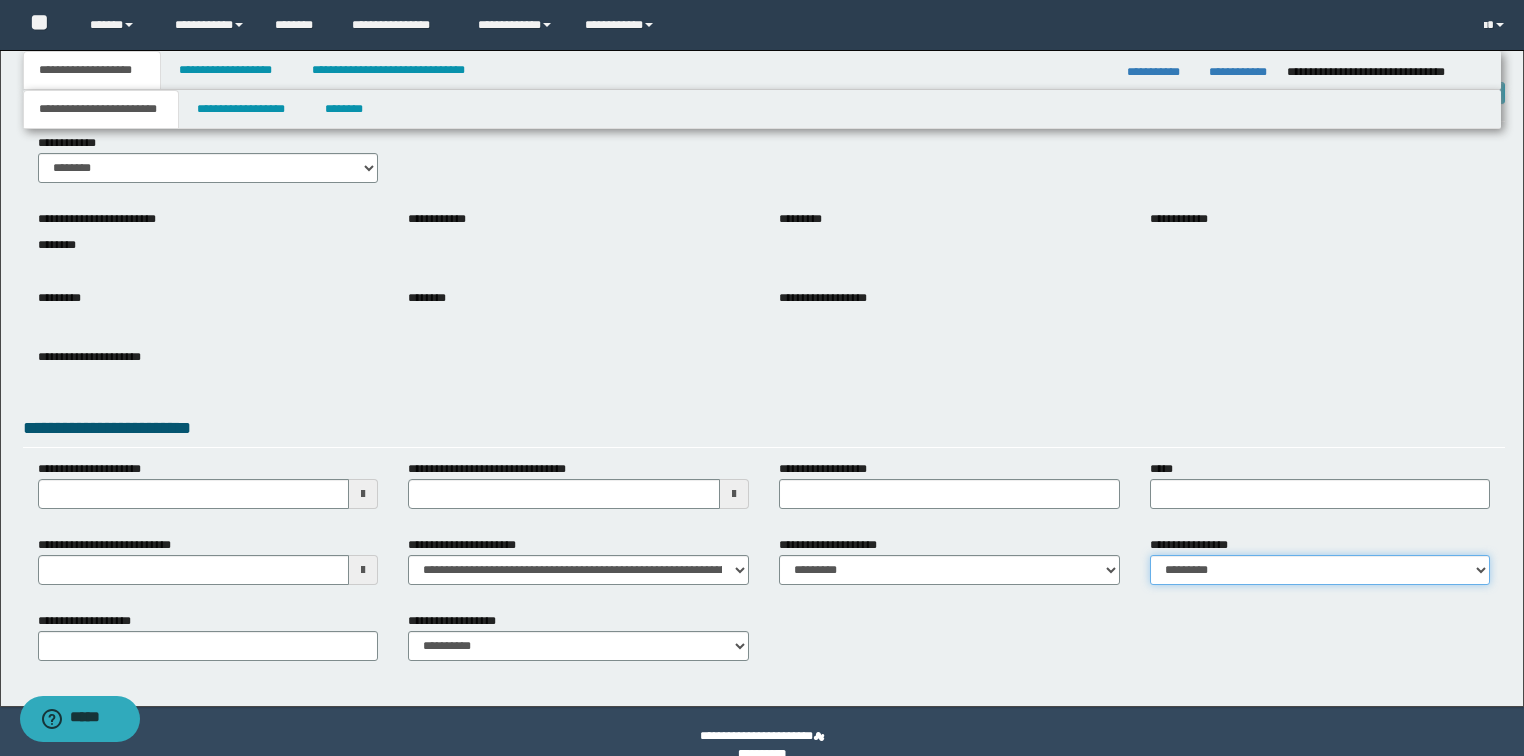 drag, startPoint x: 1208, startPoint y: 580, endPoint x: 1224, endPoint y: 583, distance: 16.27882 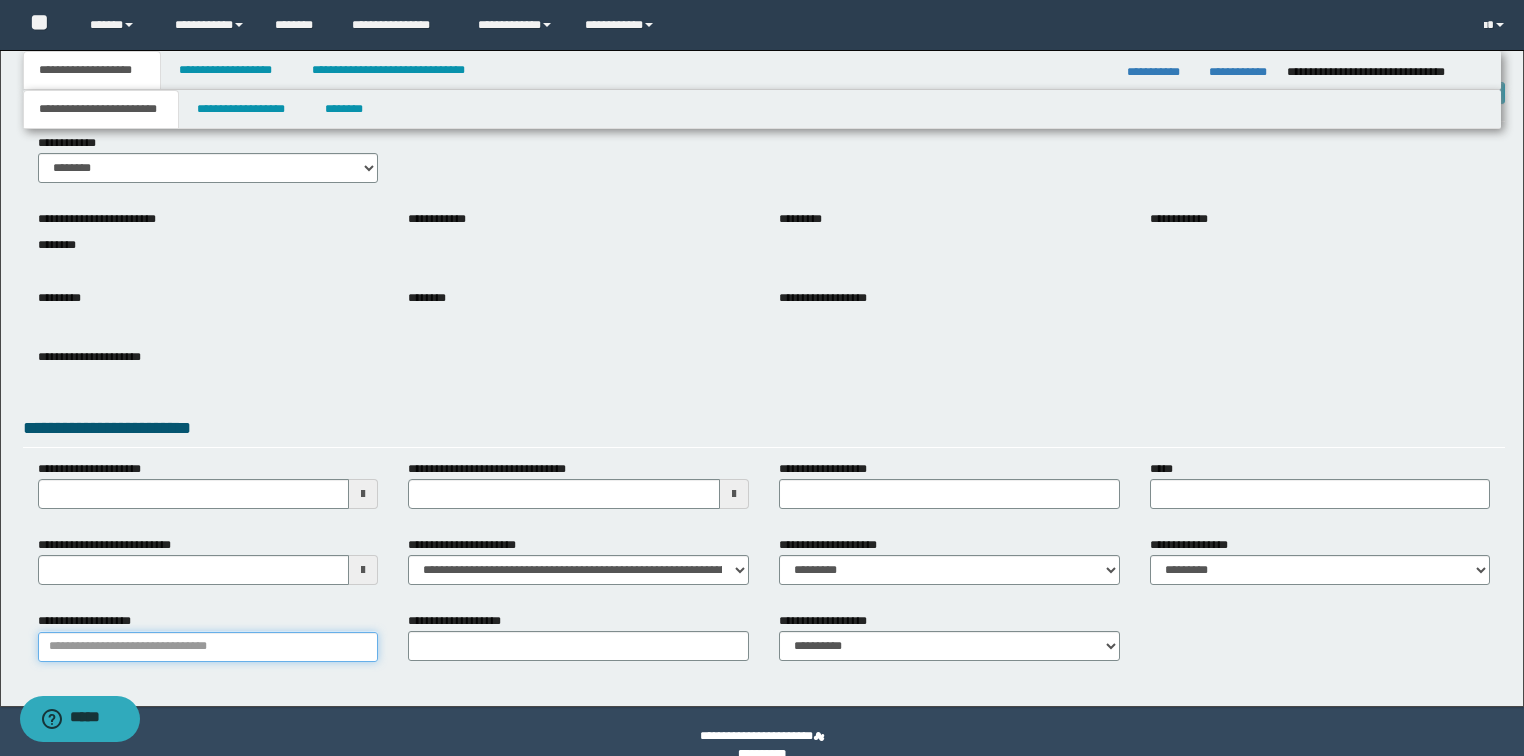 click on "**********" at bounding box center (208, 647) 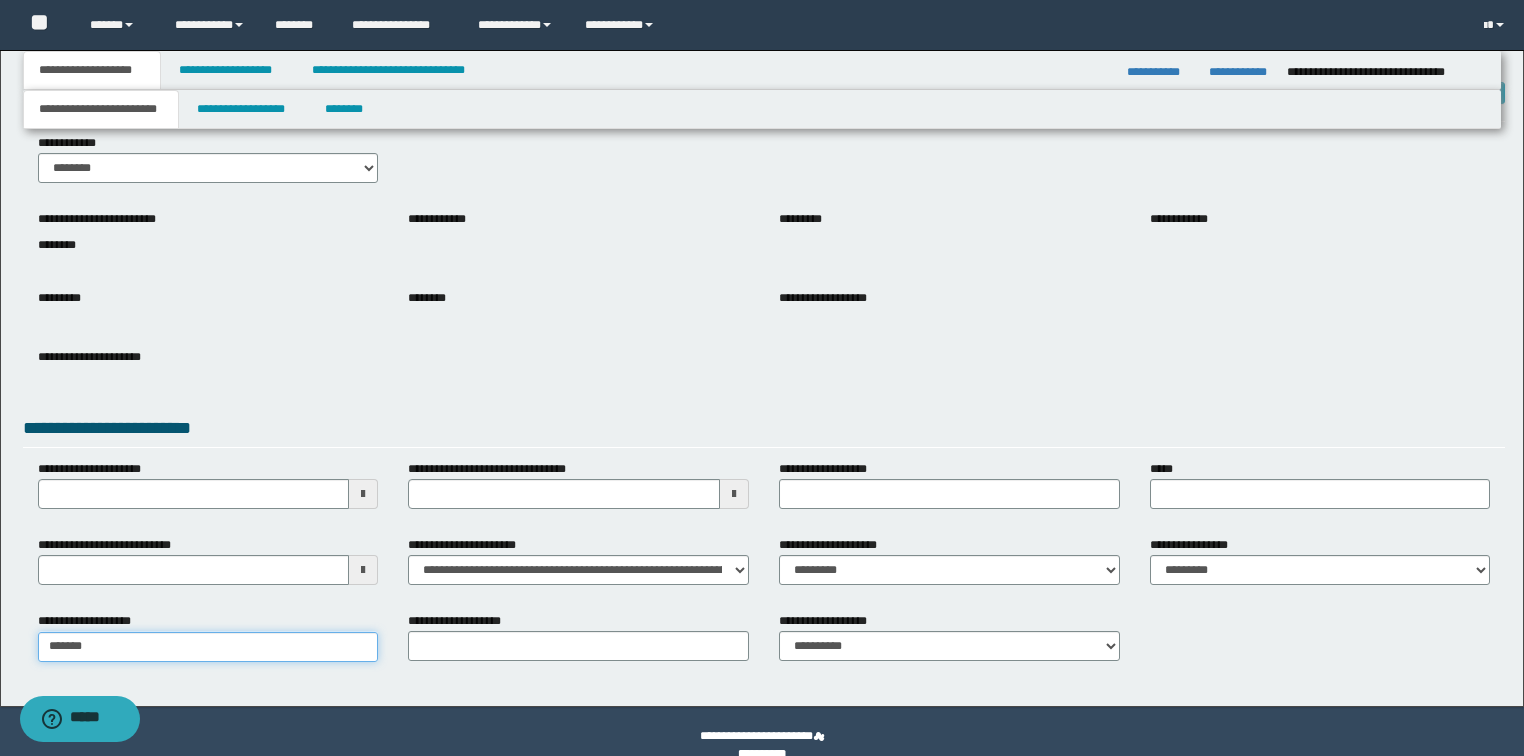 type on "********" 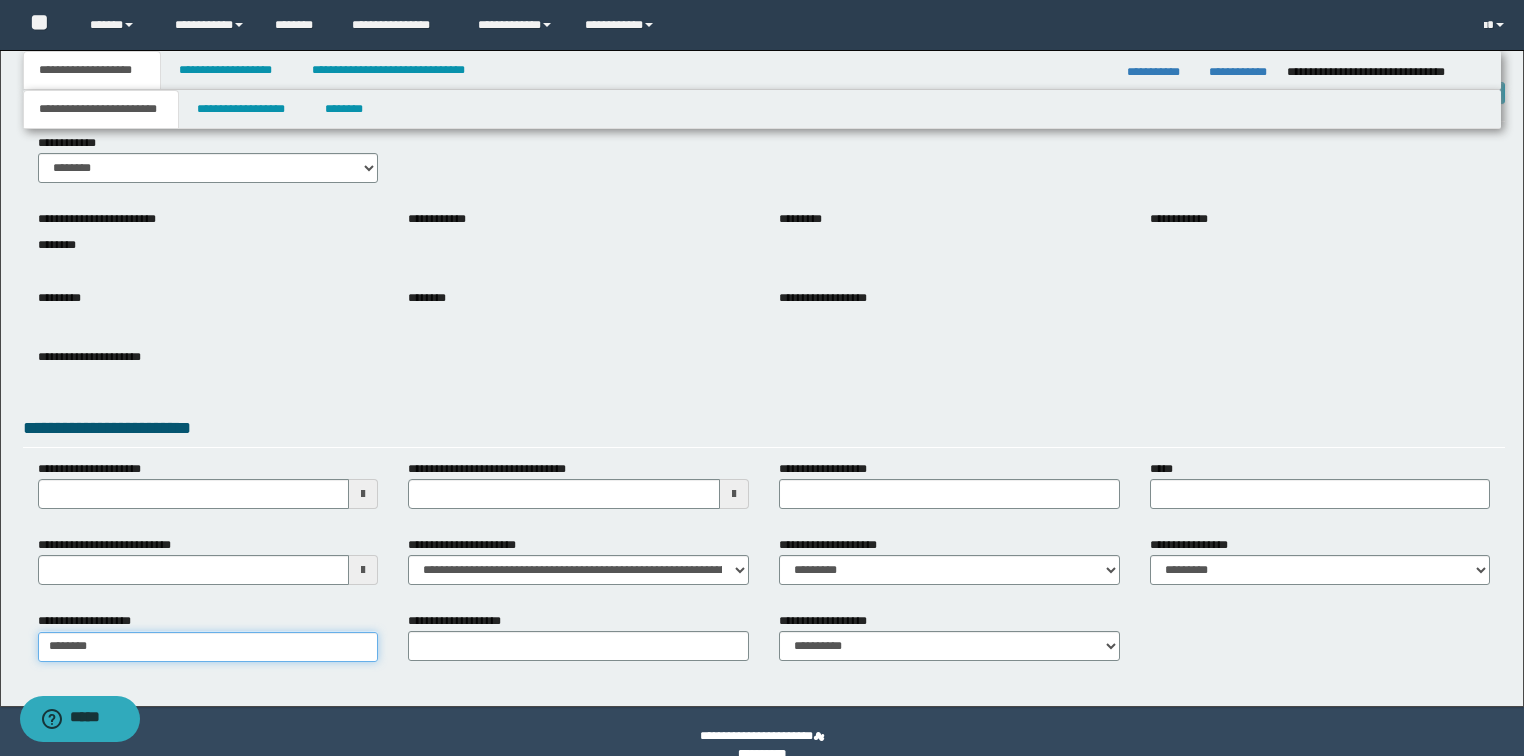type on "********" 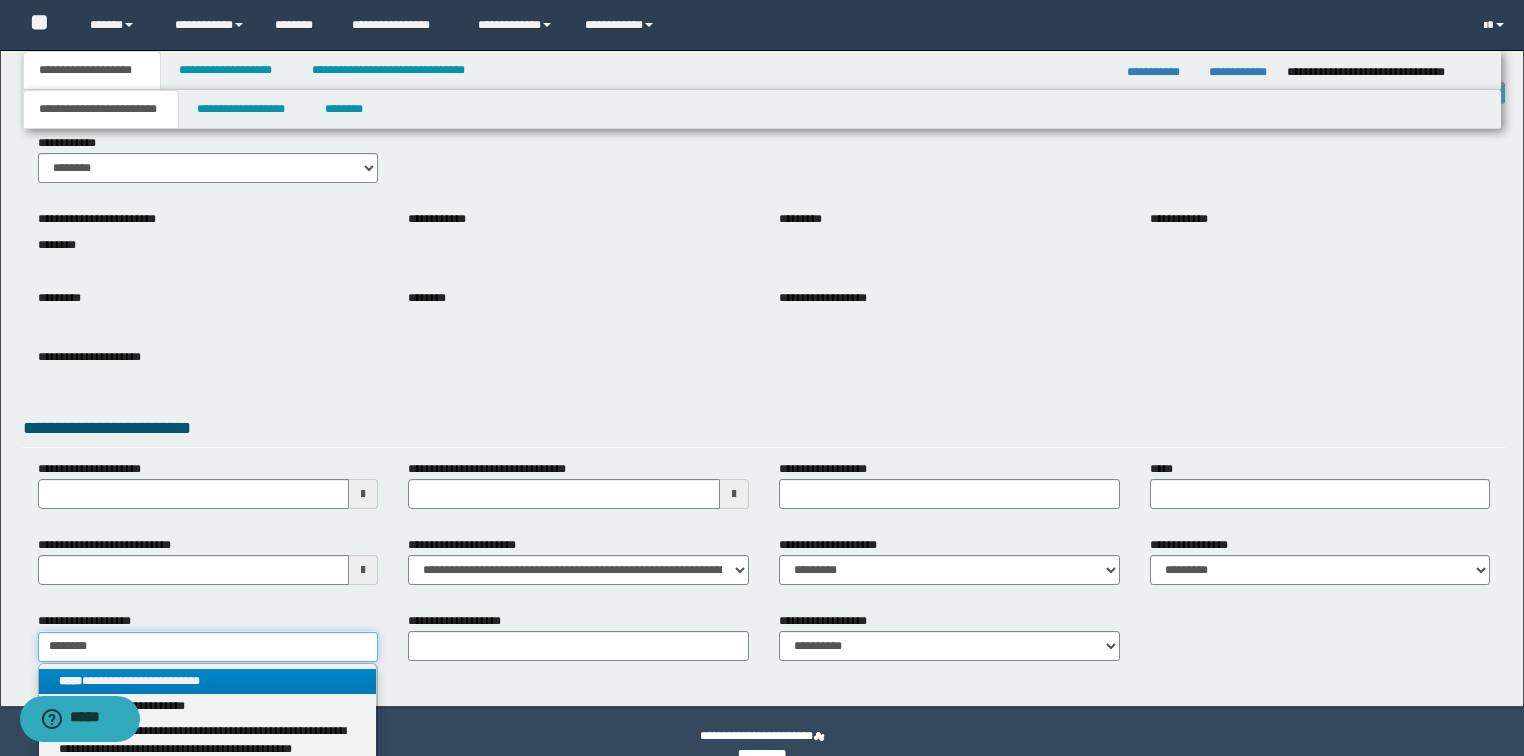 type on "********" 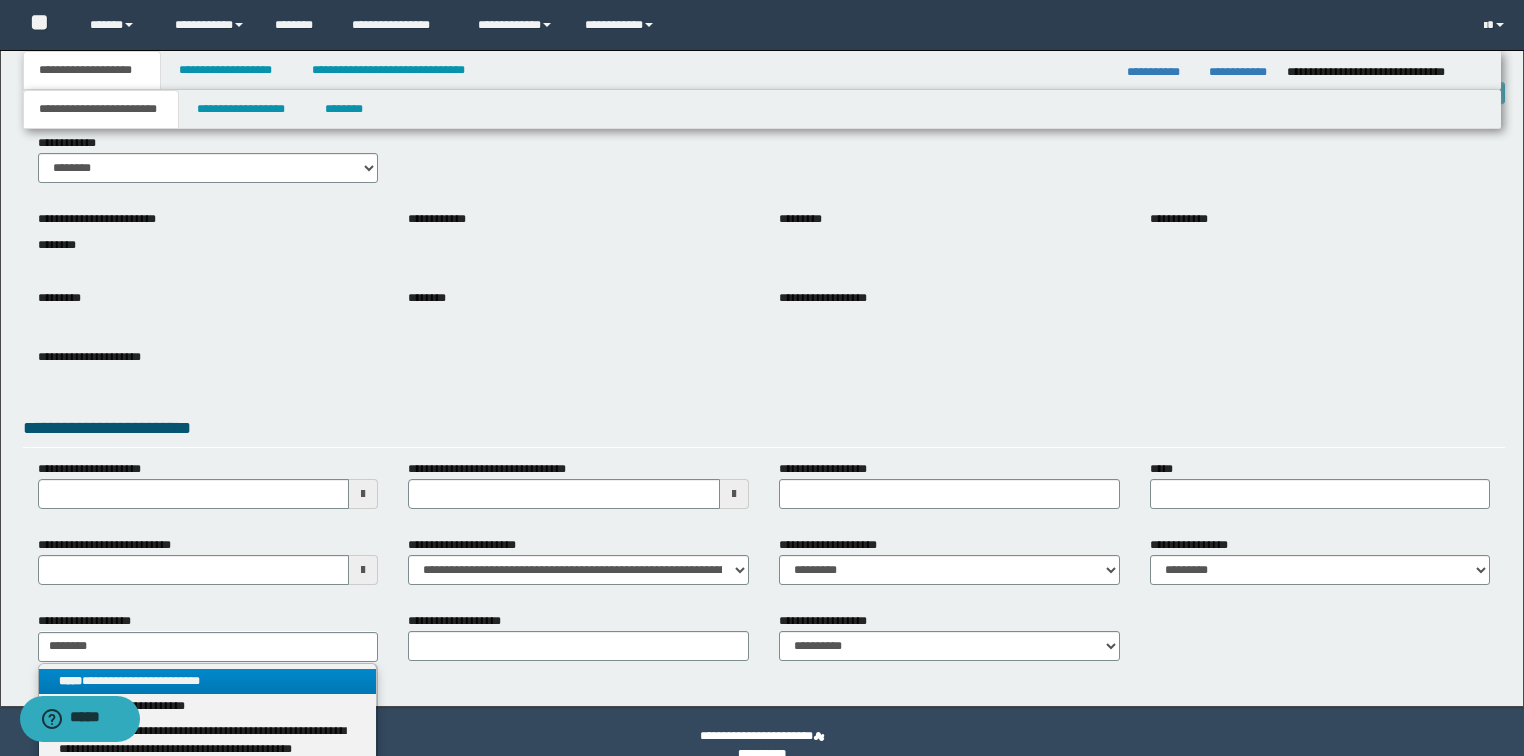 click on "**********" at bounding box center (208, 681) 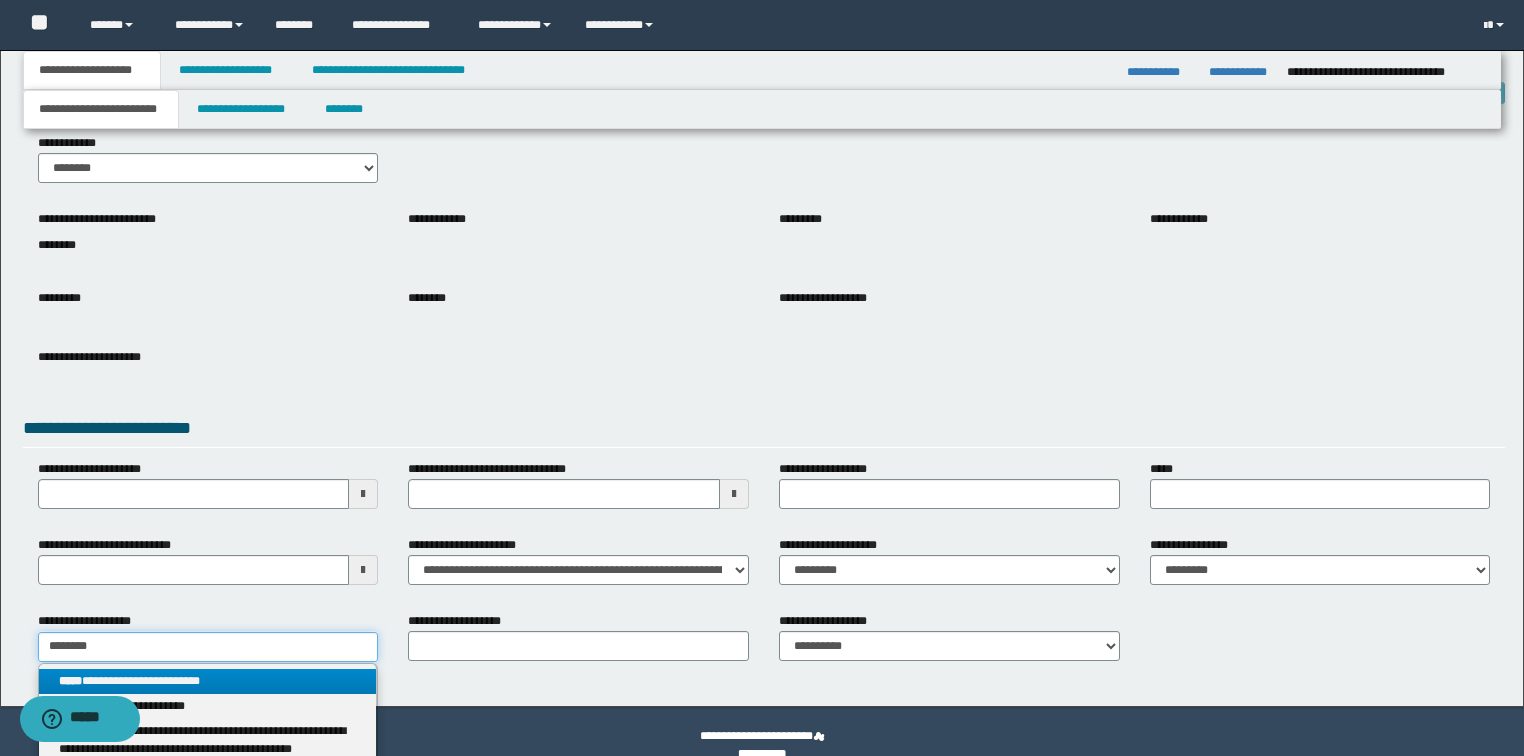 type 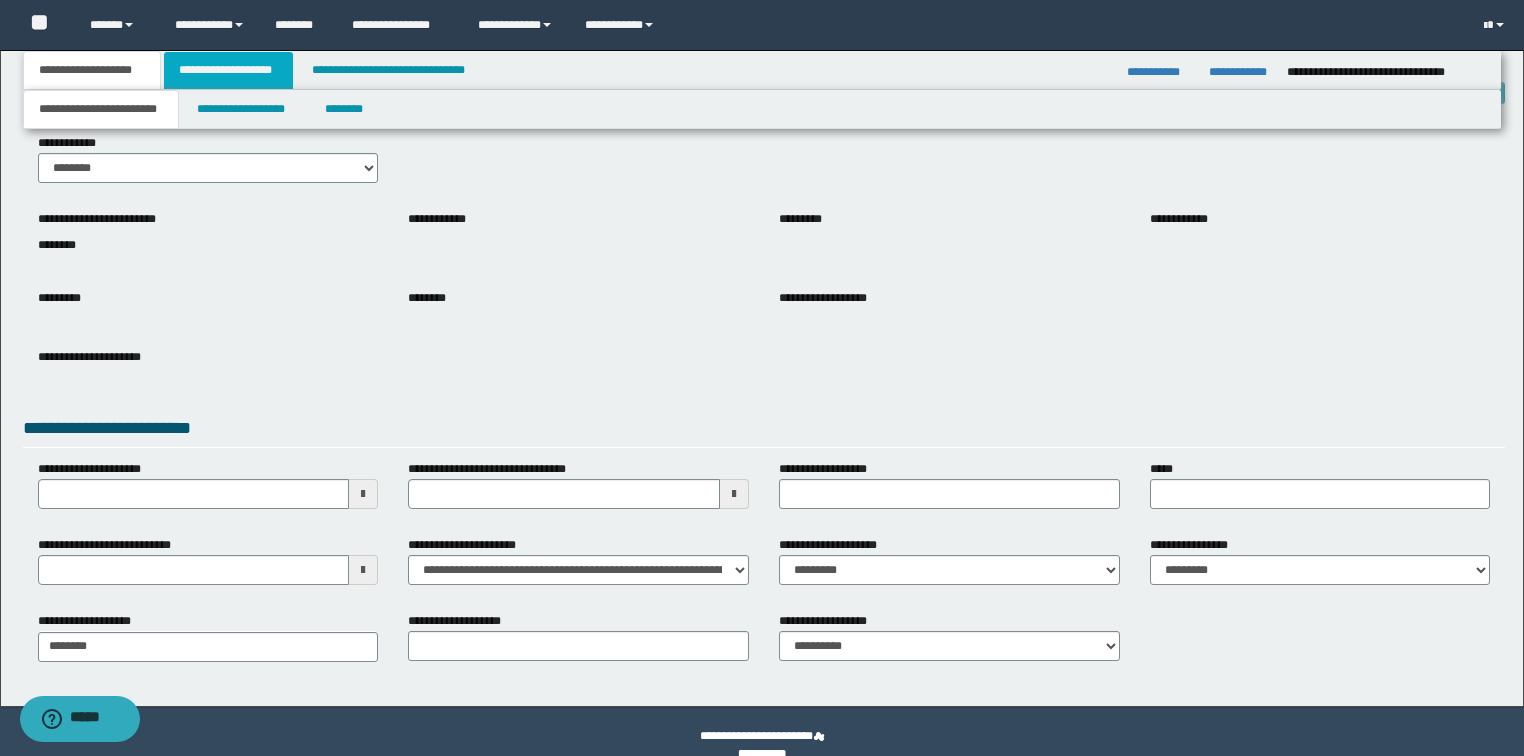 click on "**********" at bounding box center [228, 70] 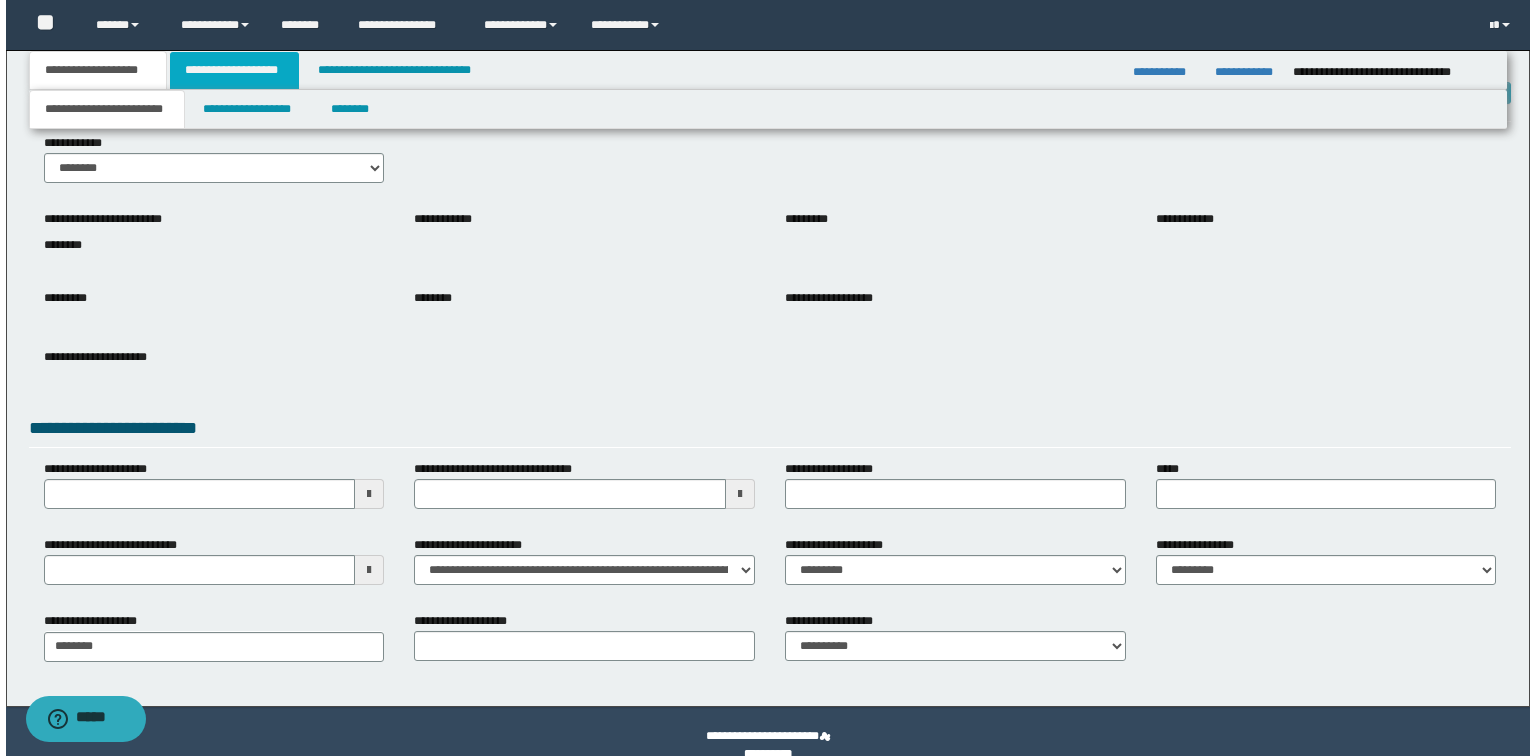 scroll, scrollTop: 0, scrollLeft: 0, axis: both 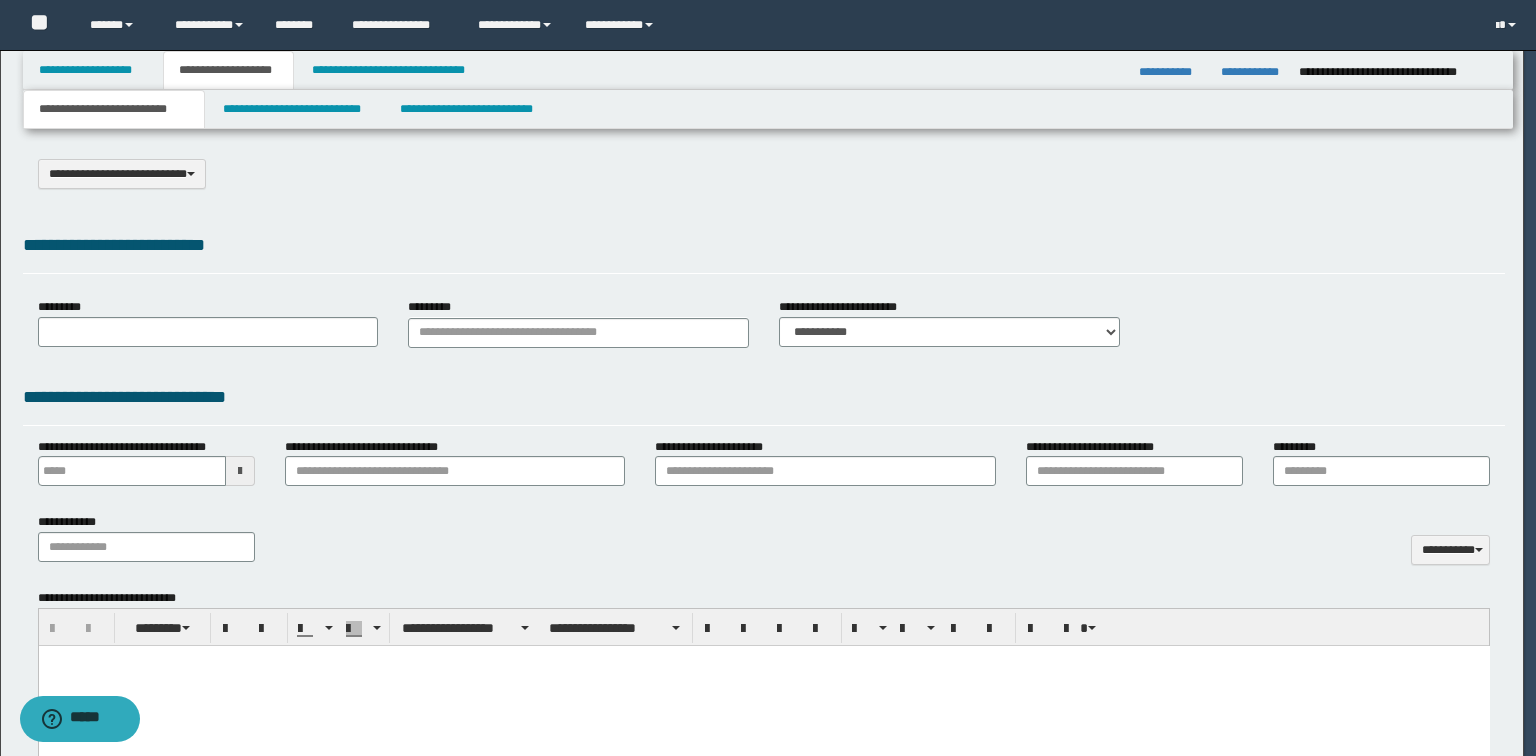 type on "**********" 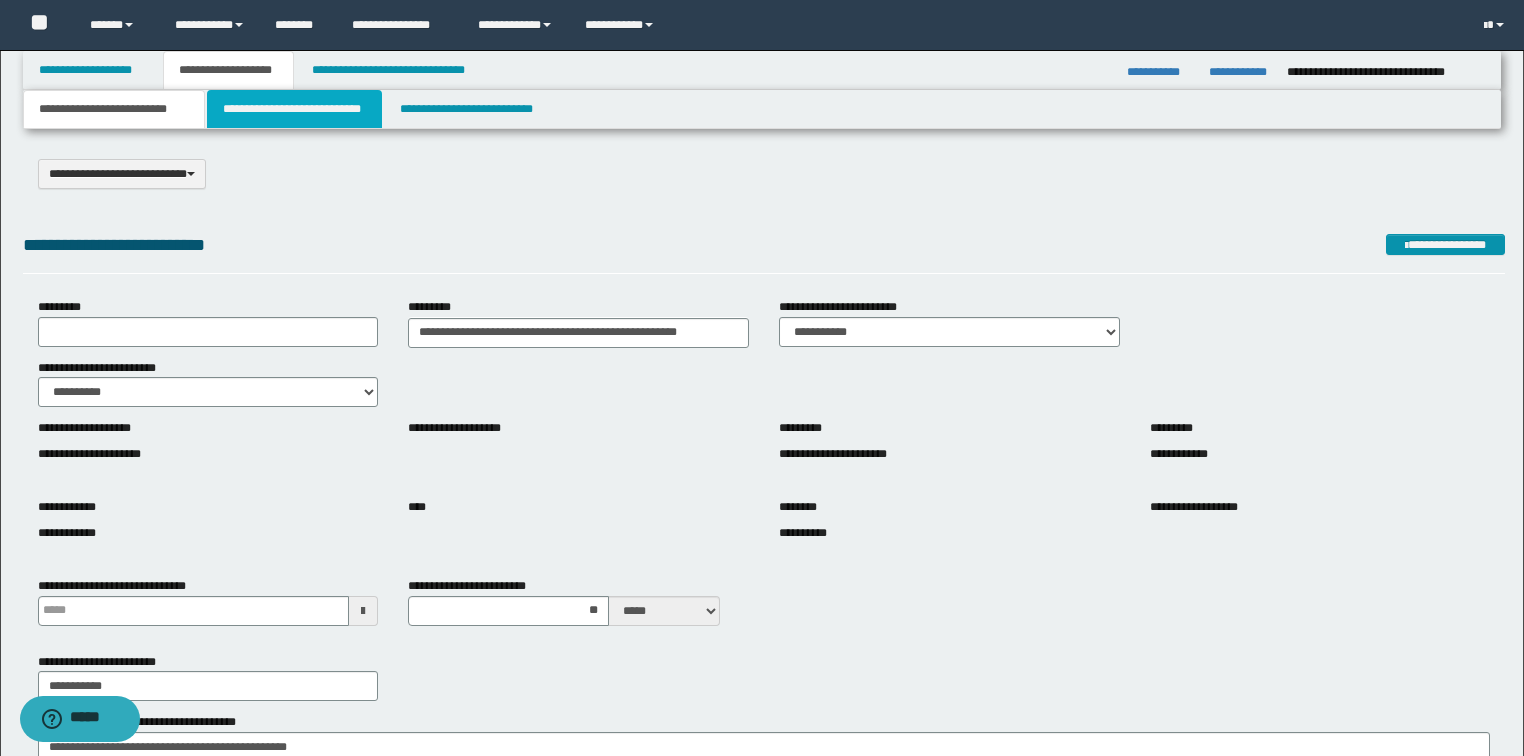 click on "**********" at bounding box center [294, 109] 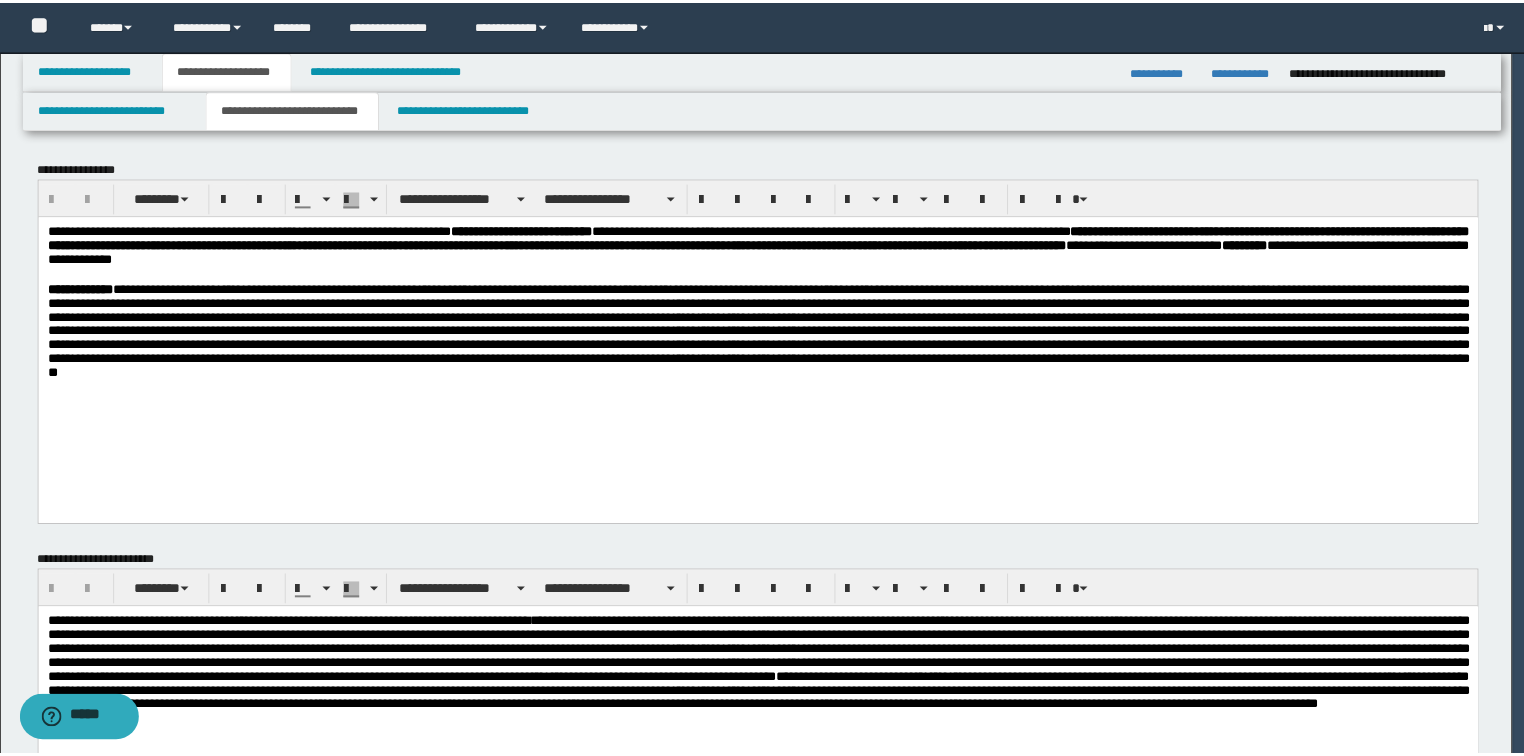 scroll, scrollTop: 0, scrollLeft: 0, axis: both 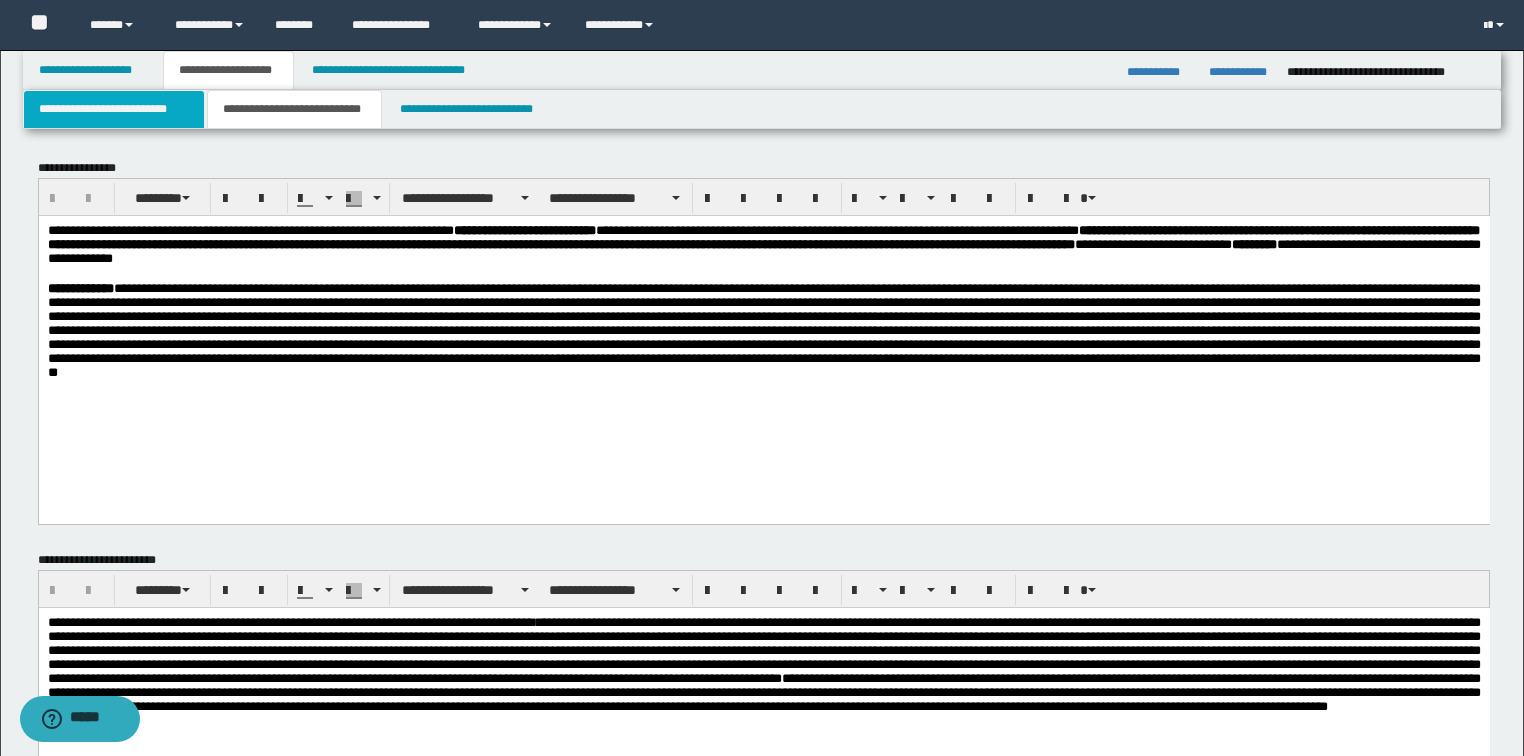 click on "**********" at bounding box center [114, 109] 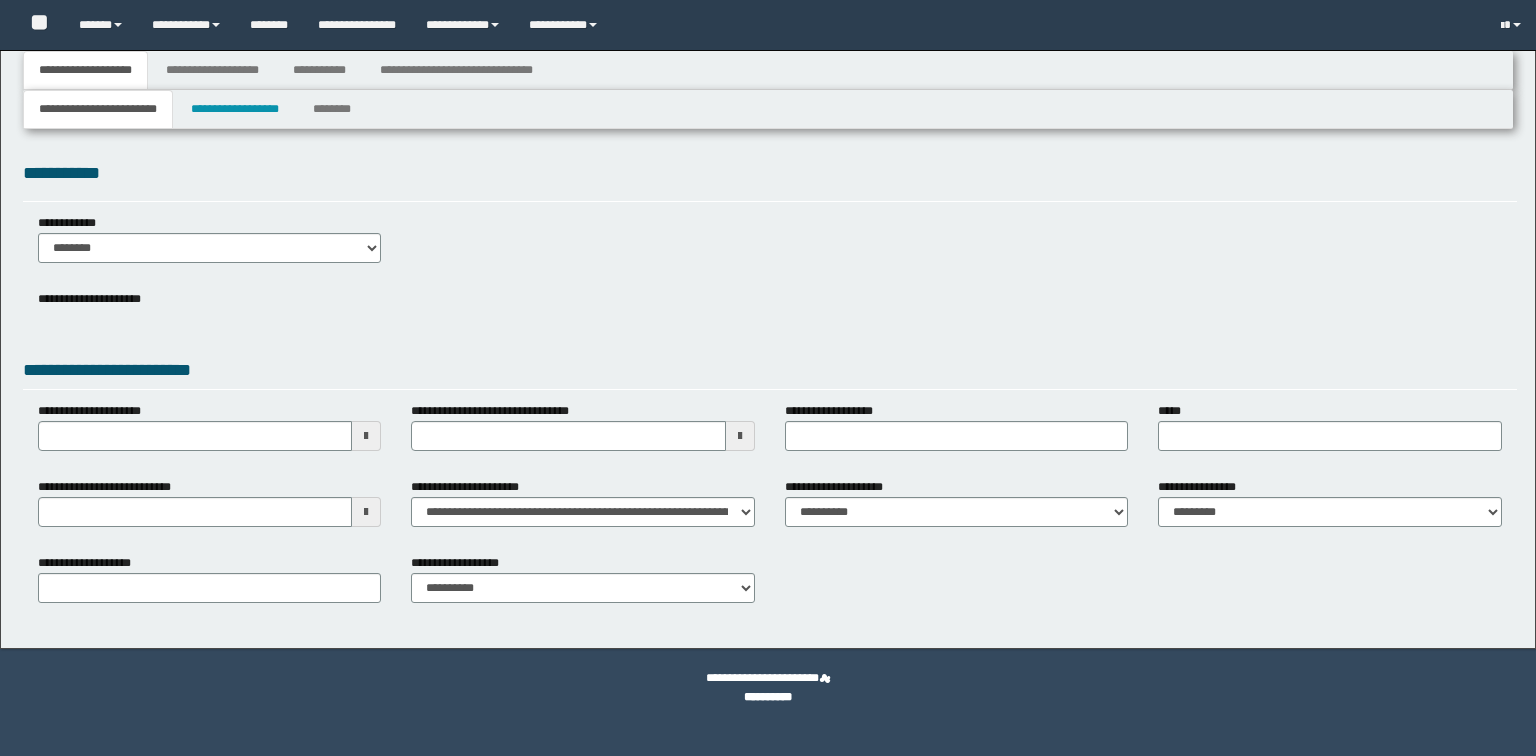type 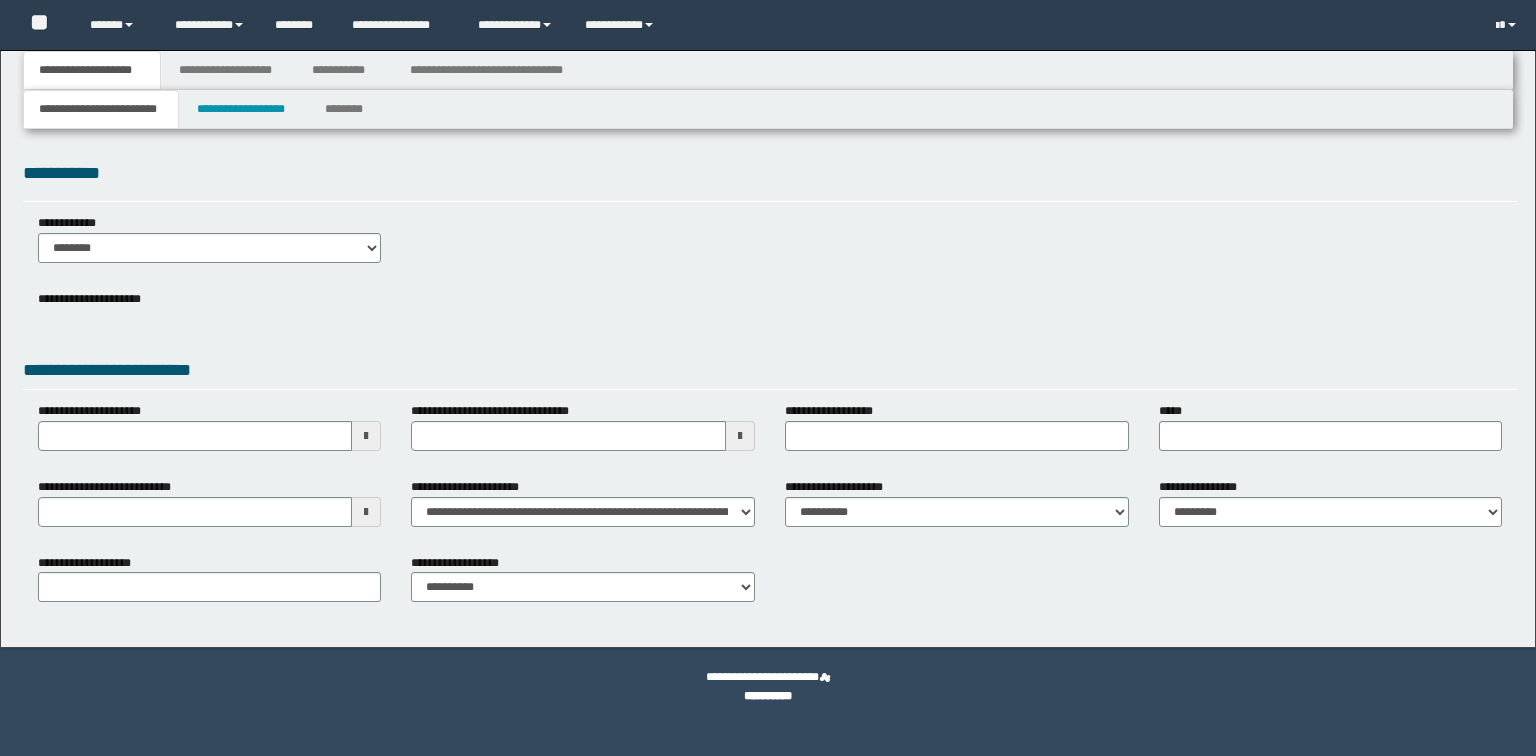 scroll, scrollTop: 0, scrollLeft: 0, axis: both 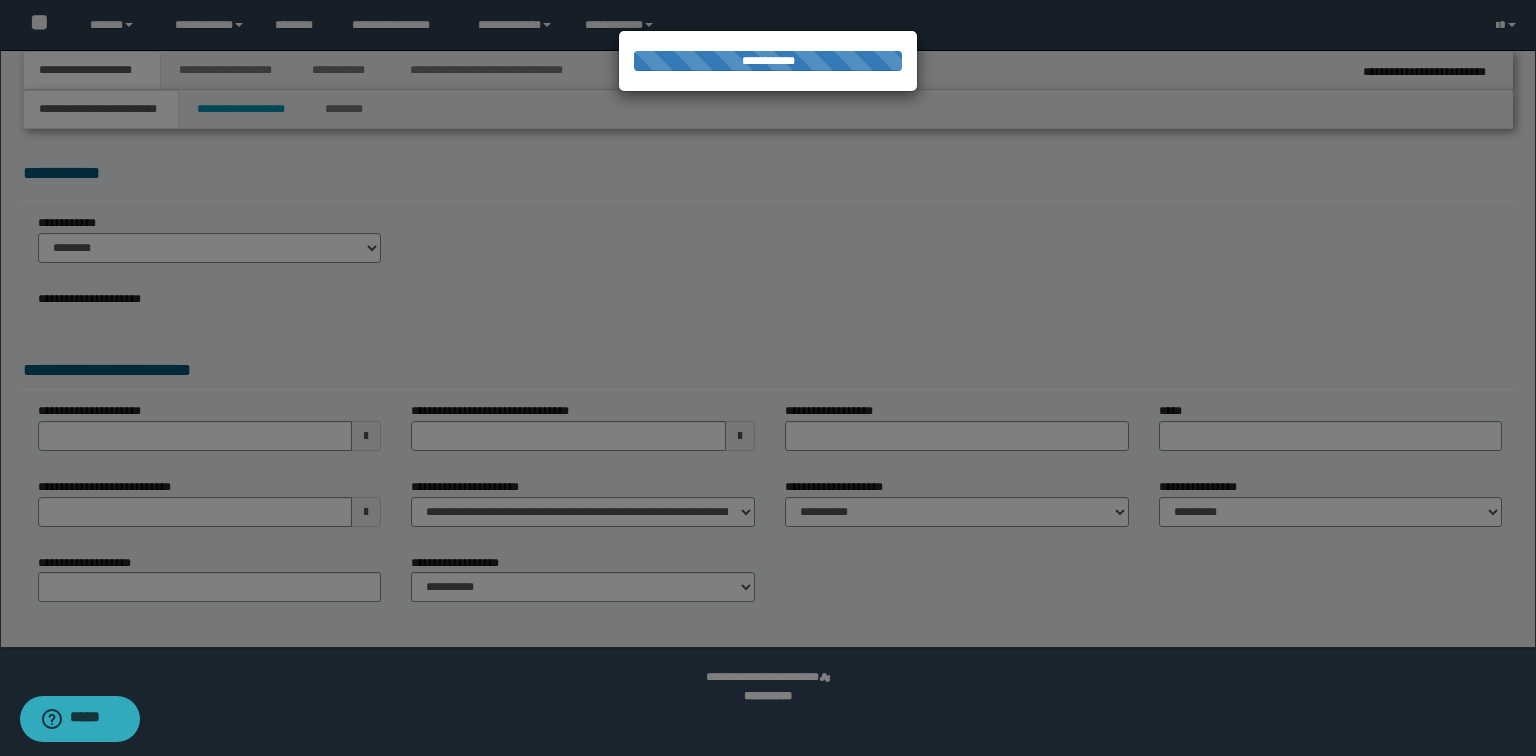 type on "**********" 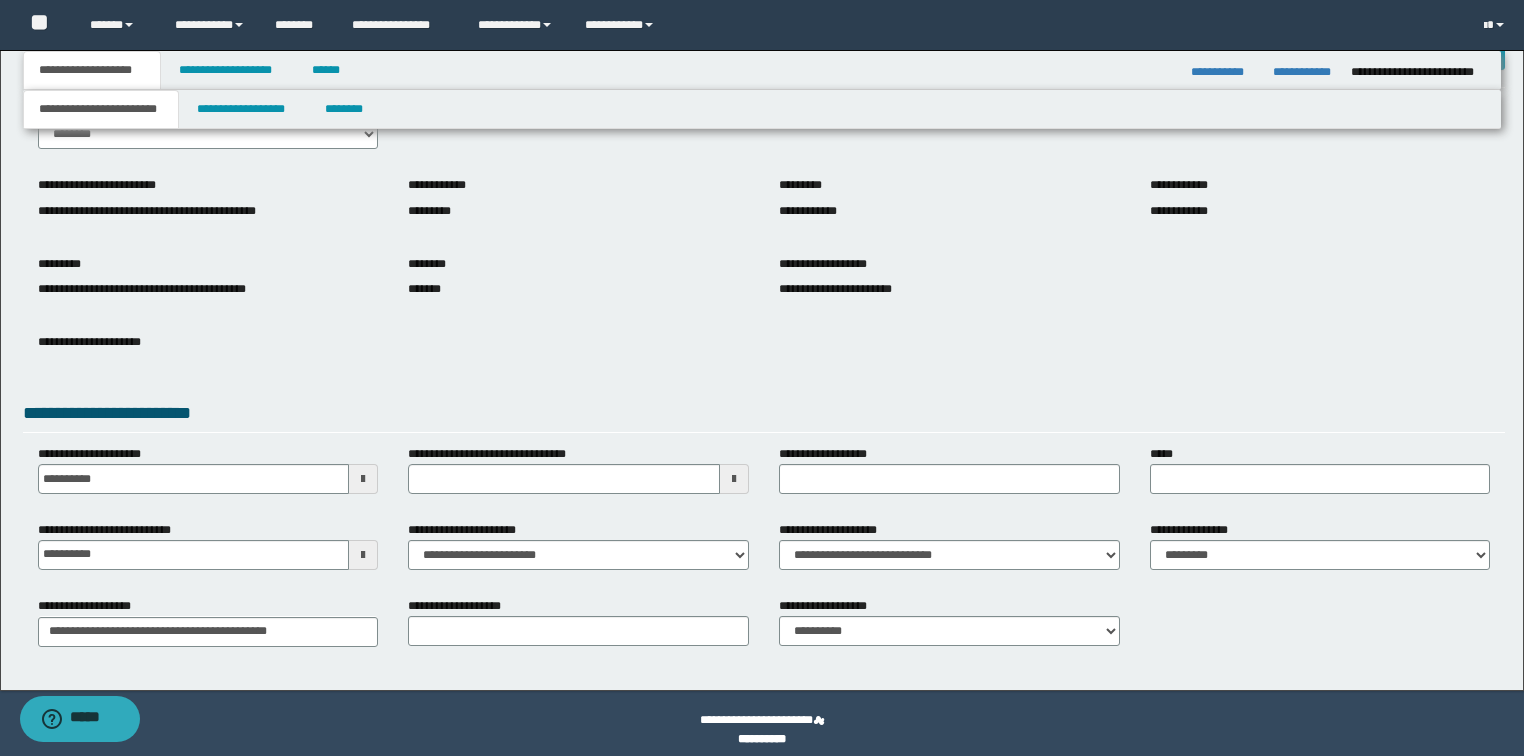 scroll, scrollTop: 127, scrollLeft: 0, axis: vertical 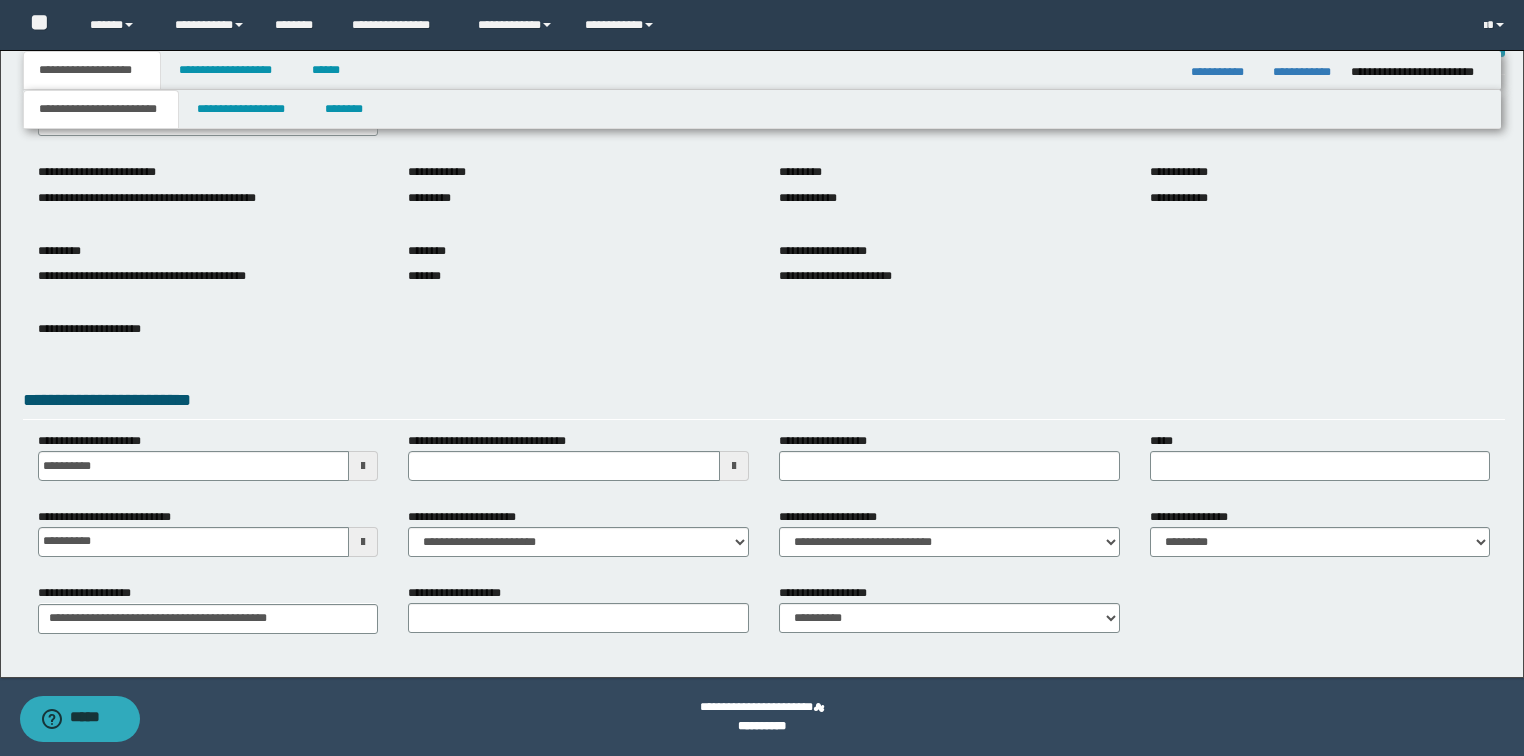 type 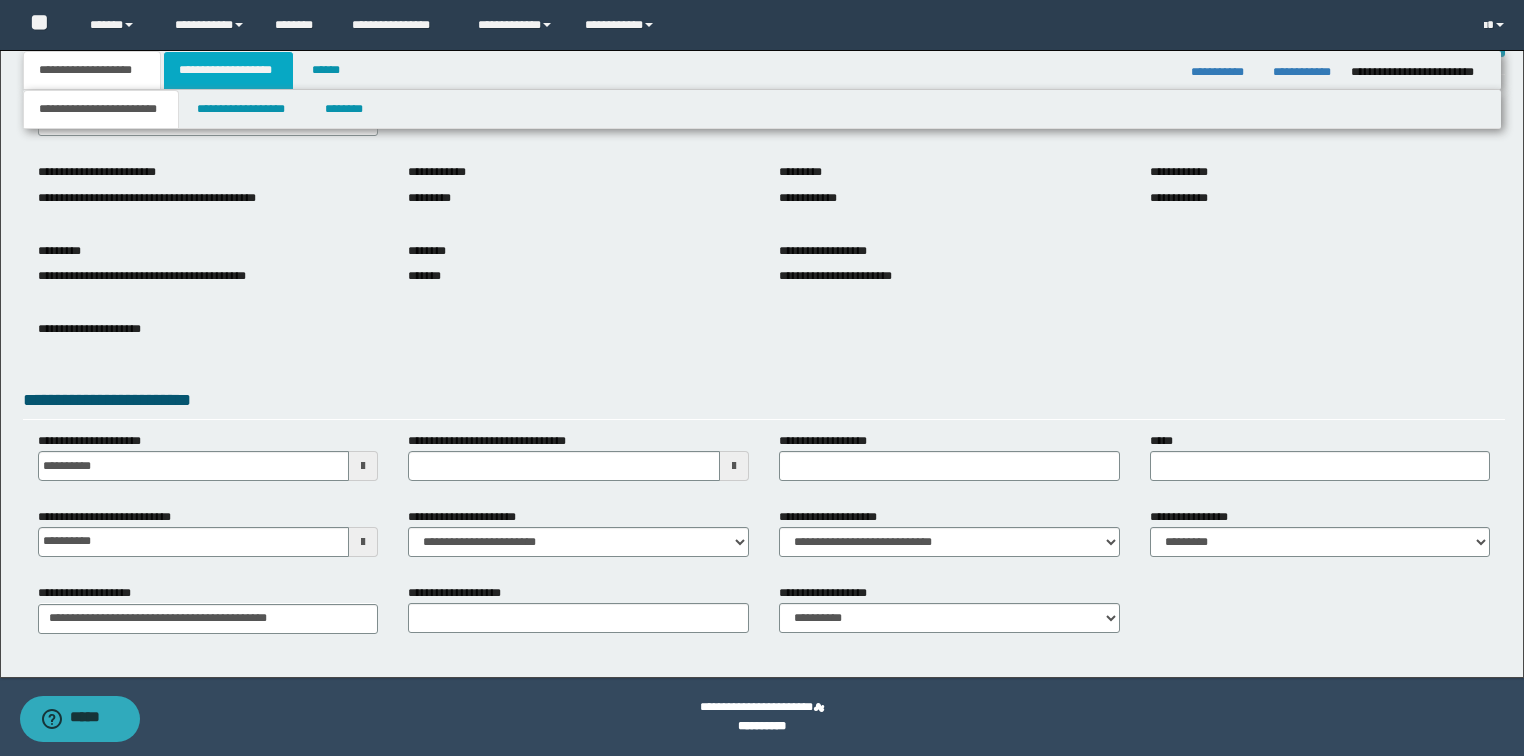 click on "**********" at bounding box center [228, 70] 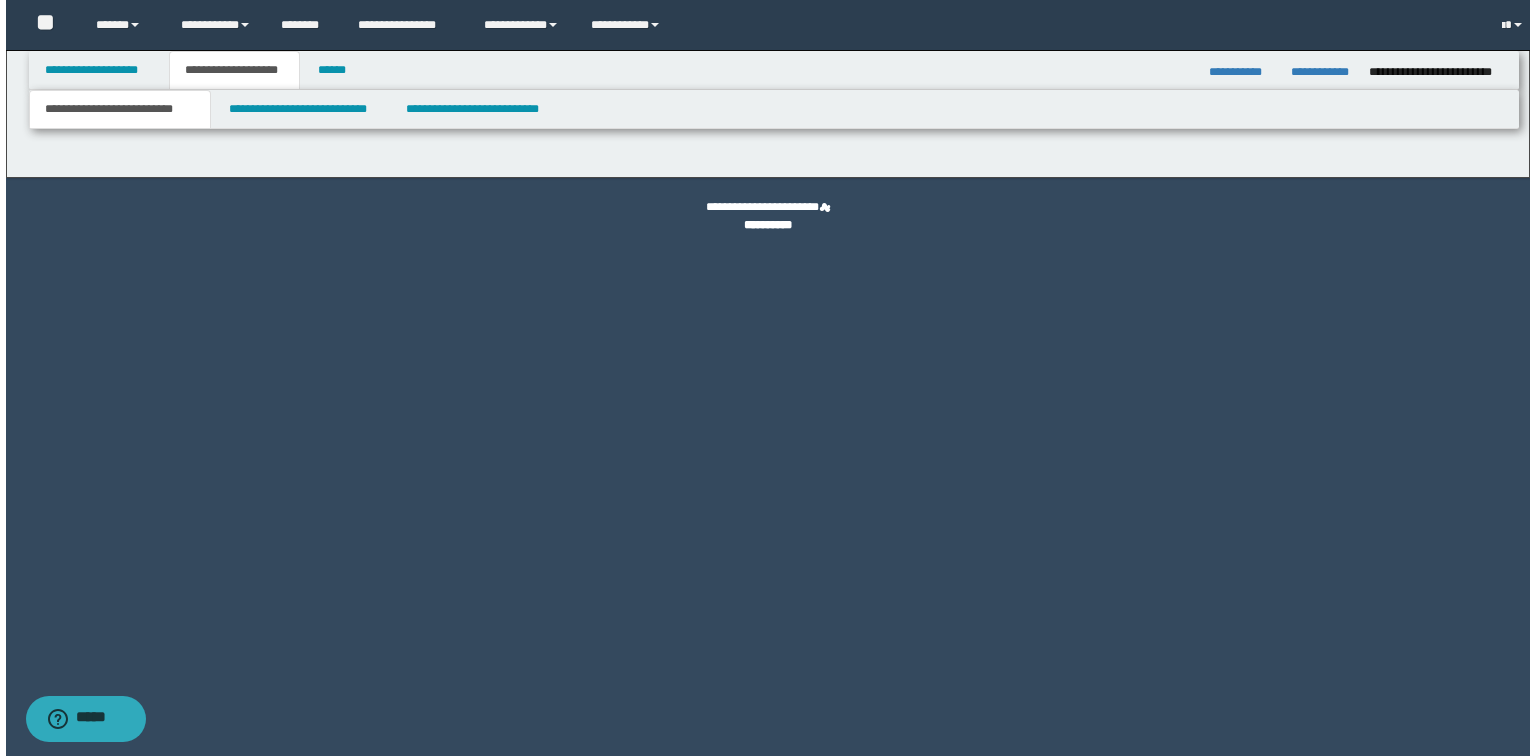 scroll, scrollTop: 0, scrollLeft: 0, axis: both 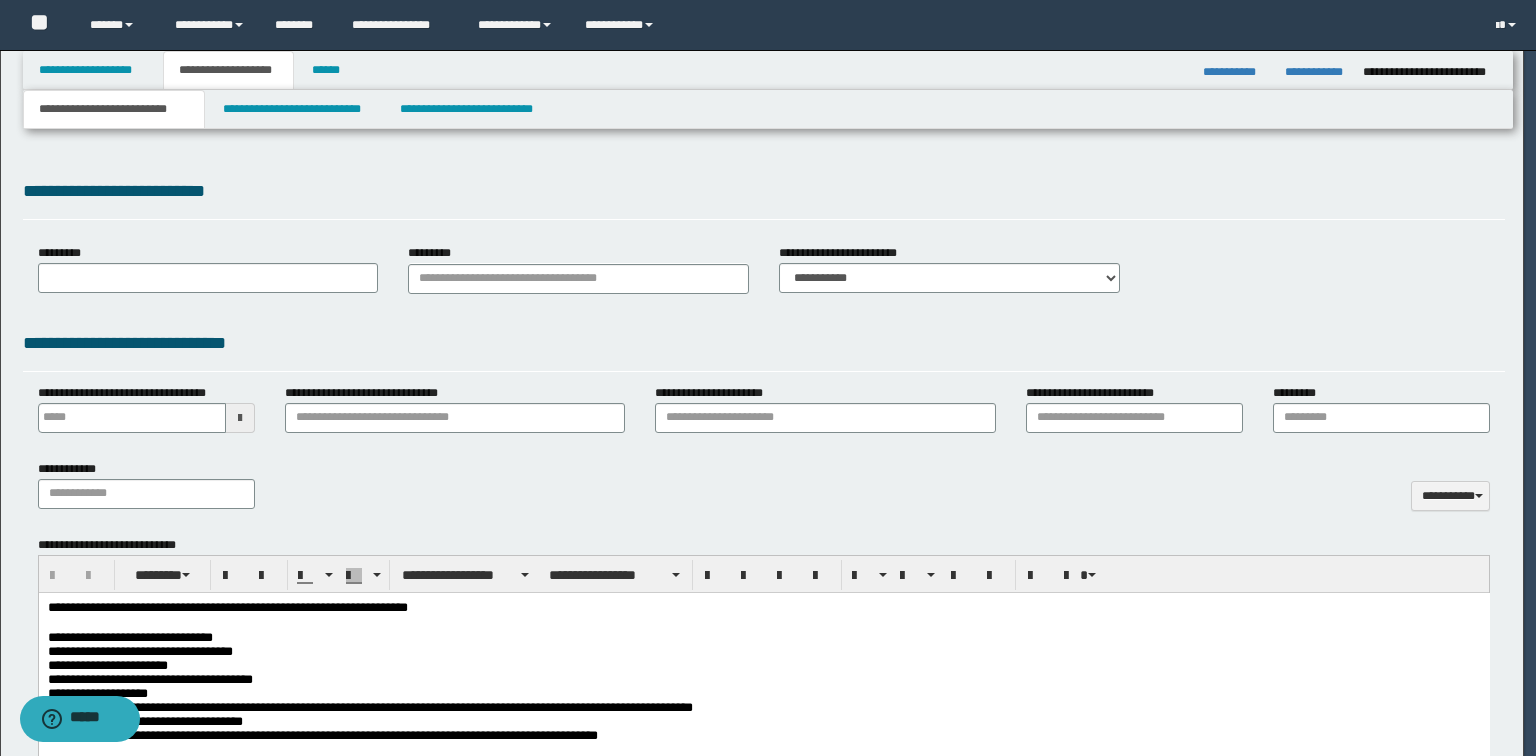 type 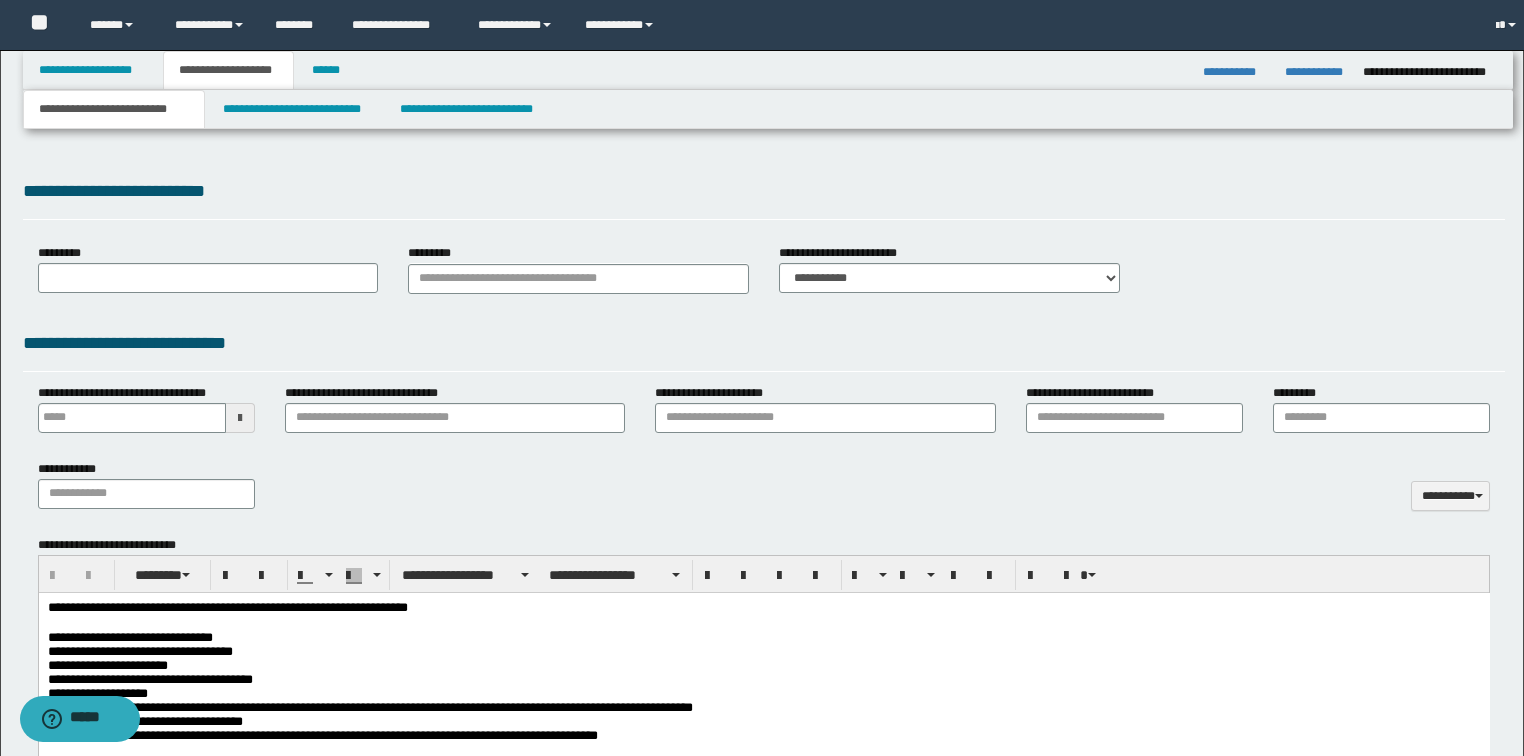 type on "**********" 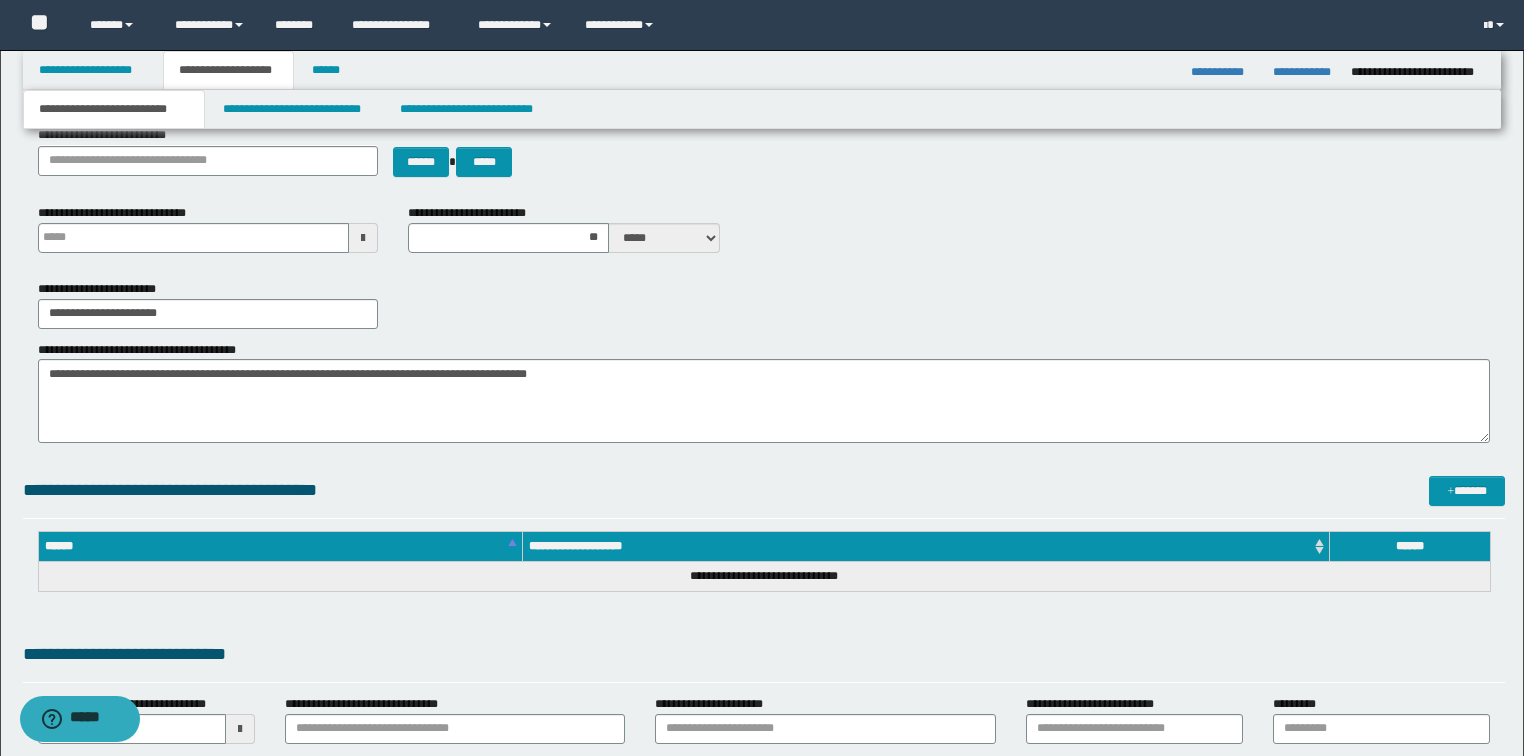 type 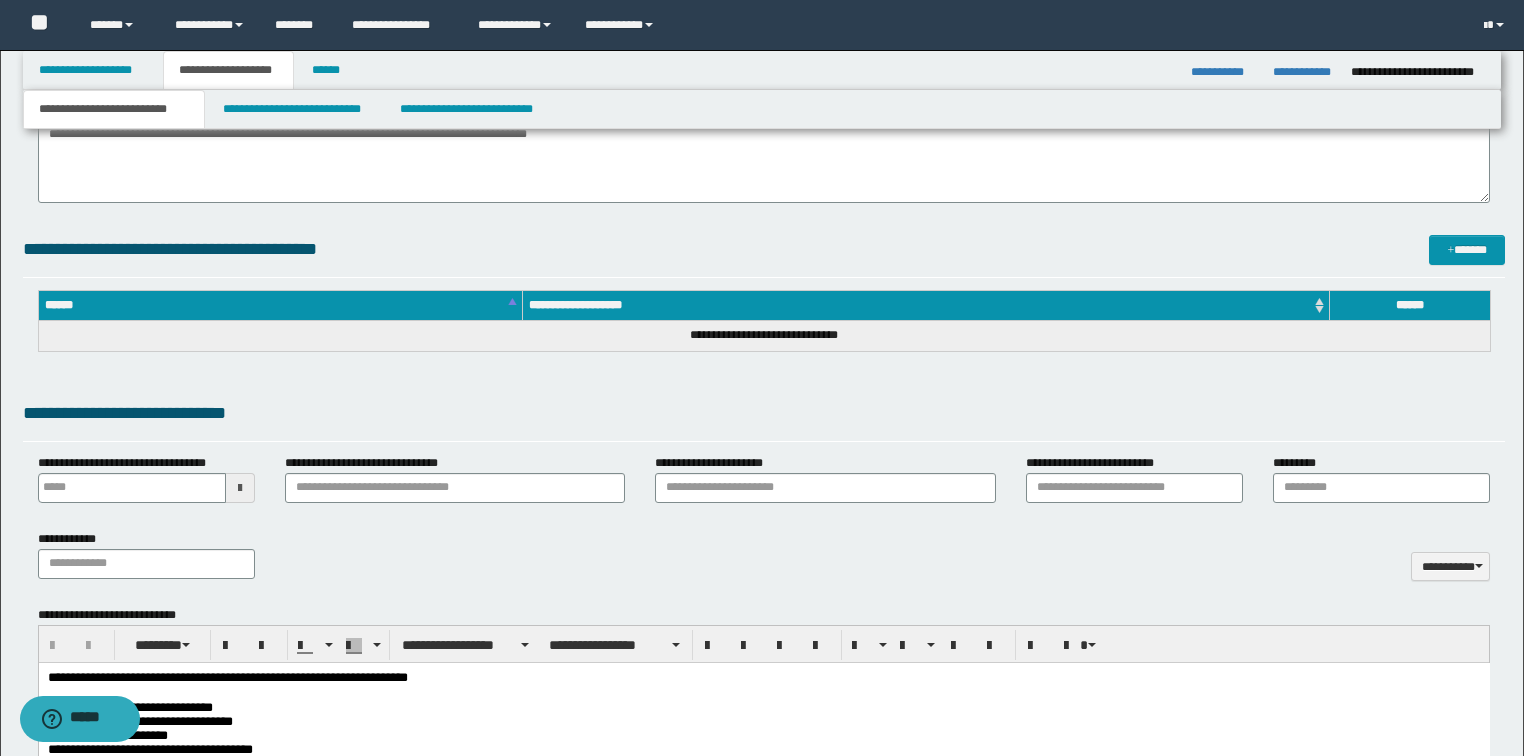 type 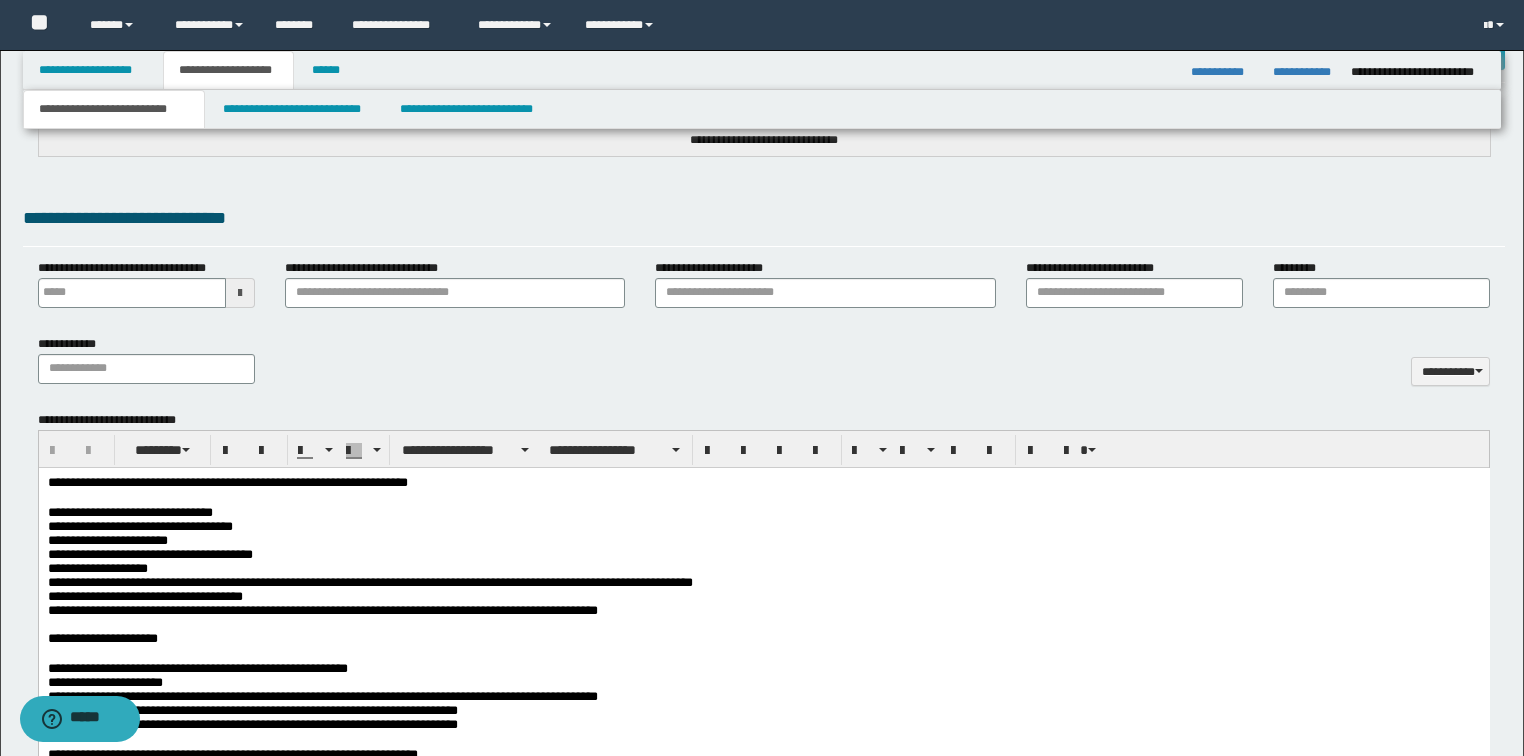 scroll, scrollTop: 800, scrollLeft: 0, axis: vertical 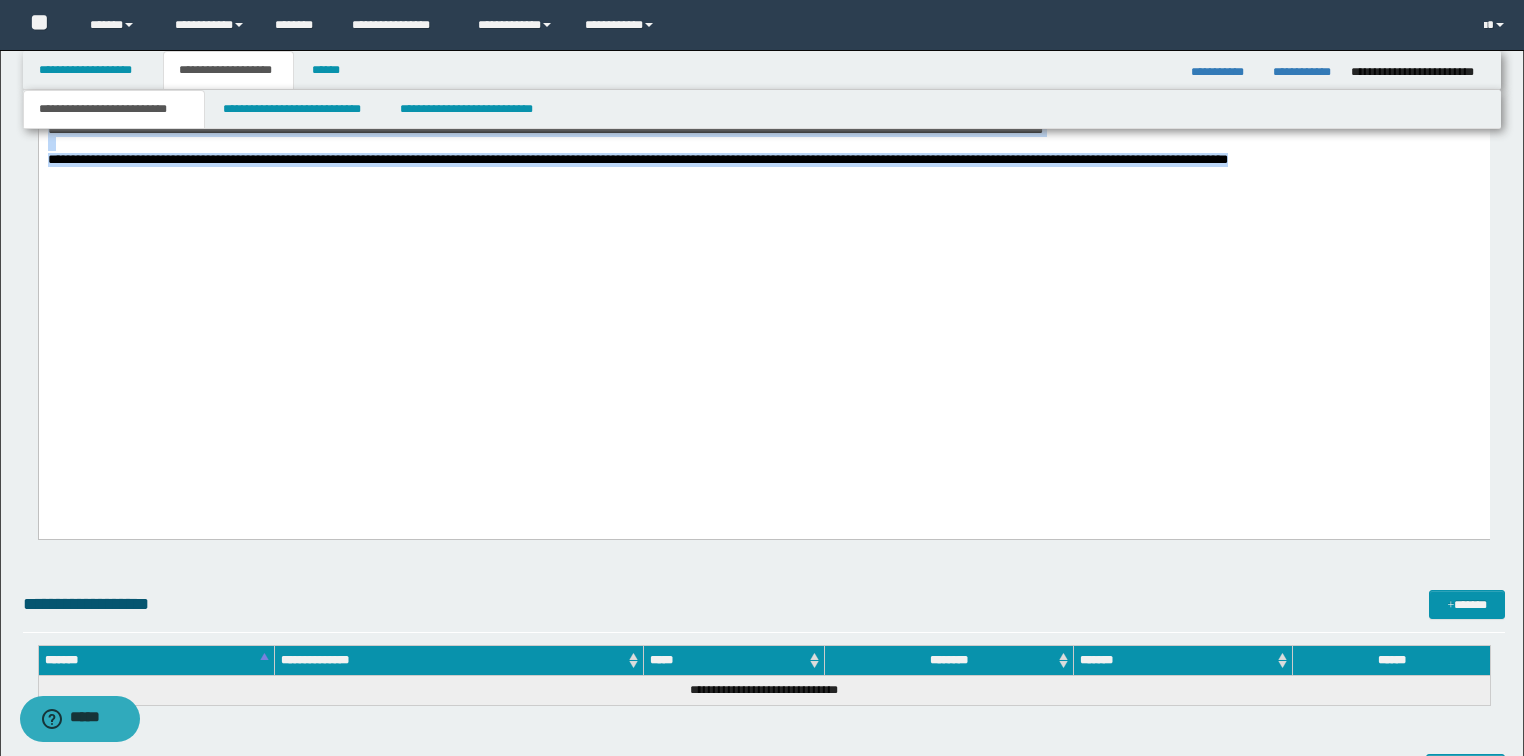drag, startPoint x: 48, startPoint y: -1482, endPoint x: 1541, endPoint y: -1030, distance: 1559.9208 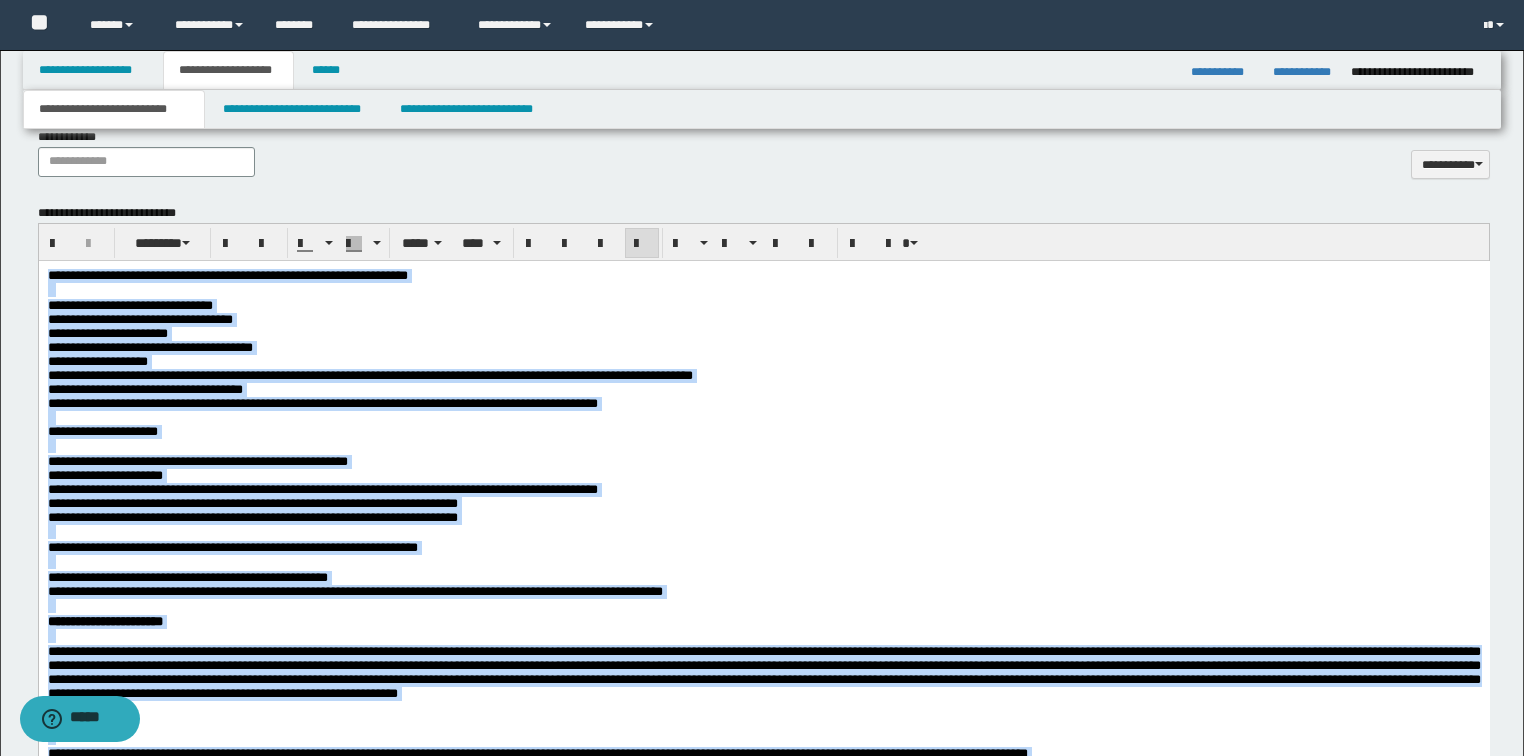 scroll, scrollTop: 960, scrollLeft: 0, axis: vertical 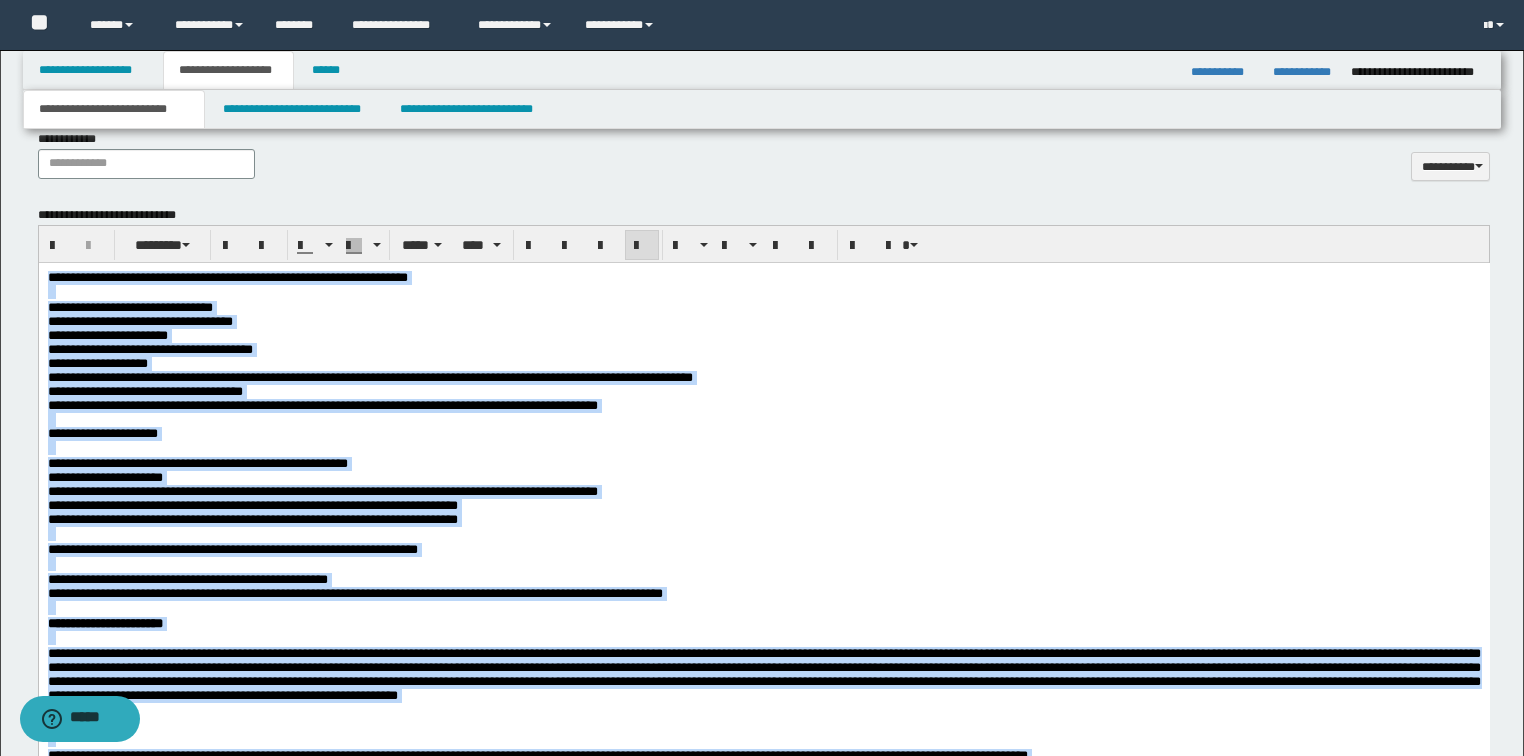 click on "**********" at bounding box center (139, 320) 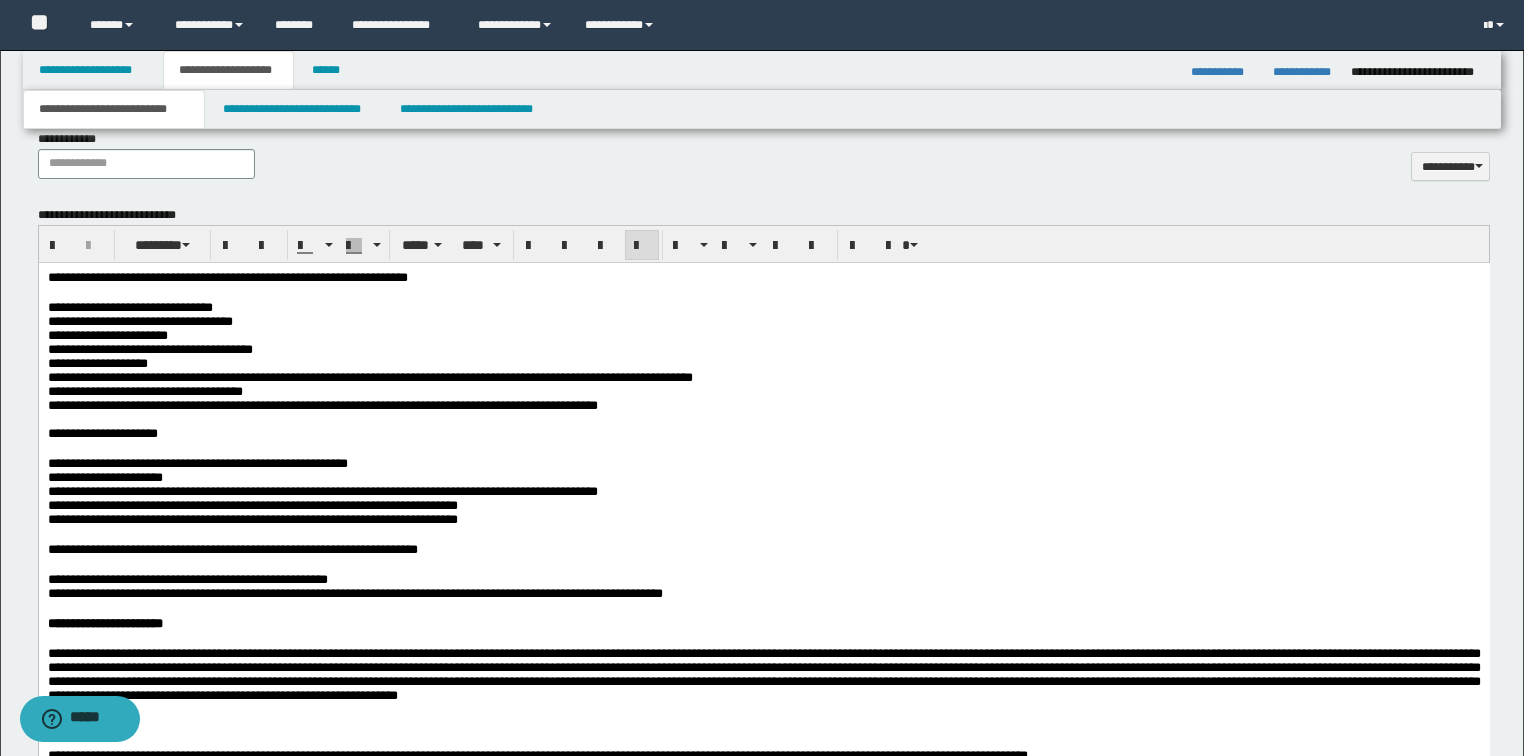 click at bounding box center [763, 448] 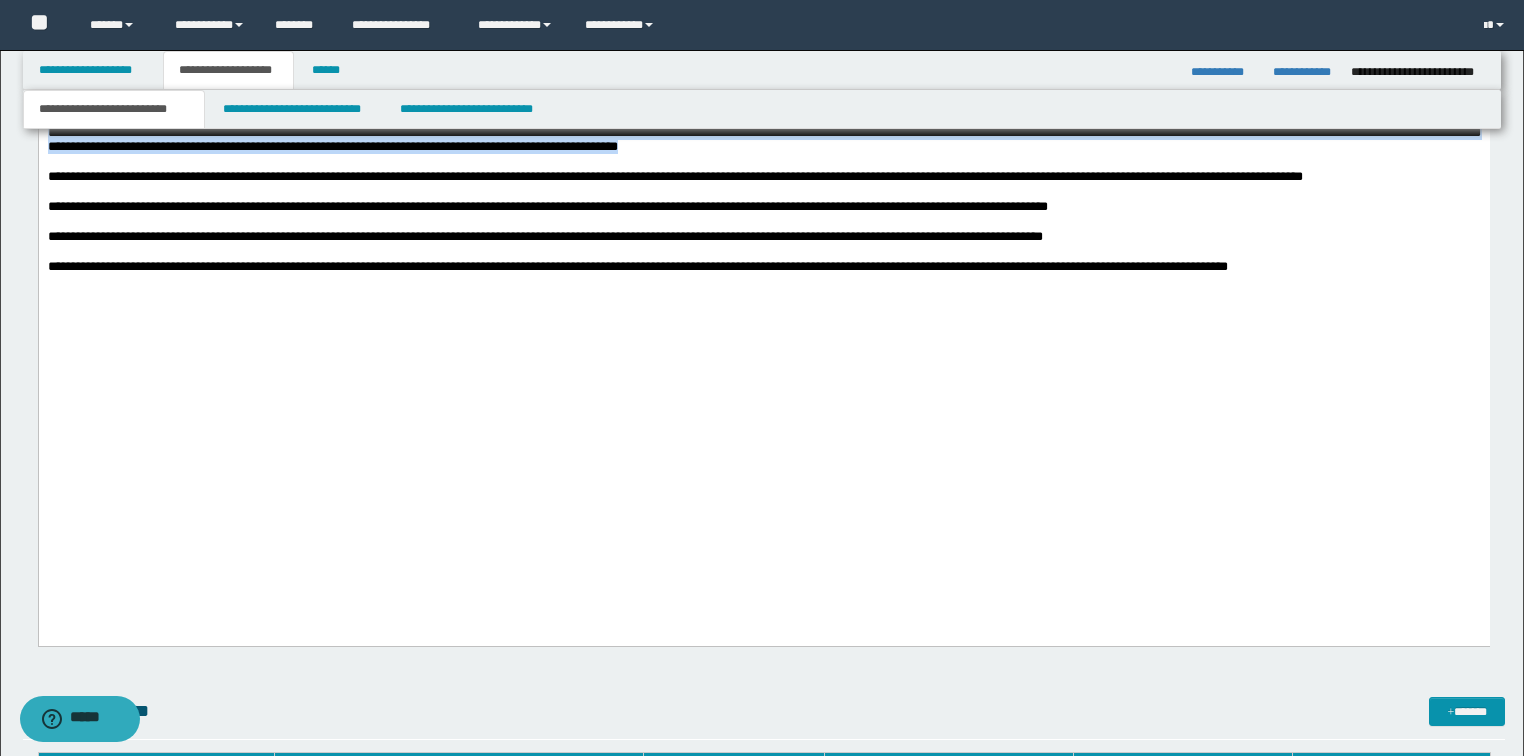 scroll, scrollTop: 2640, scrollLeft: 0, axis: vertical 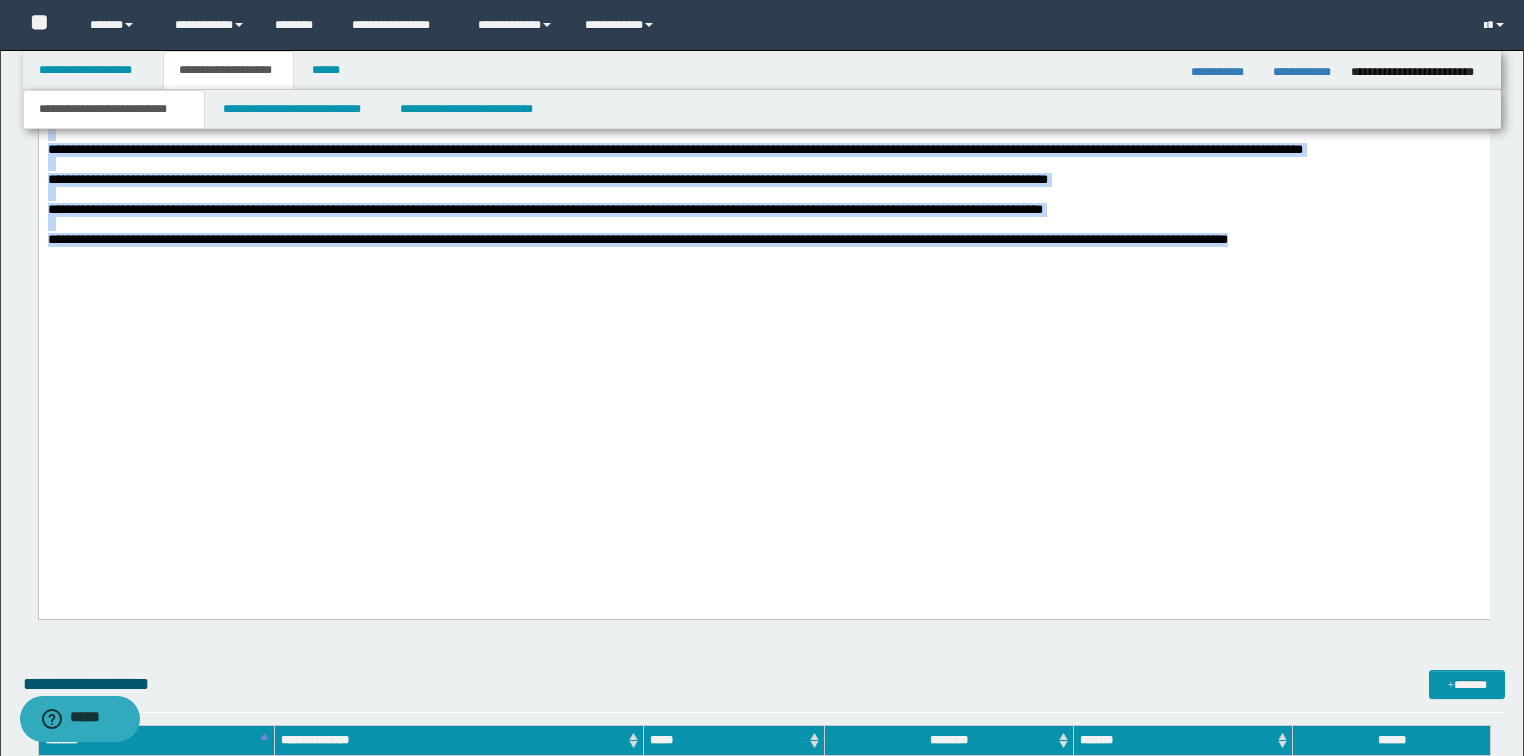 drag, startPoint x: 50, startPoint y: -1402, endPoint x: 1542, endPoint y: -878, distance: 1581.3412 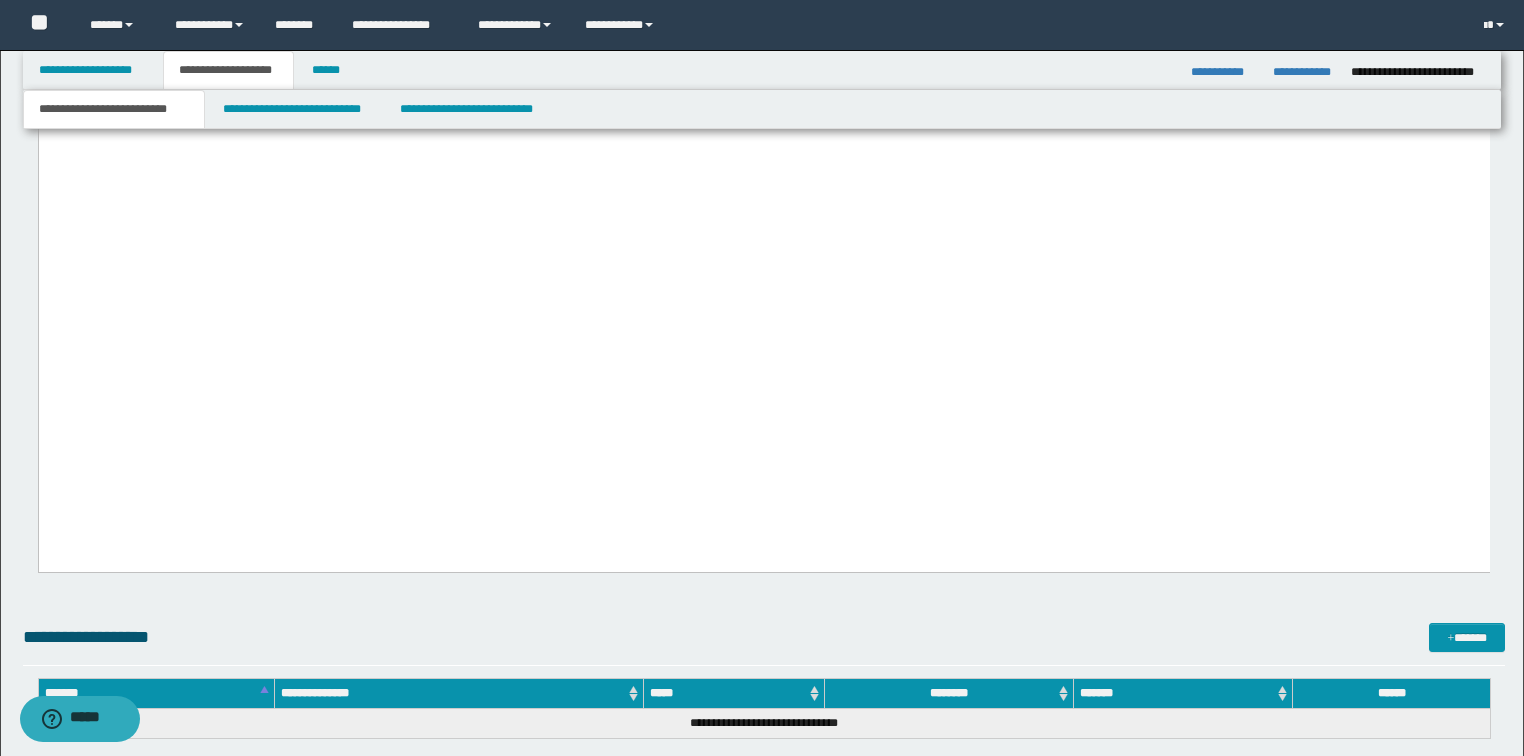 scroll, scrollTop: 2481, scrollLeft: 0, axis: vertical 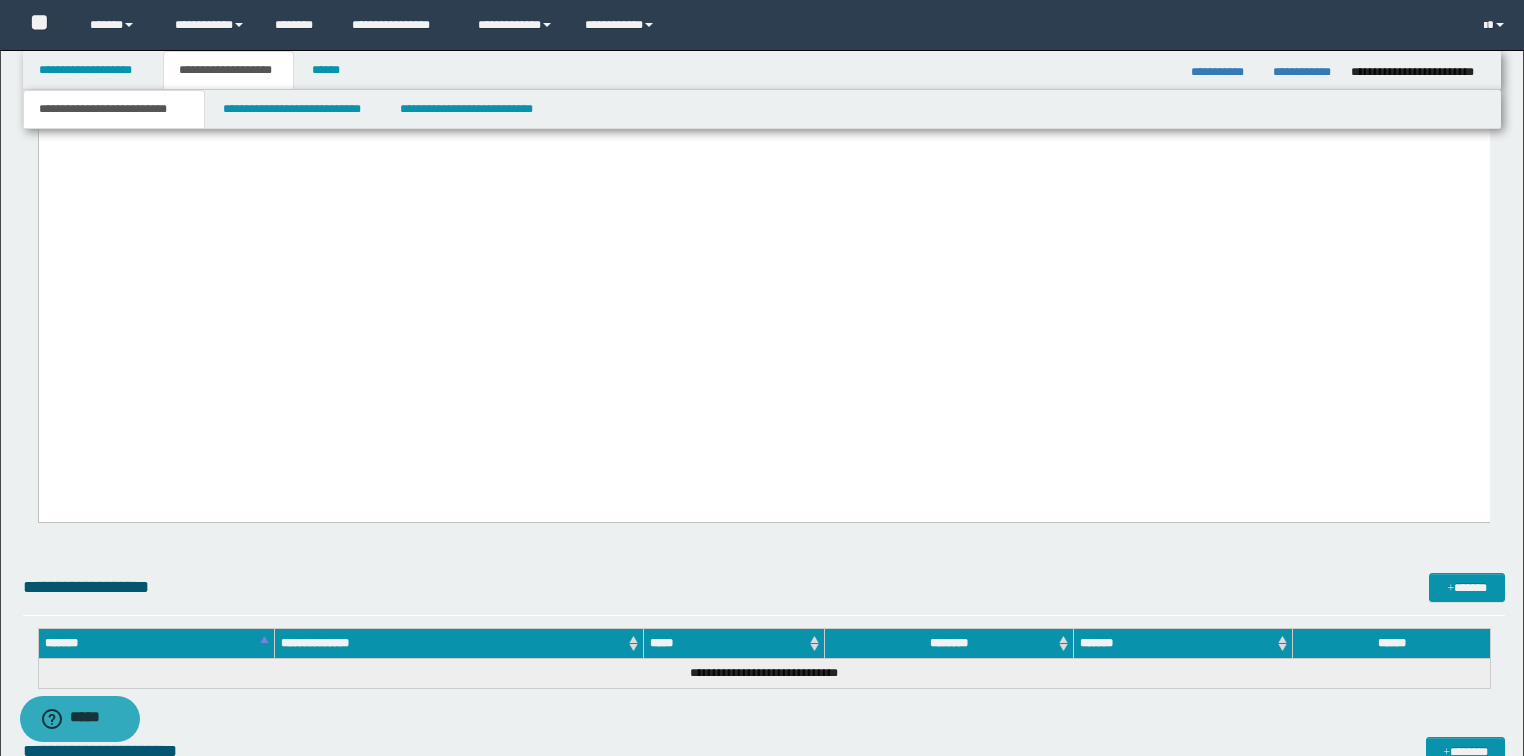 click on "**********" at bounding box center (763, 59) 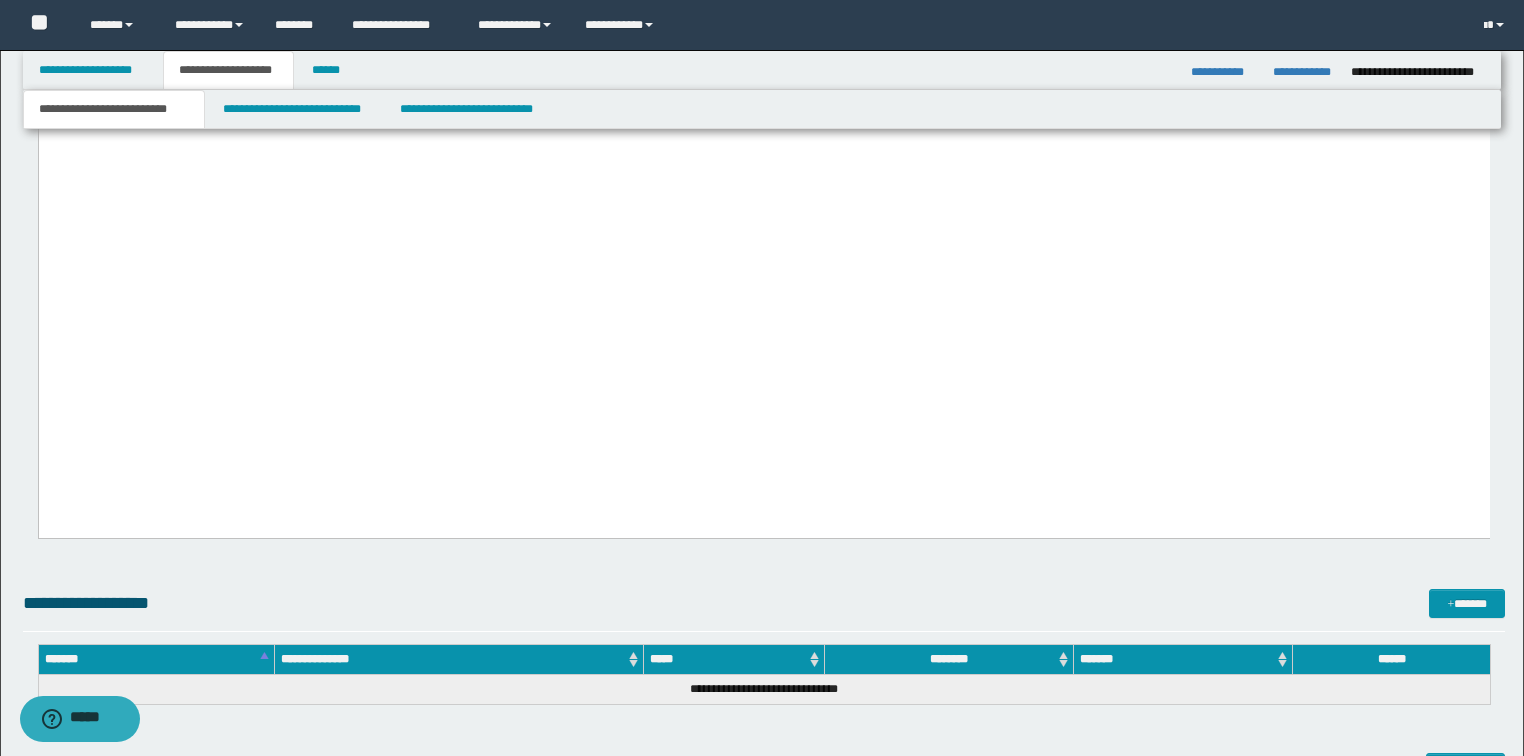click on "**********" at bounding box center [763, 38] 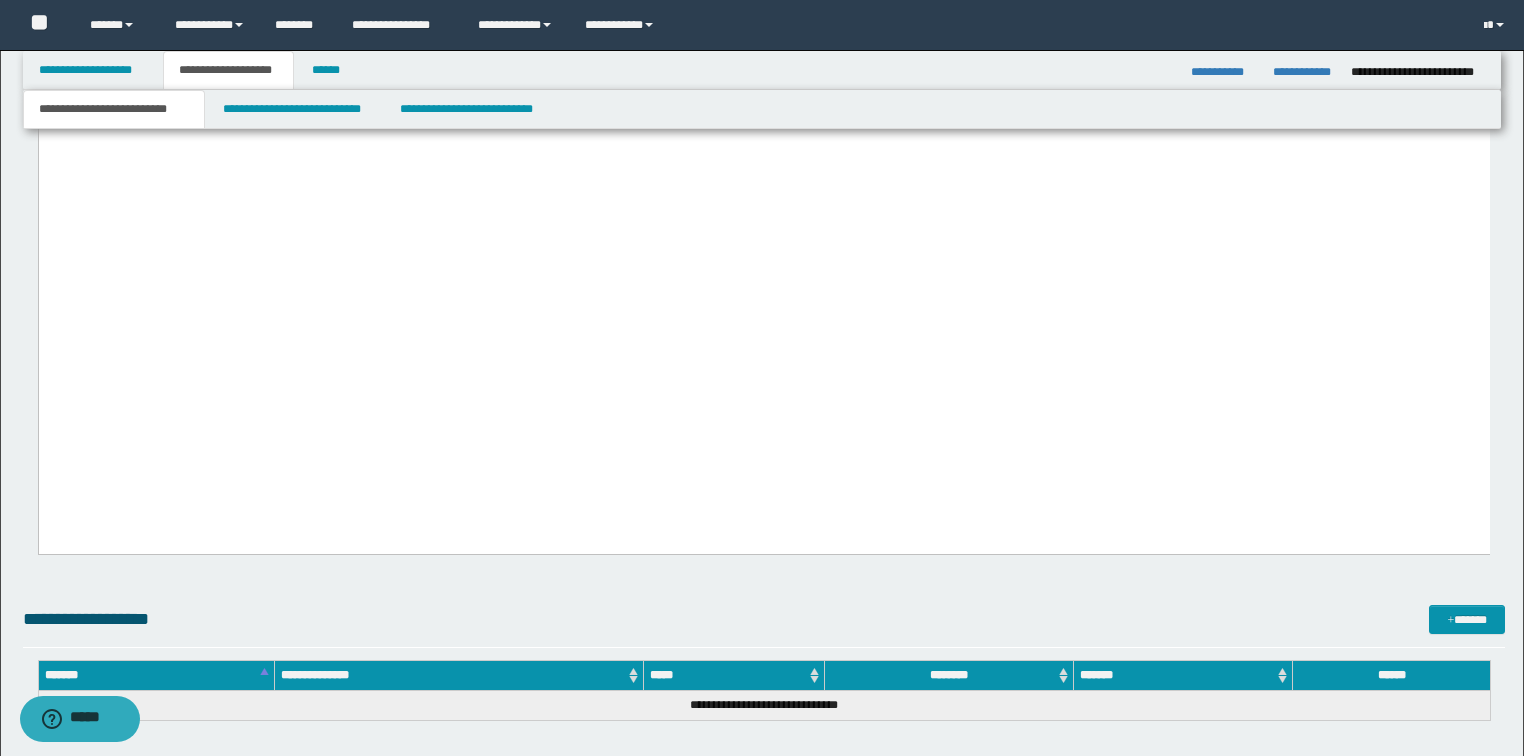 click on "**********" at bounding box center [763, 17] 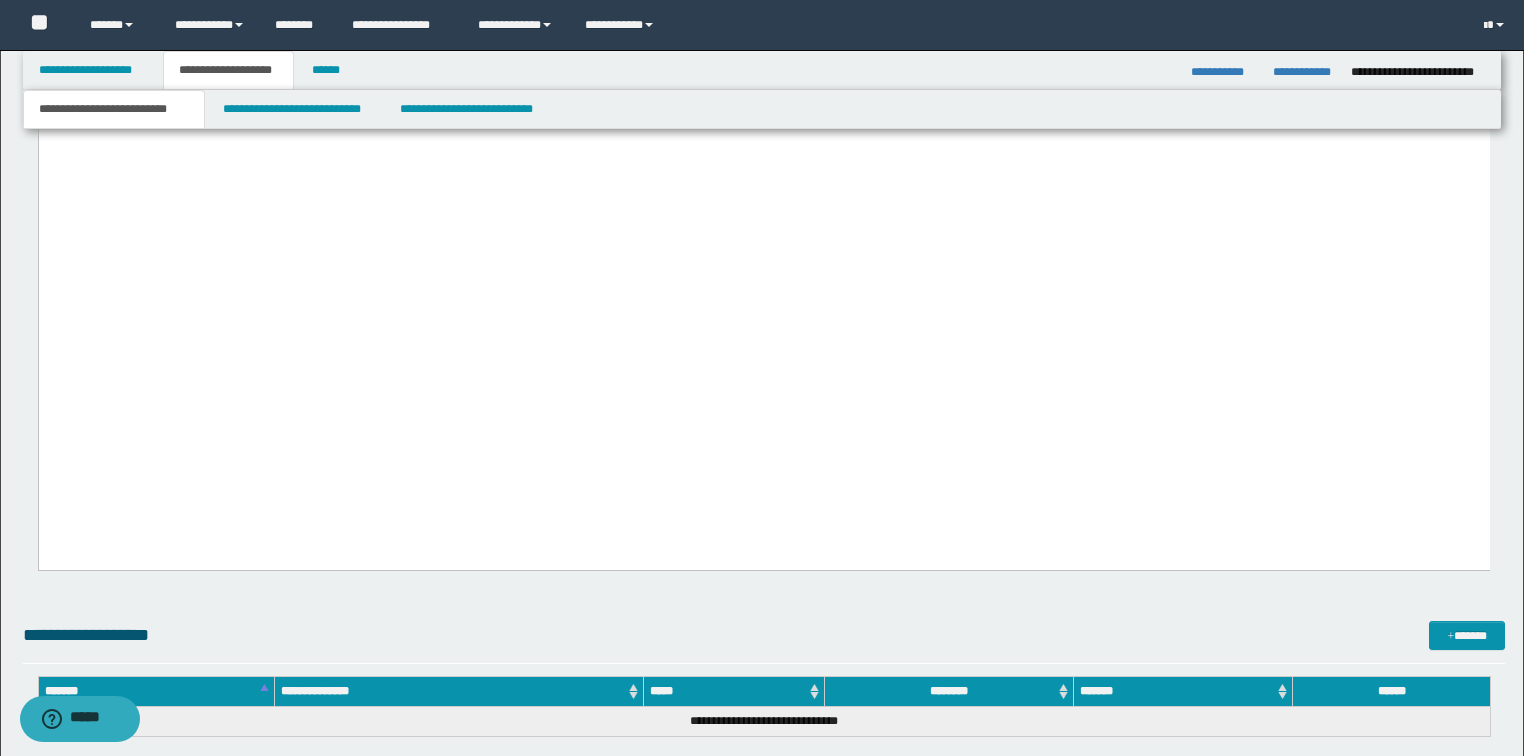 click on "**********" at bounding box center (763, -18) 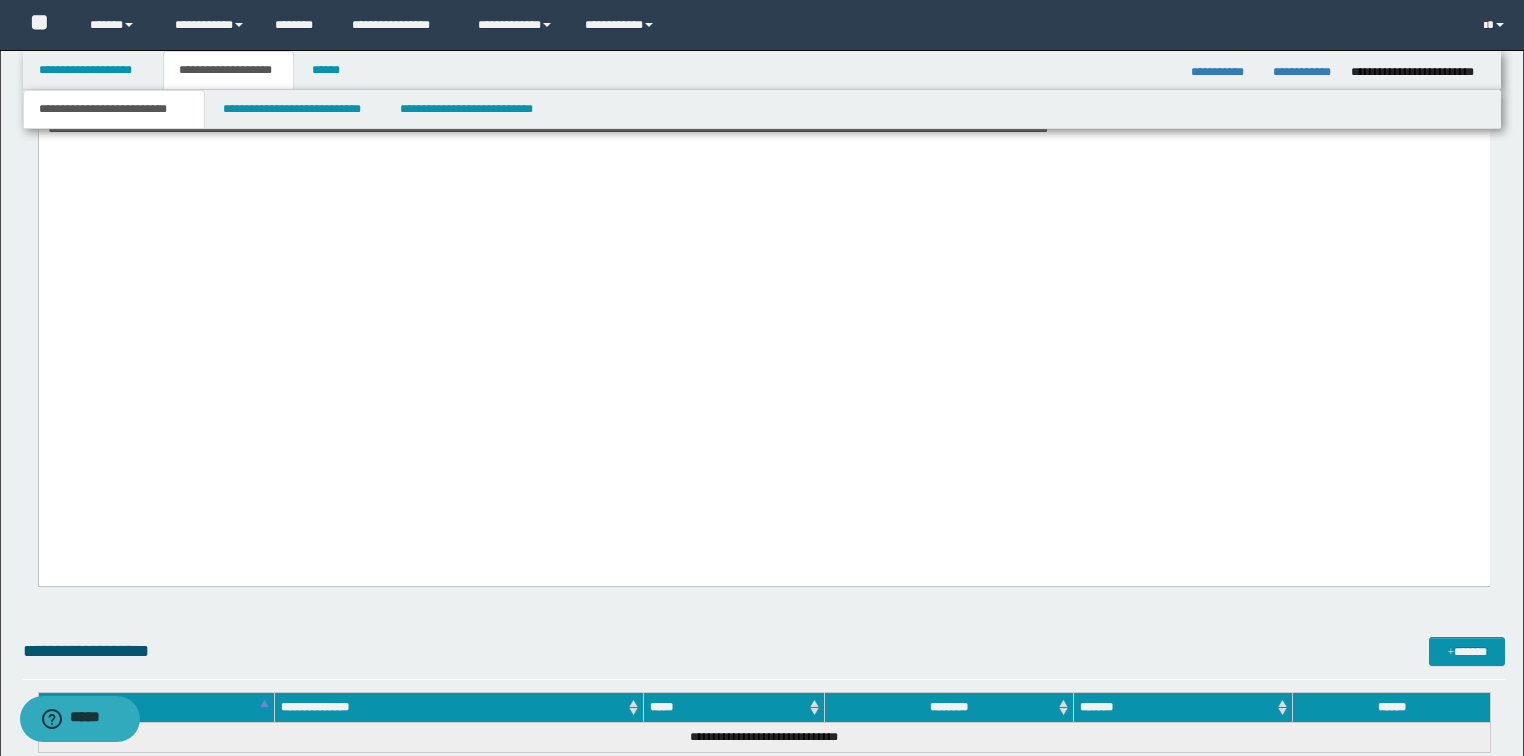 click on "**********" at bounding box center (763, -88) 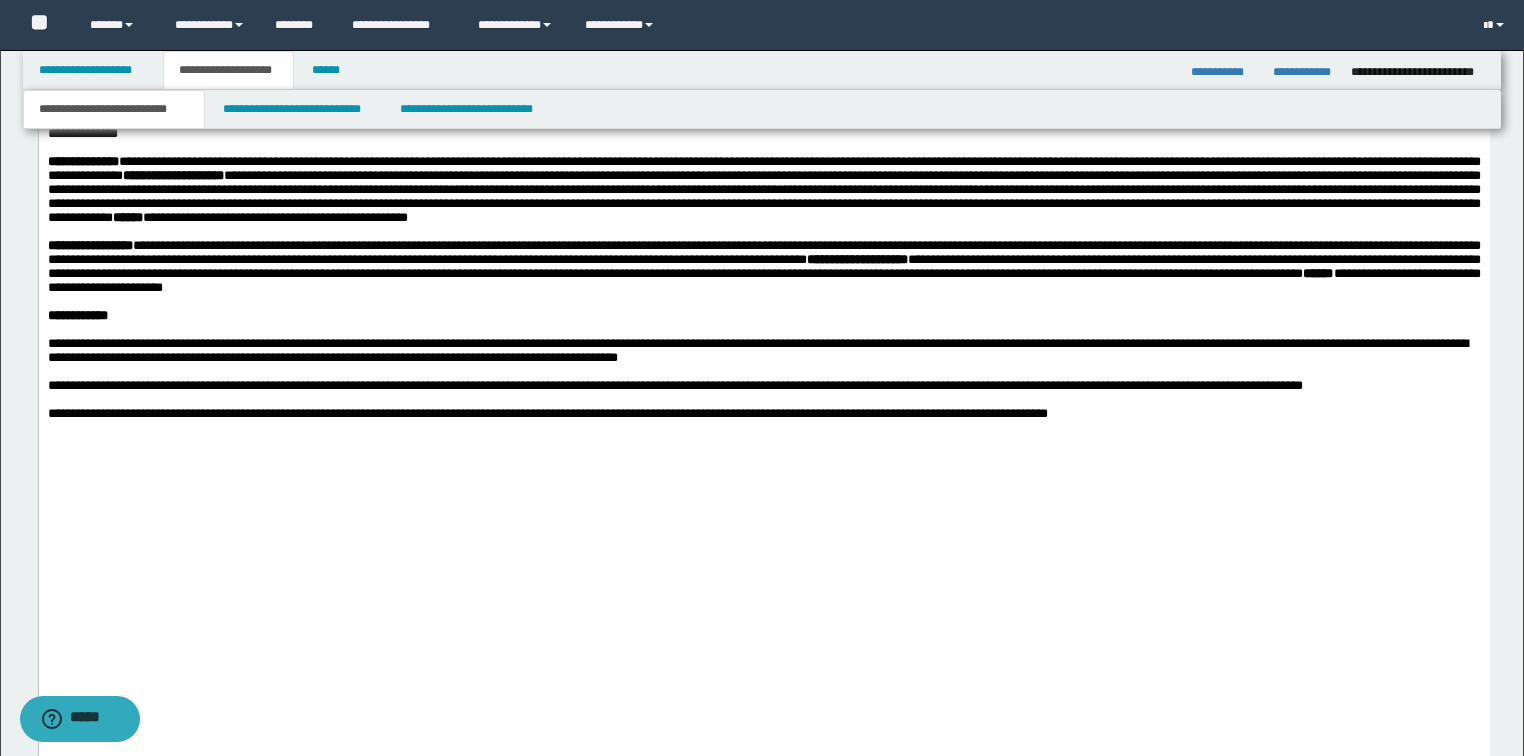 scroll, scrollTop: 2161, scrollLeft: 0, axis: vertical 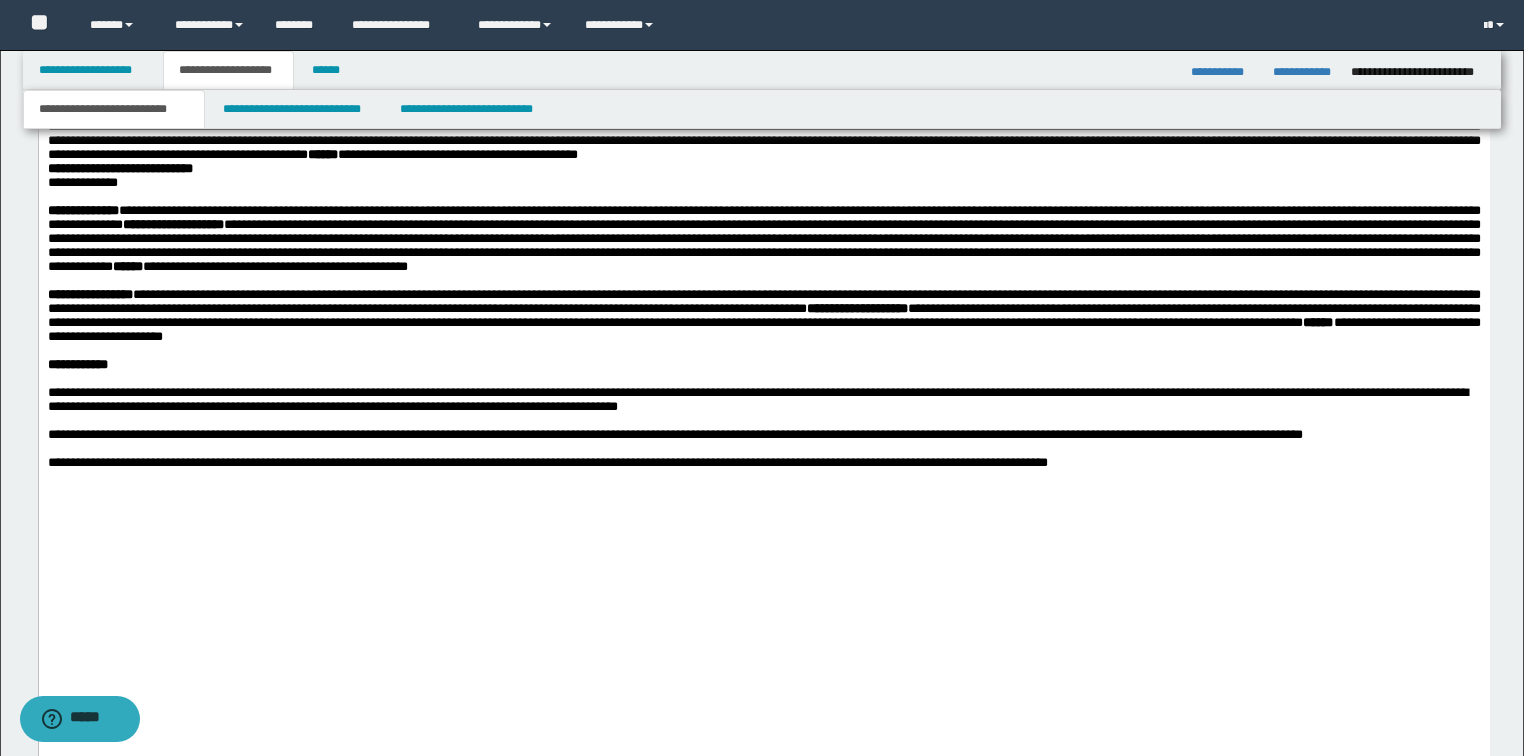 click on "**********" at bounding box center [763, 183] 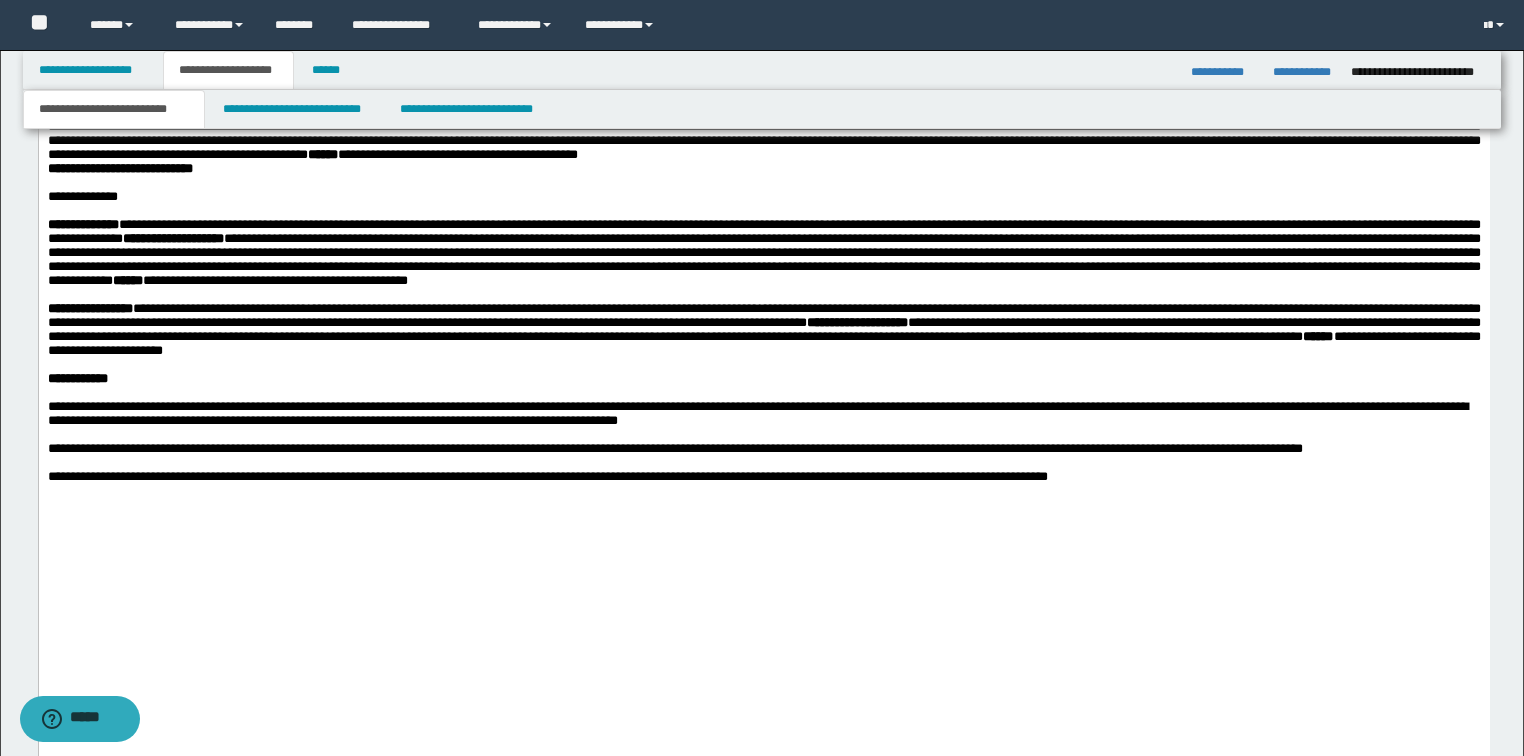 click on "**********" at bounding box center [763, 127] 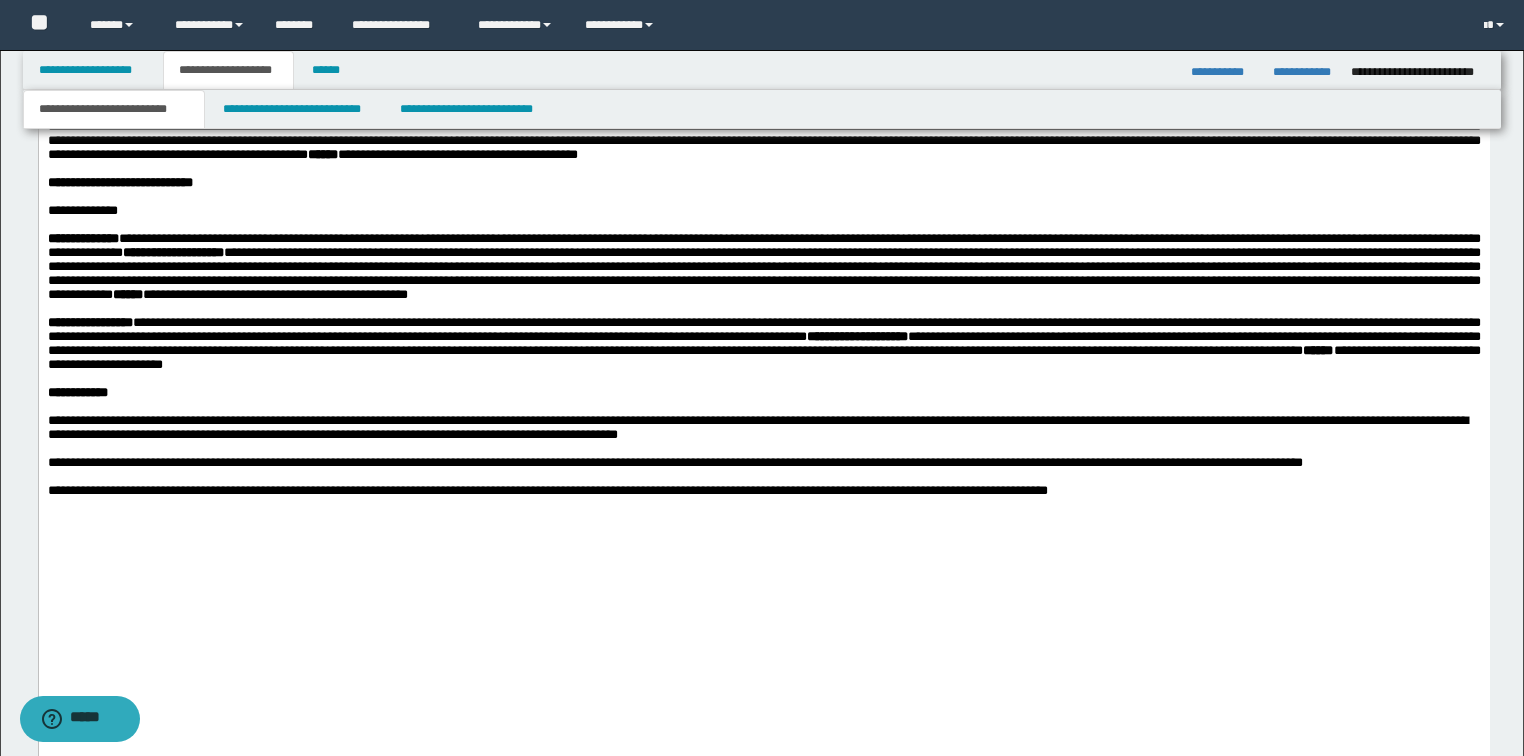 click on "**********" at bounding box center [763, 57] 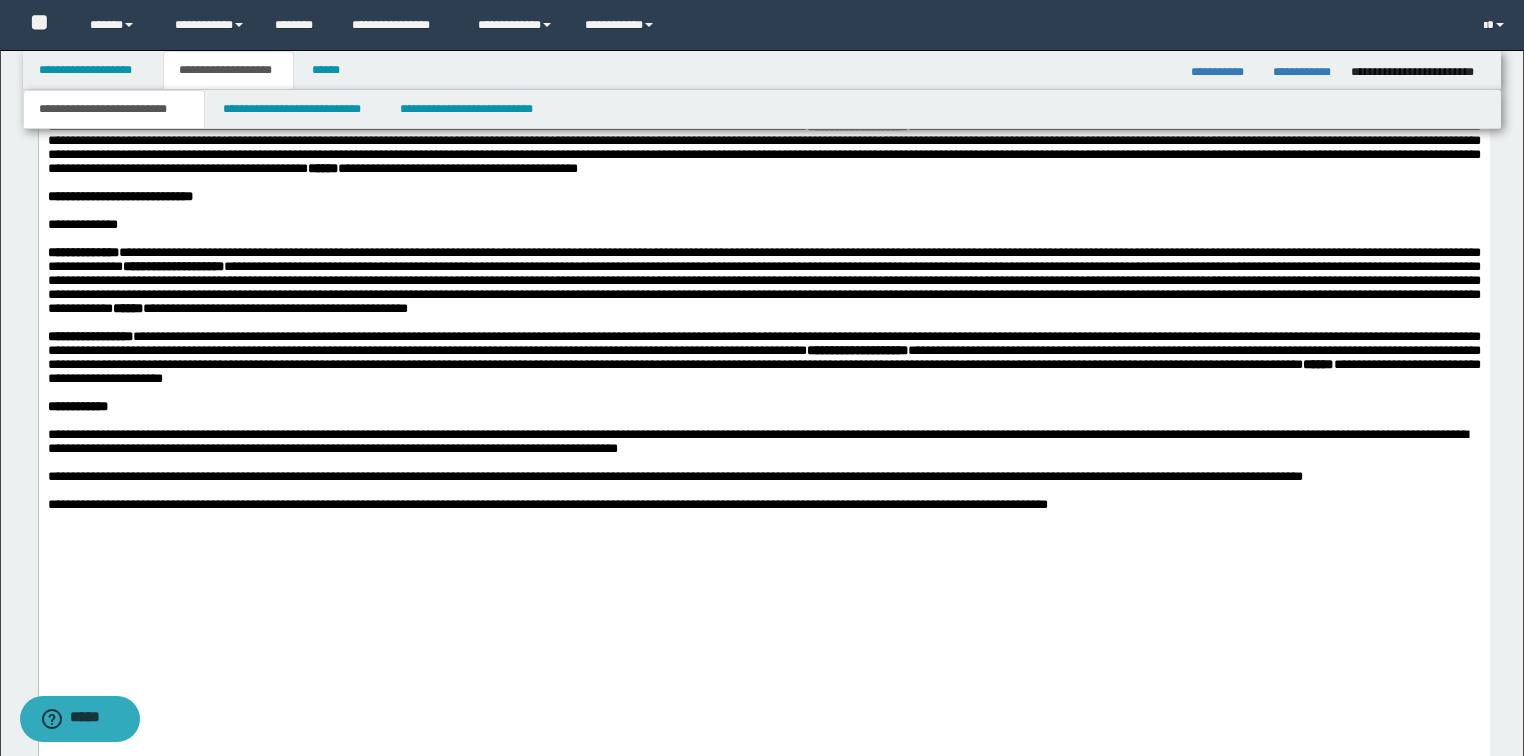 drag, startPoint x: 330, startPoint y: 227, endPoint x: 359, endPoint y: 237, distance: 30.675724 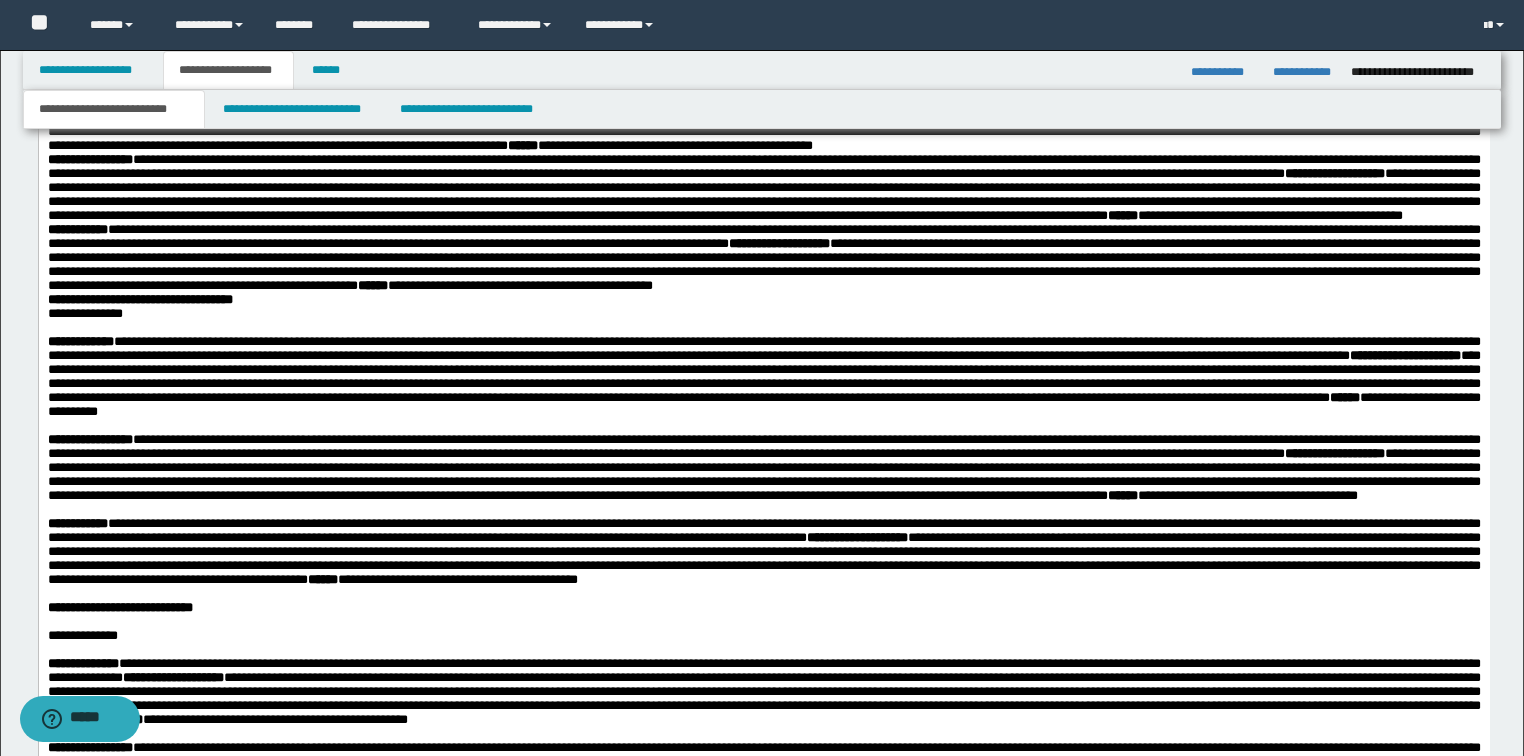 scroll, scrollTop: 1761, scrollLeft: 0, axis: vertical 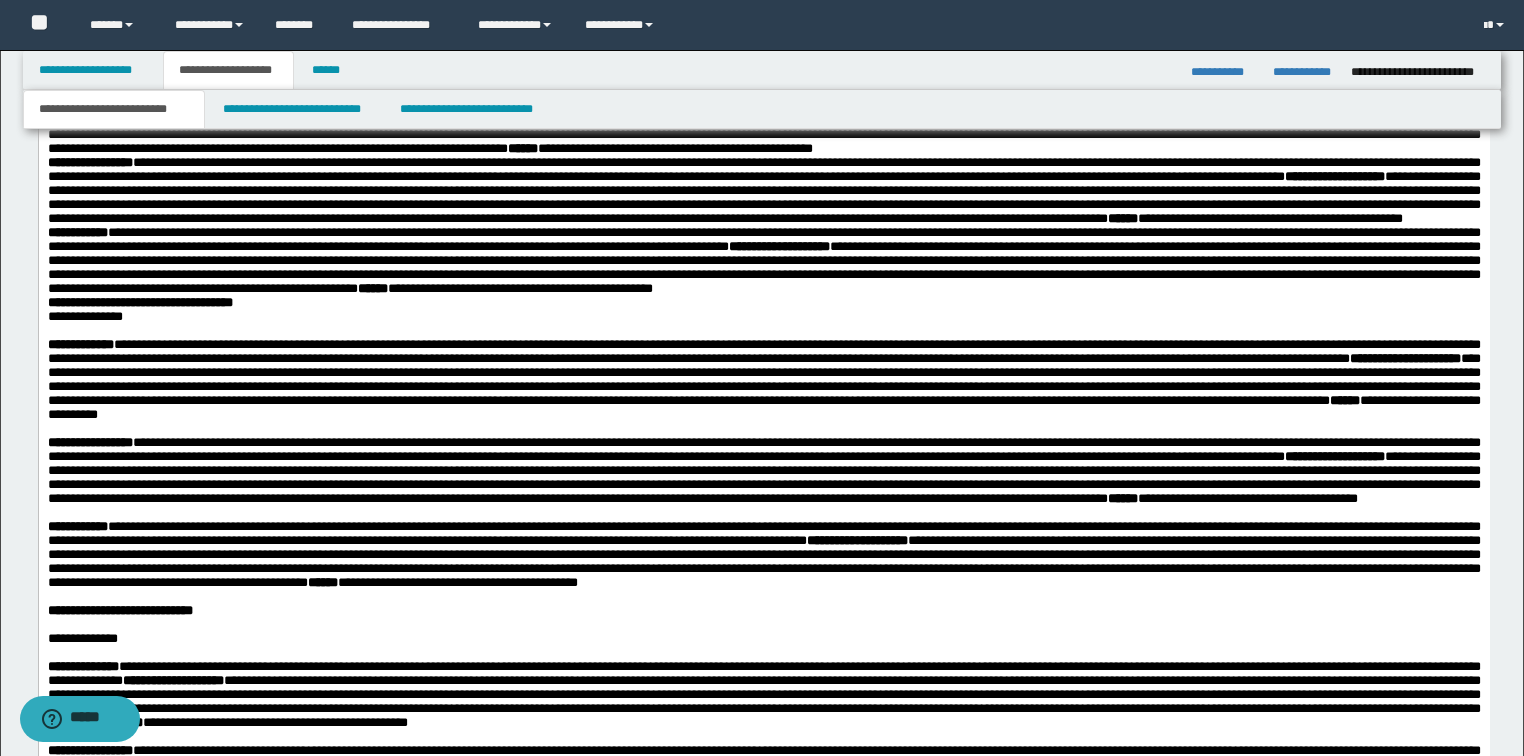 click on "**********" at bounding box center [763, 317] 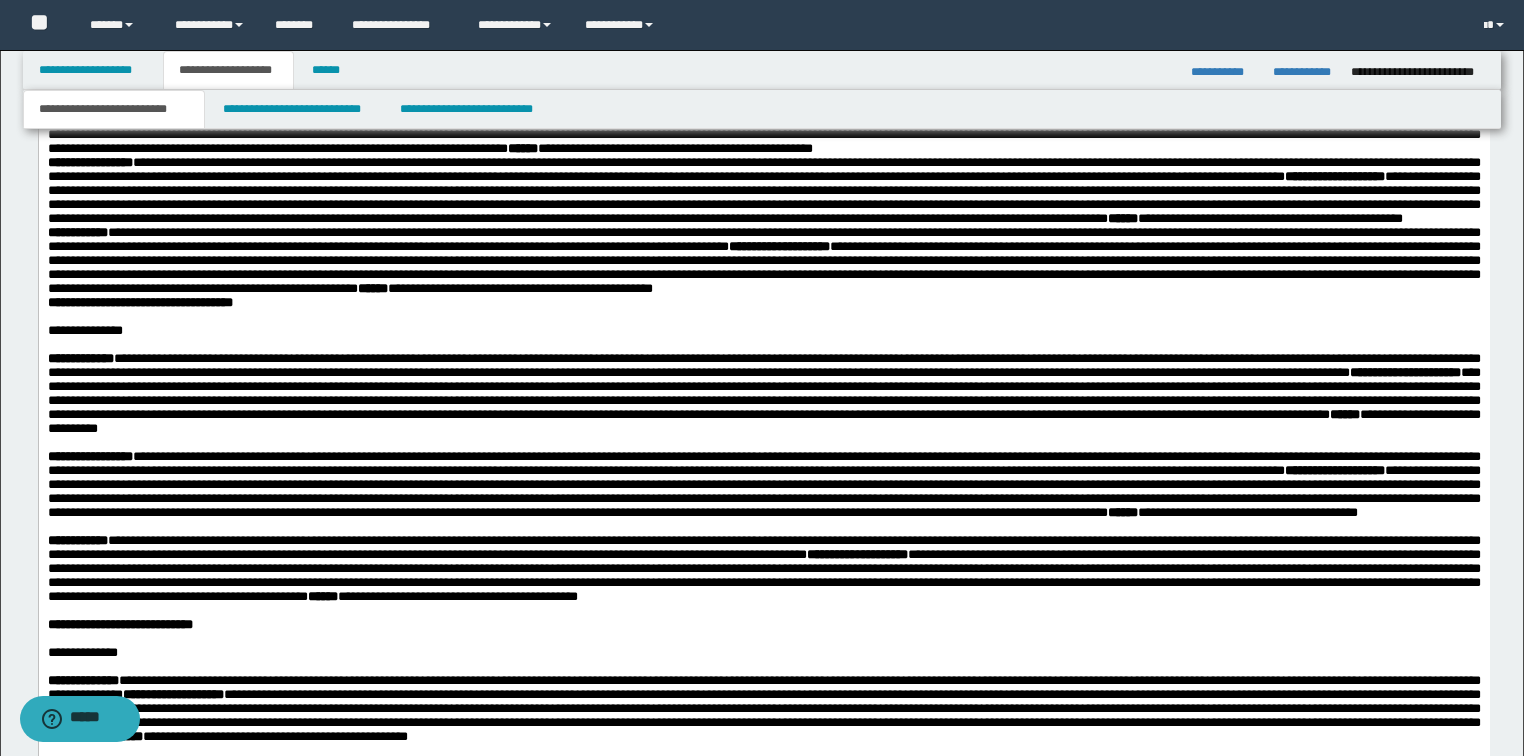 drag, startPoint x: 510, startPoint y: 466, endPoint x: 539, endPoint y: 465, distance: 29.017237 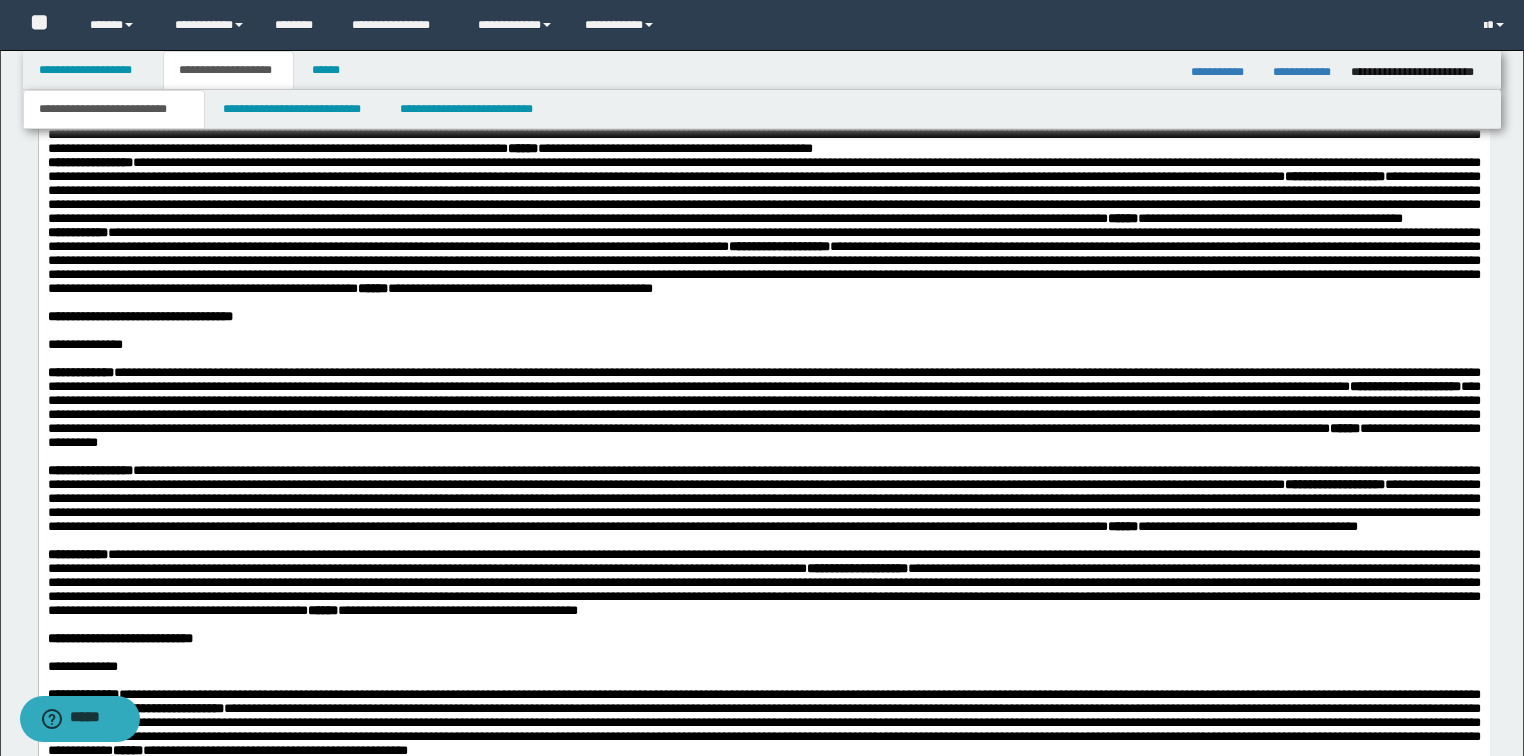 click on "**********" at bounding box center (763, 191) 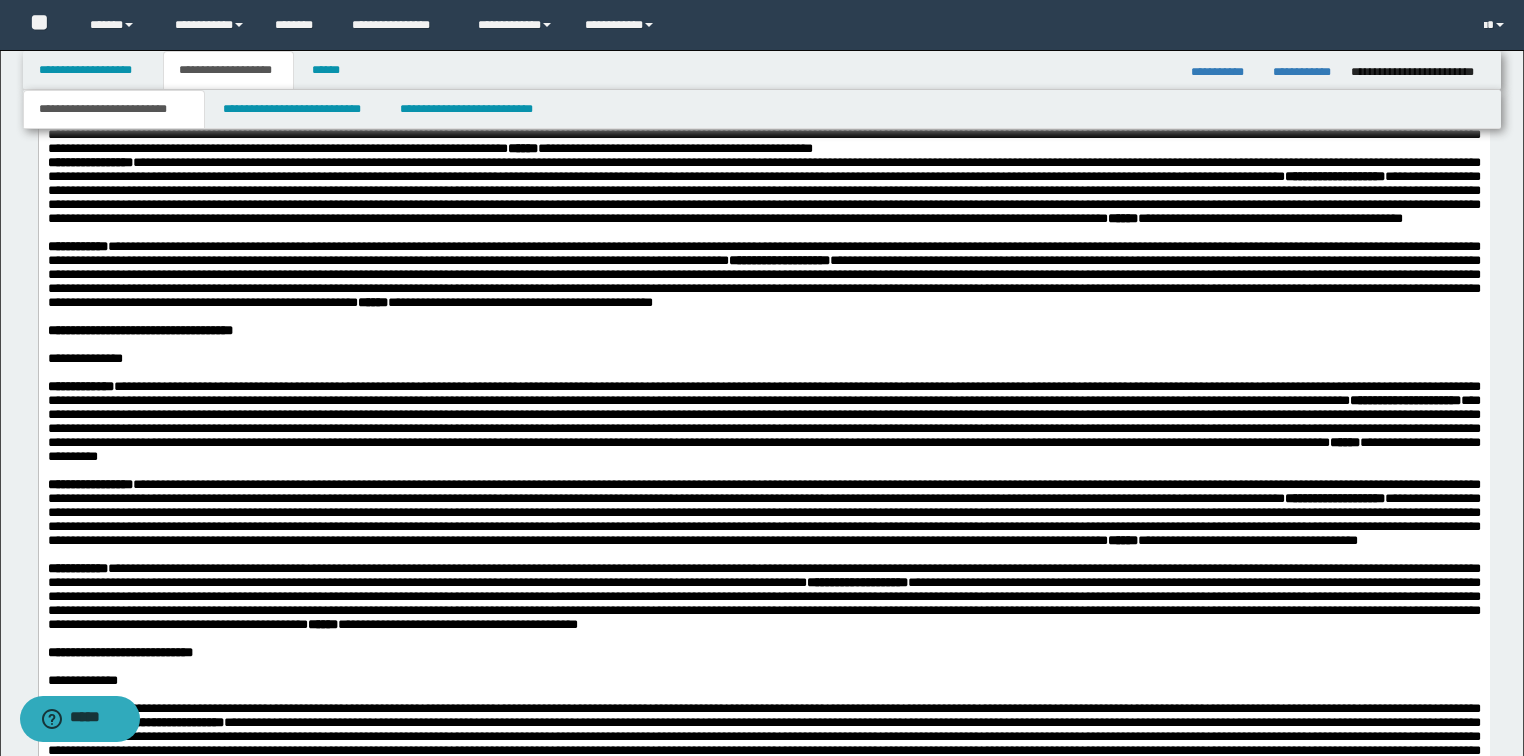 click on "**********" at bounding box center [763, 114] 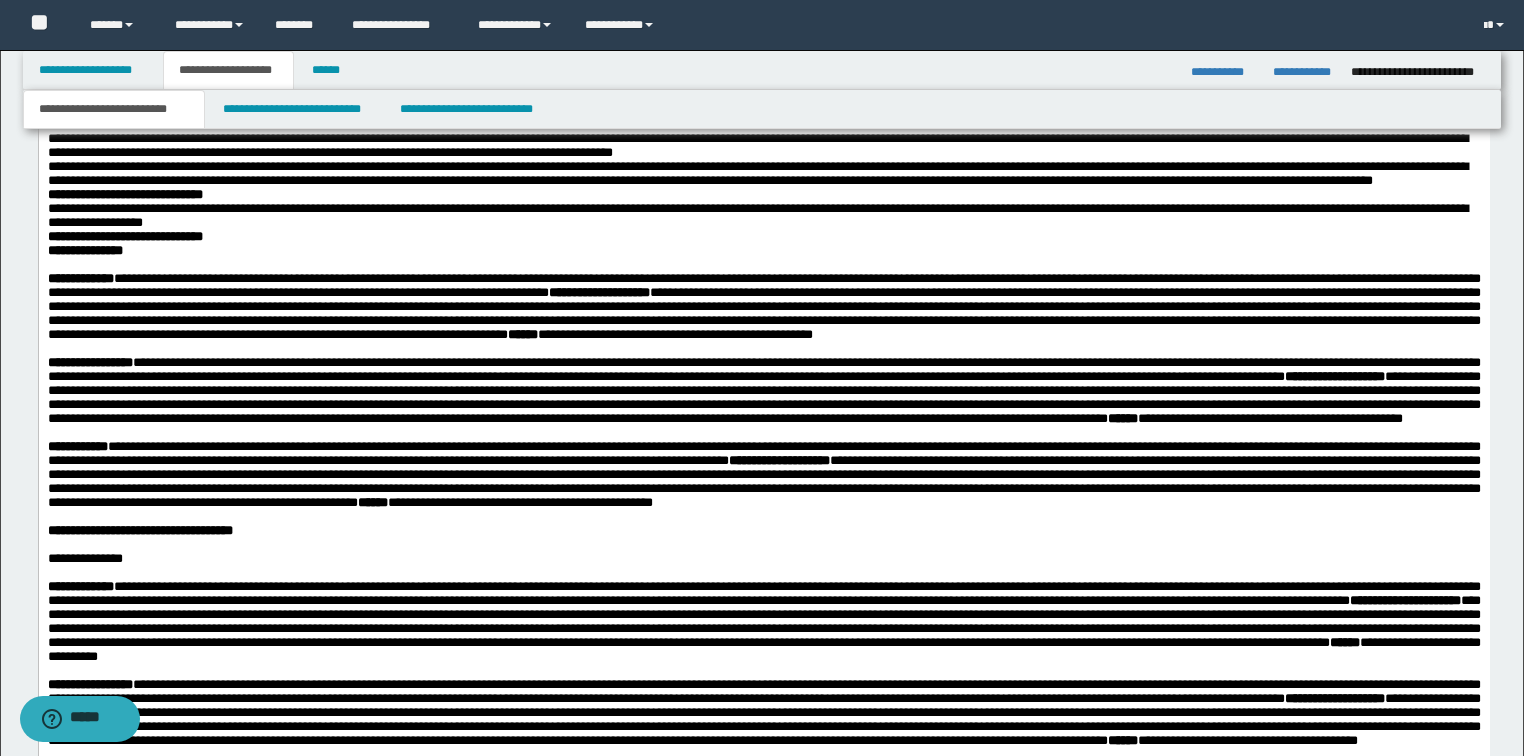 scroll, scrollTop: 1441, scrollLeft: 0, axis: vertical 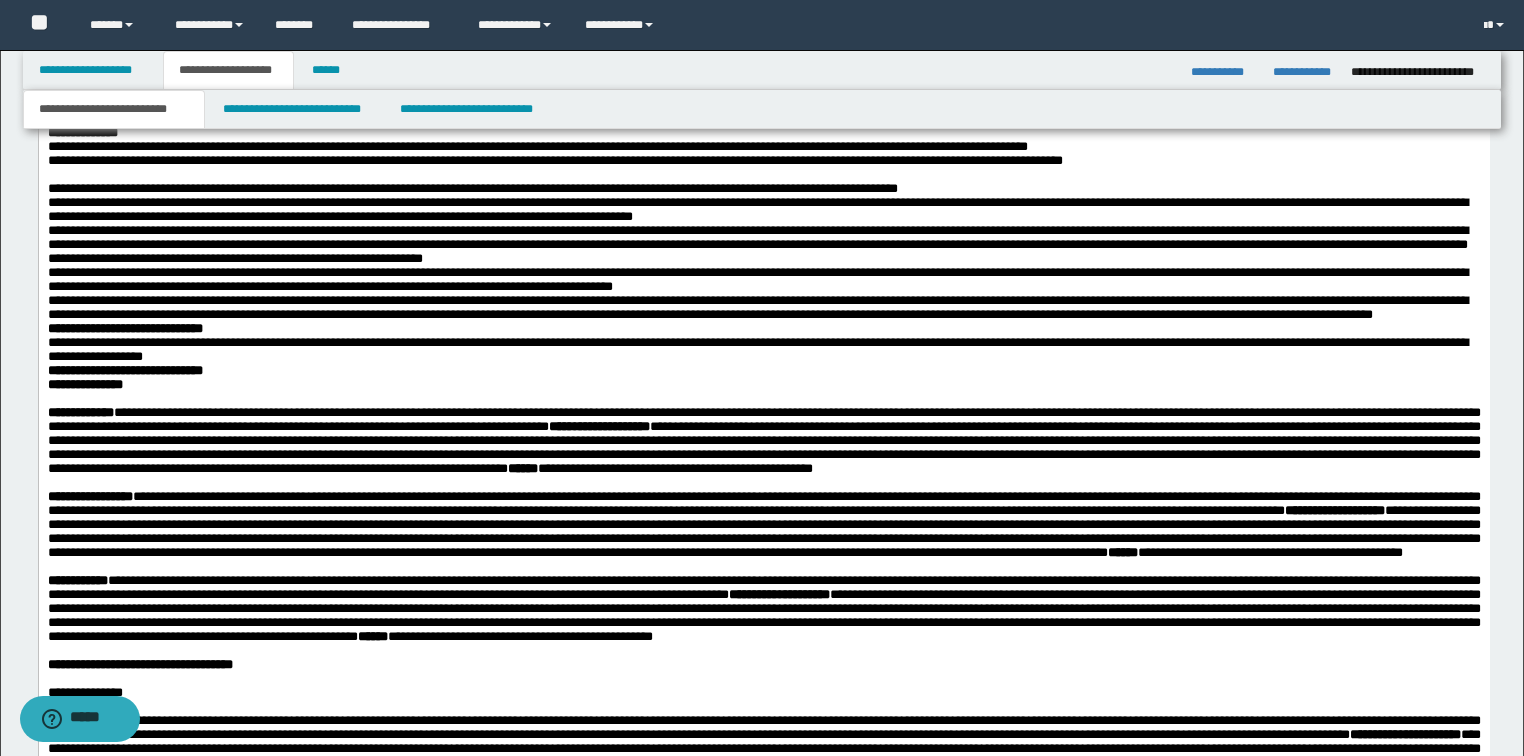 click on "**********" at bounding box center [763, 371] 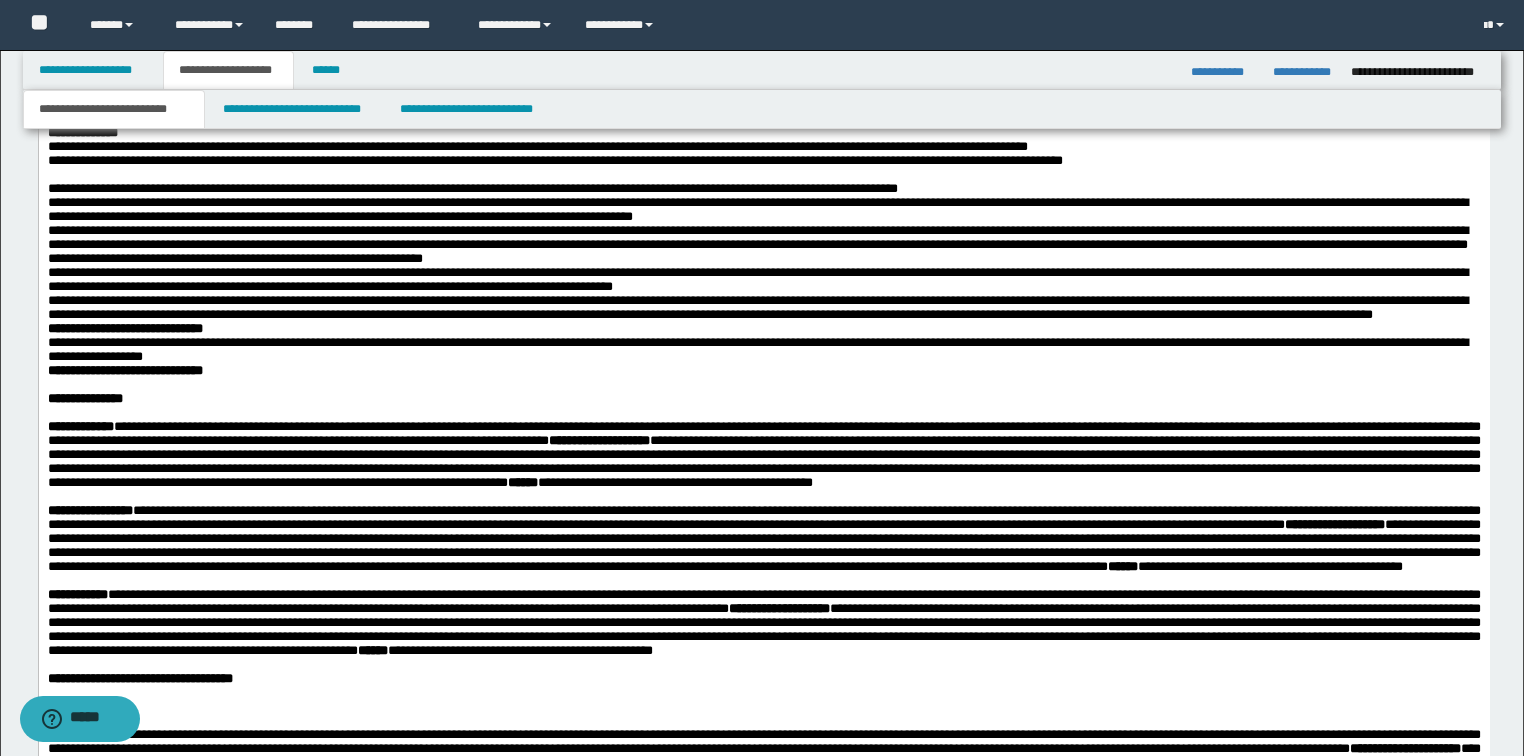 click on "**********" at bounding box center [763, 350] 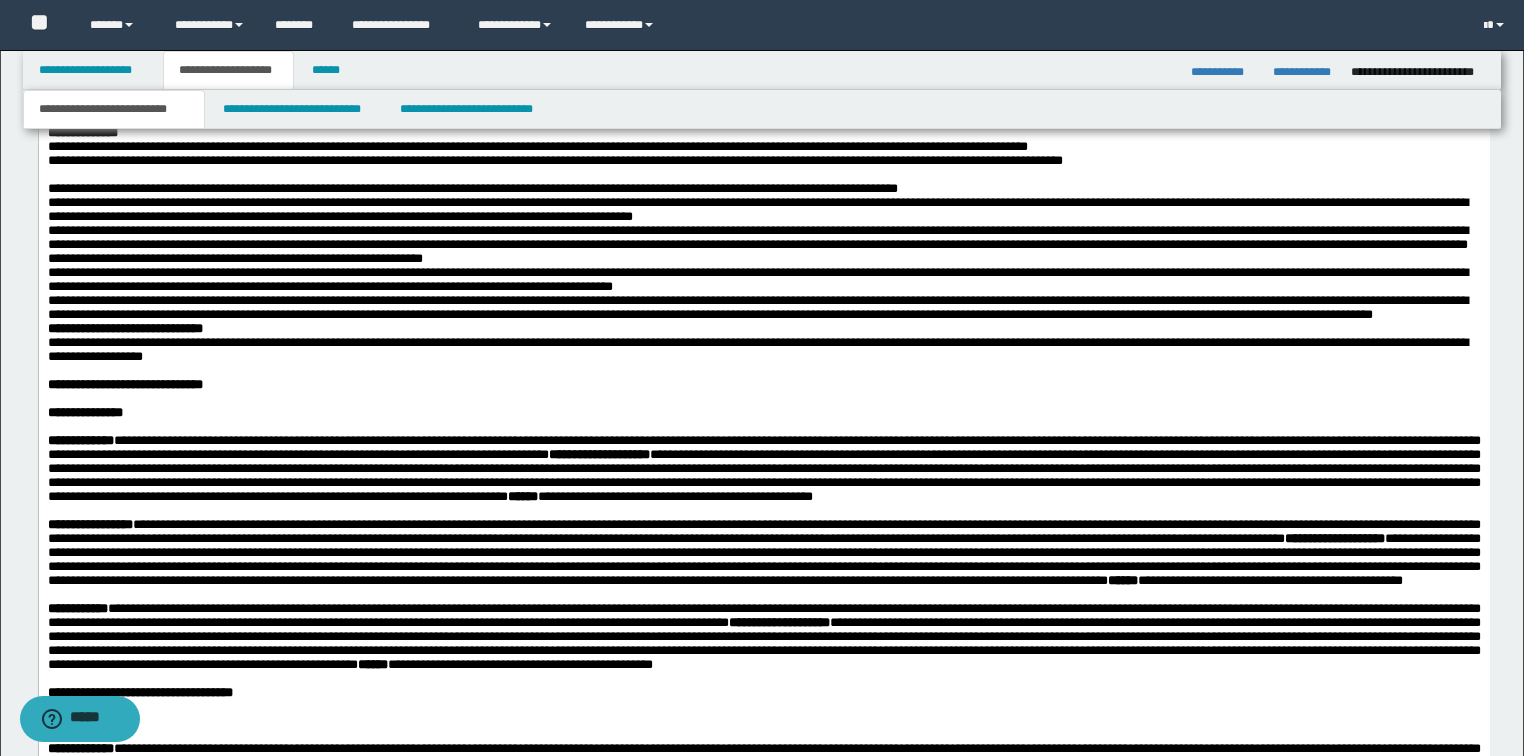click on "**********" at bounding box center (763, 329) 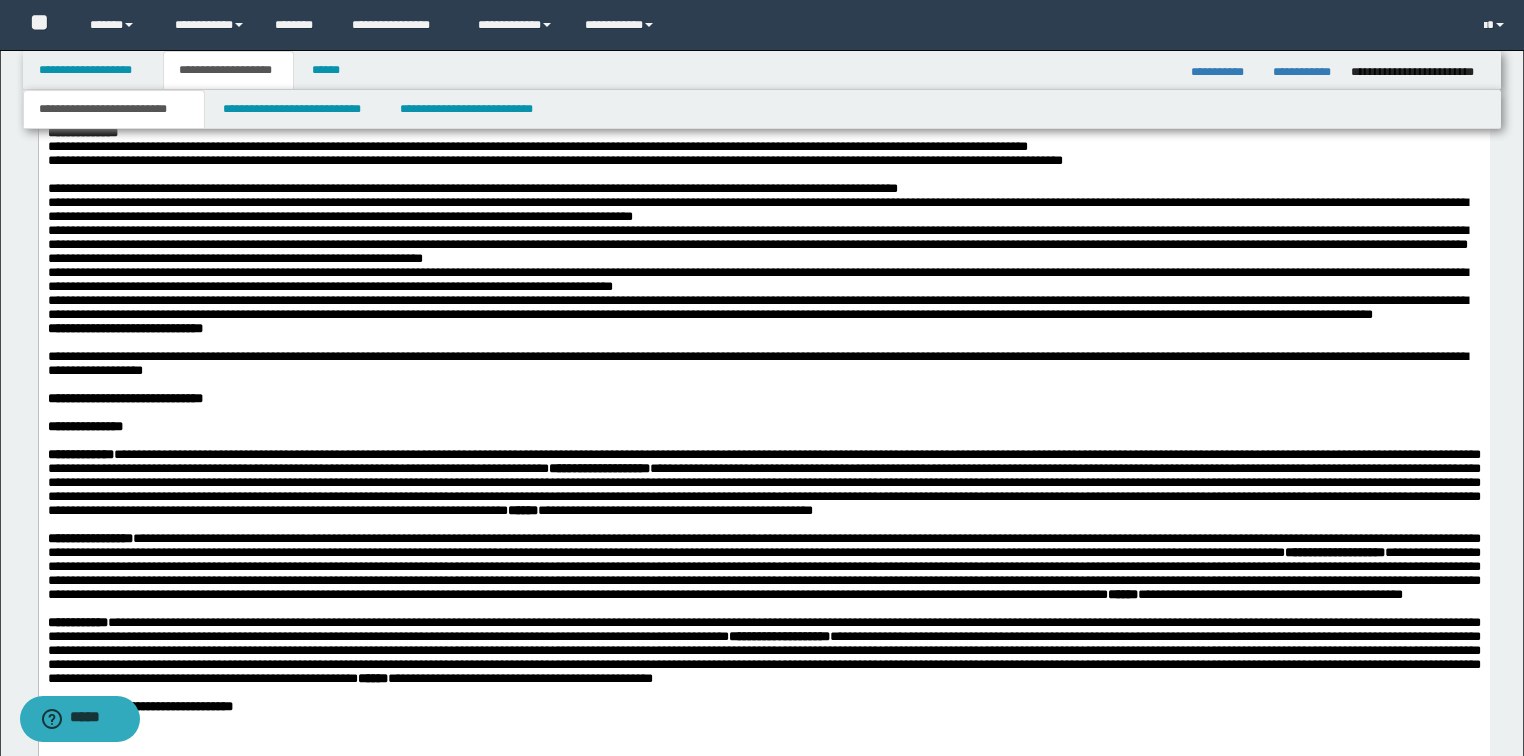 click on "**********" at bounding box center [763, 308] 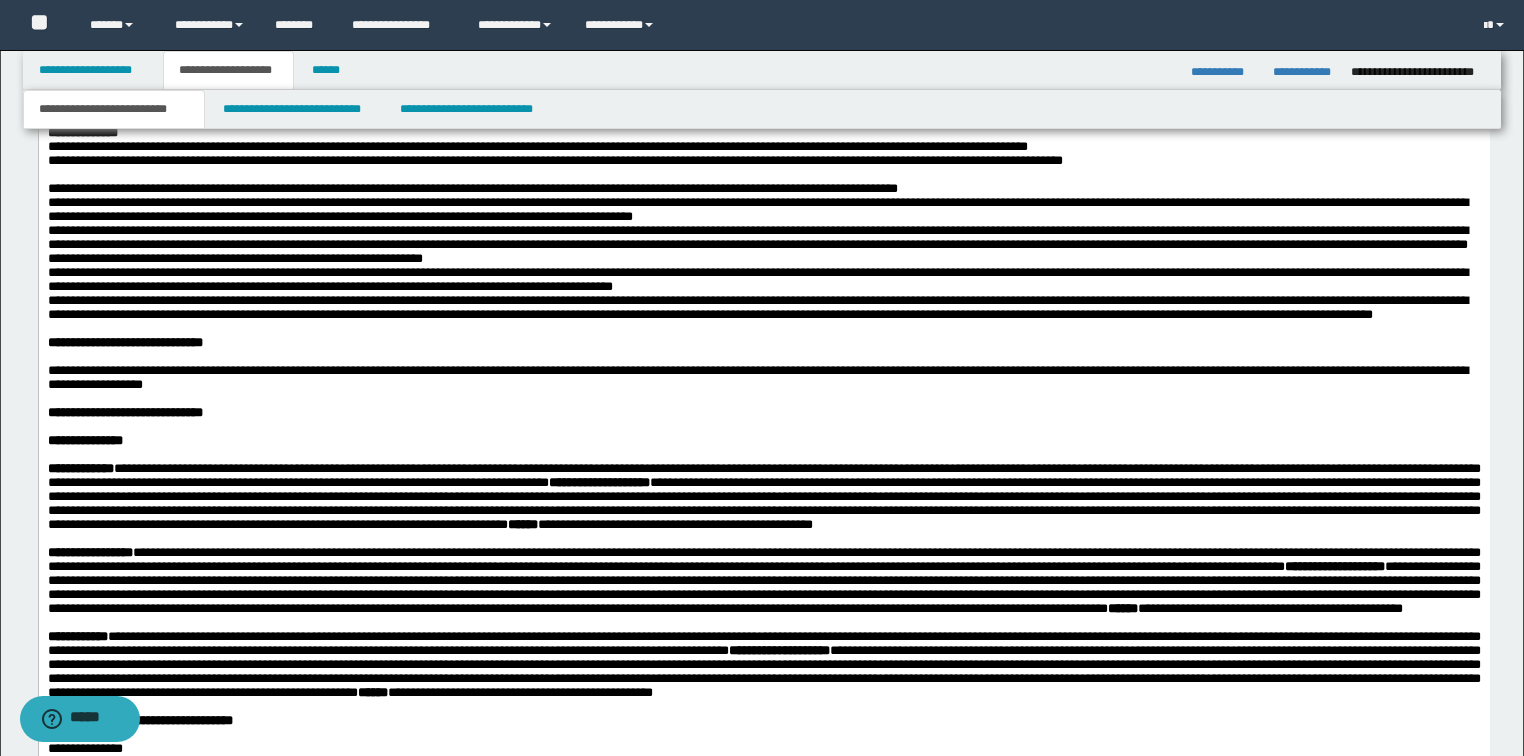 drag, startPoint x: 1033, startPoint y: 357, endPoint x: 1075, endPoint y: 353, distance: 42.190044 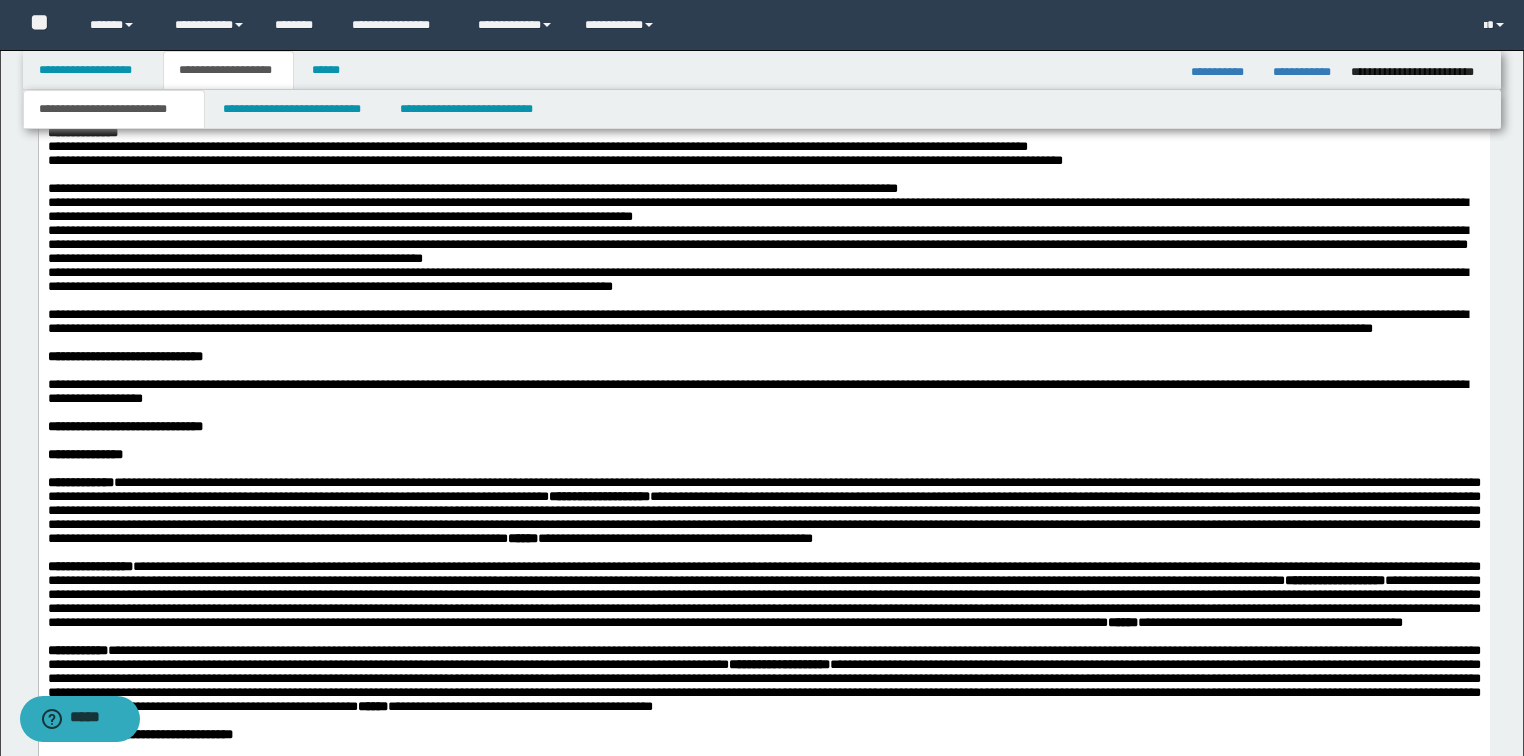 click on "**********" at bounding box center [757, 244] 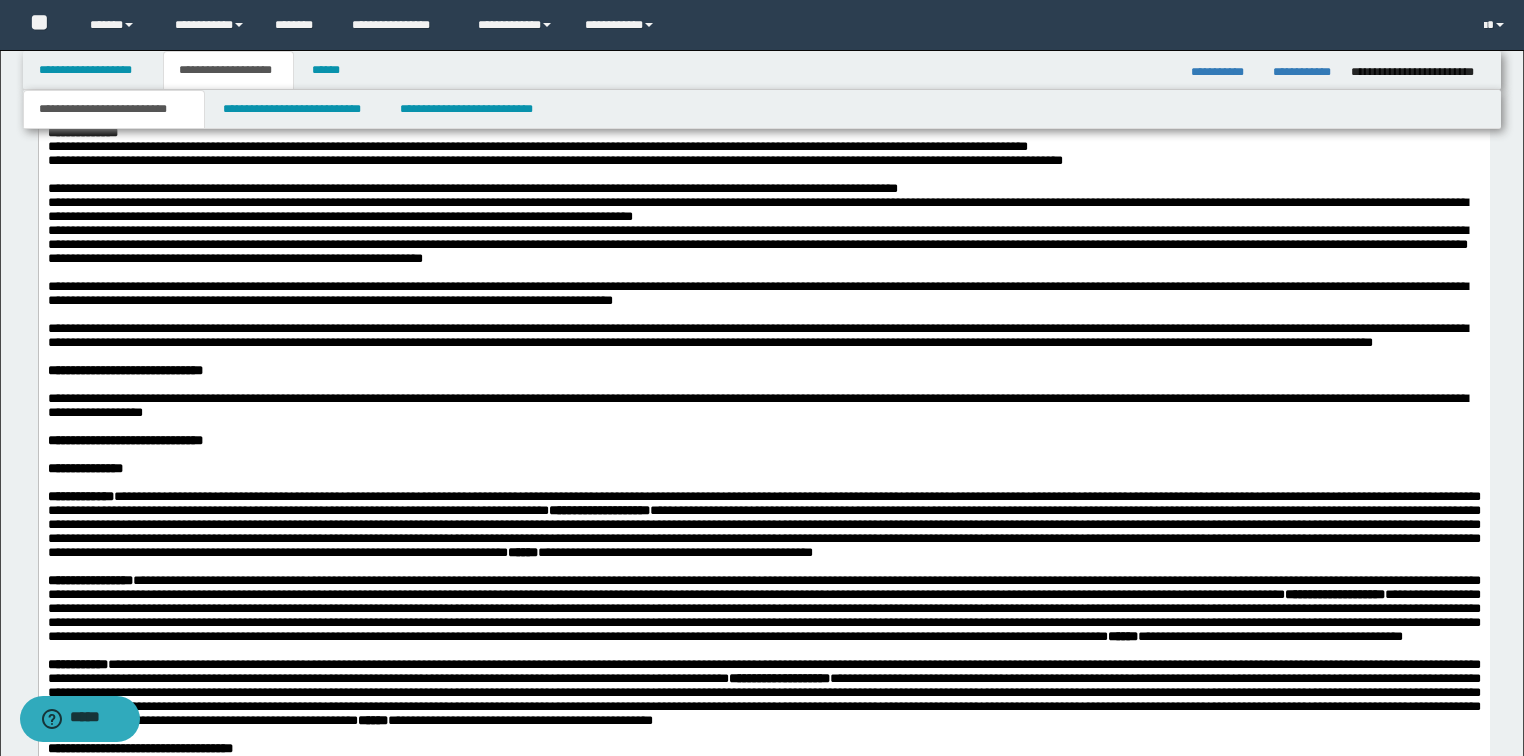 click on "**********" at bounding box center [763, 210] 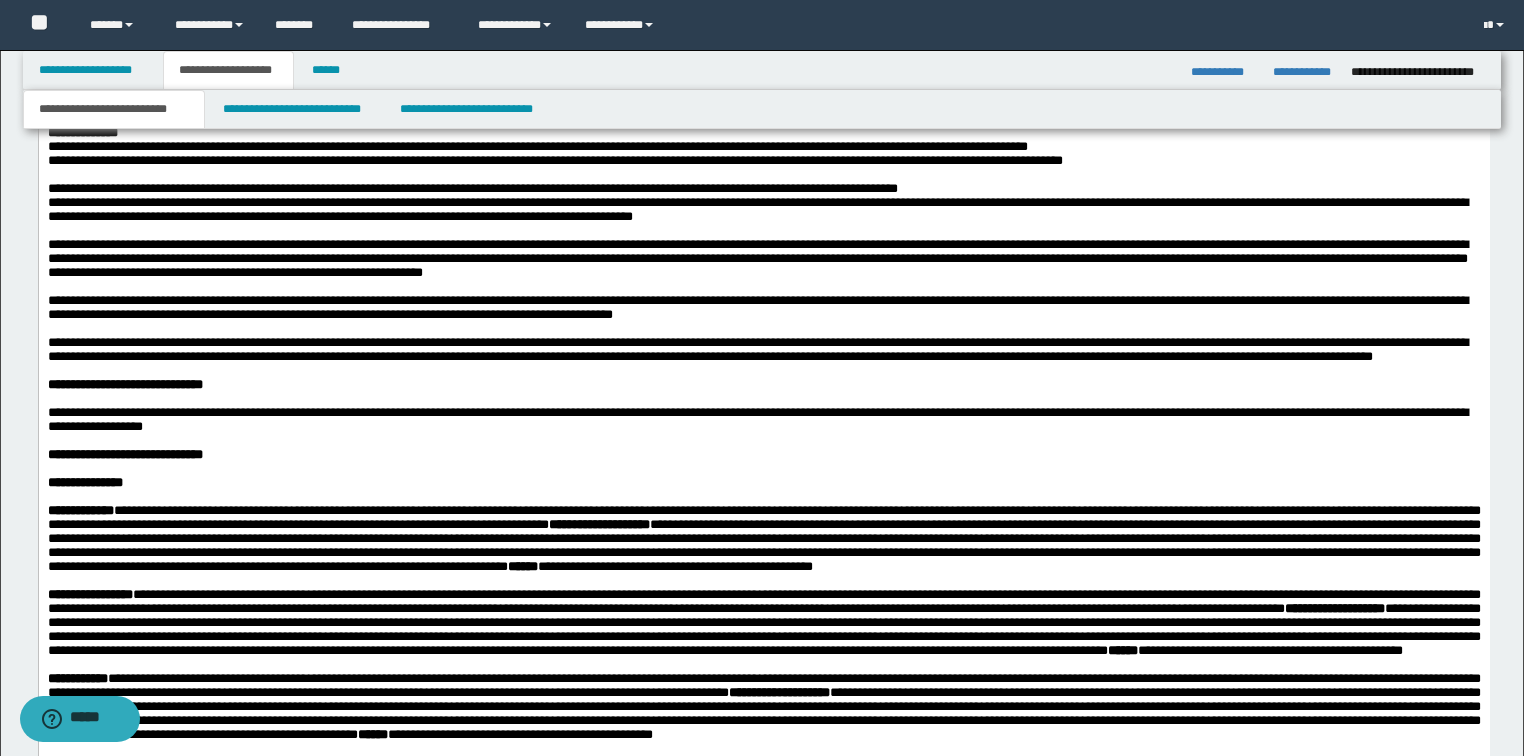 click on "**********" at bounding box center (757, 209) 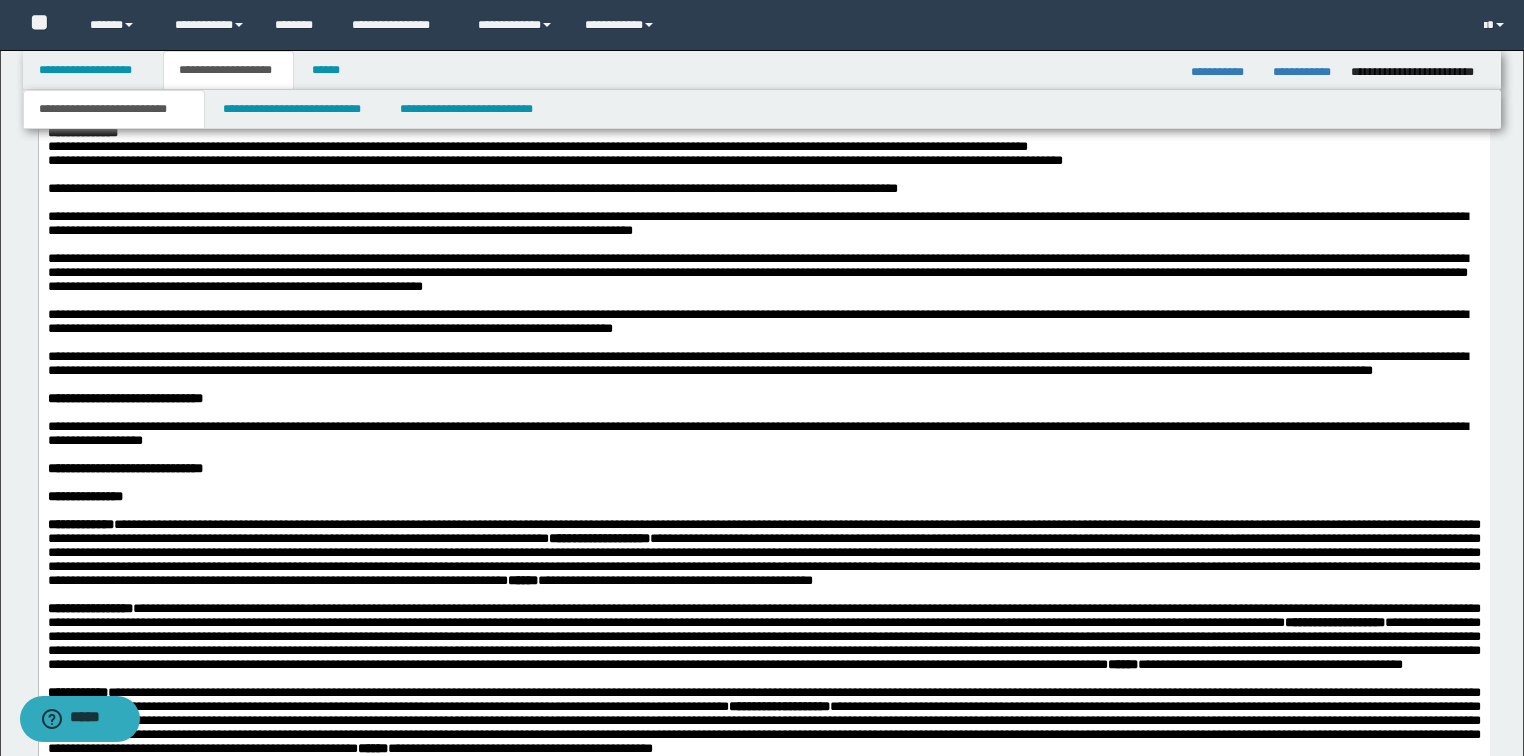 click on "**********" at bounding box center (763, 627) 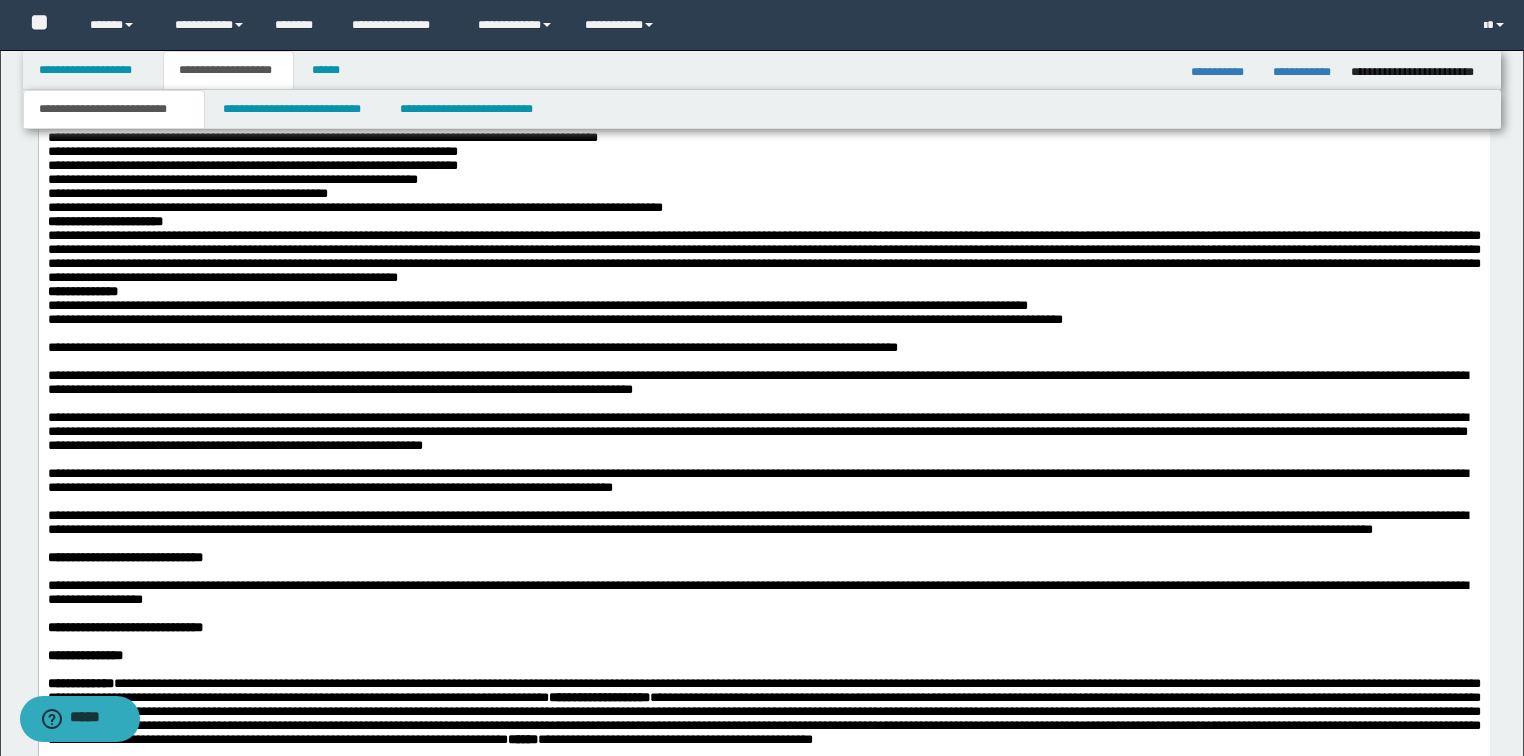 scroll, scrollTop: 1281, scrollLeft: 0, axis: vertical 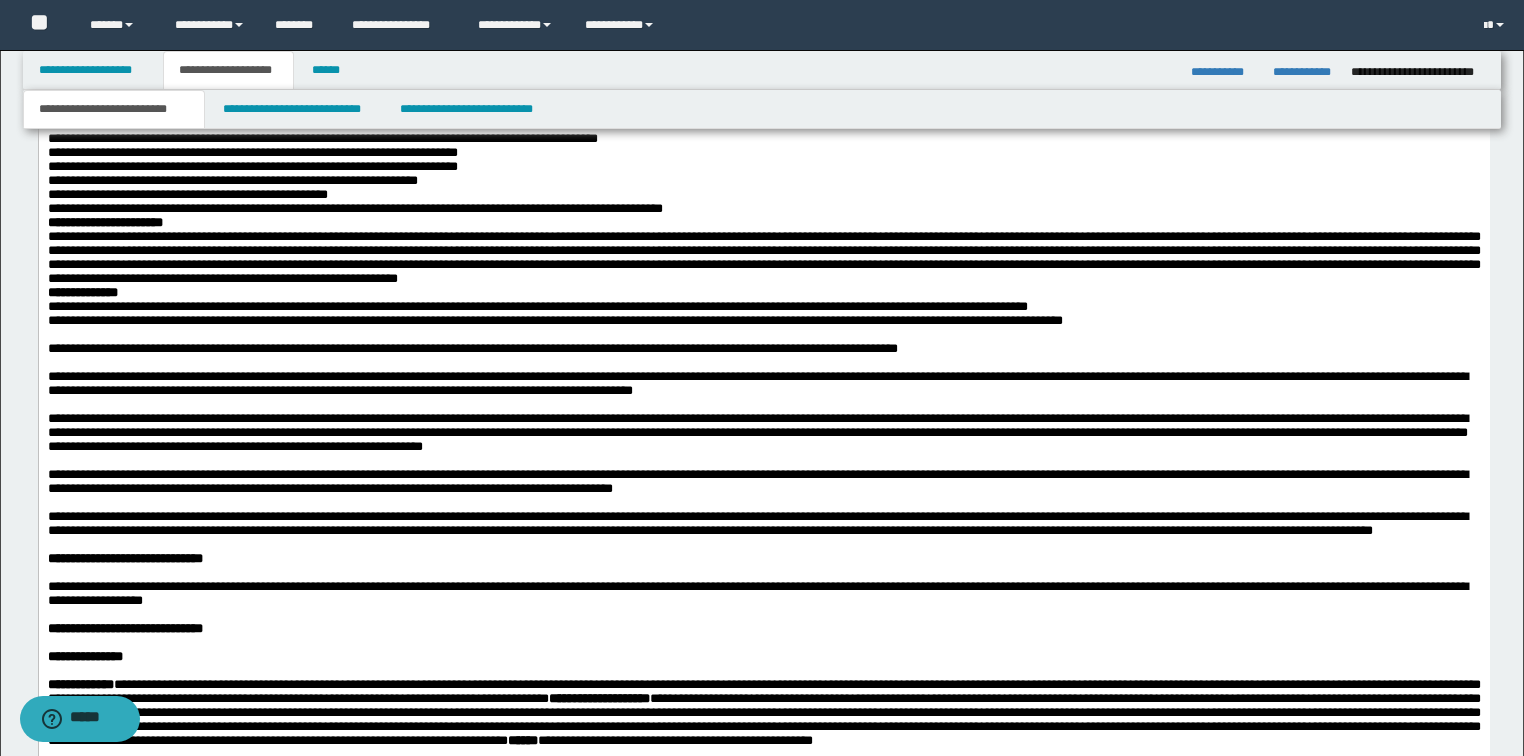 click on "**********" at bounding box center [763, 293] 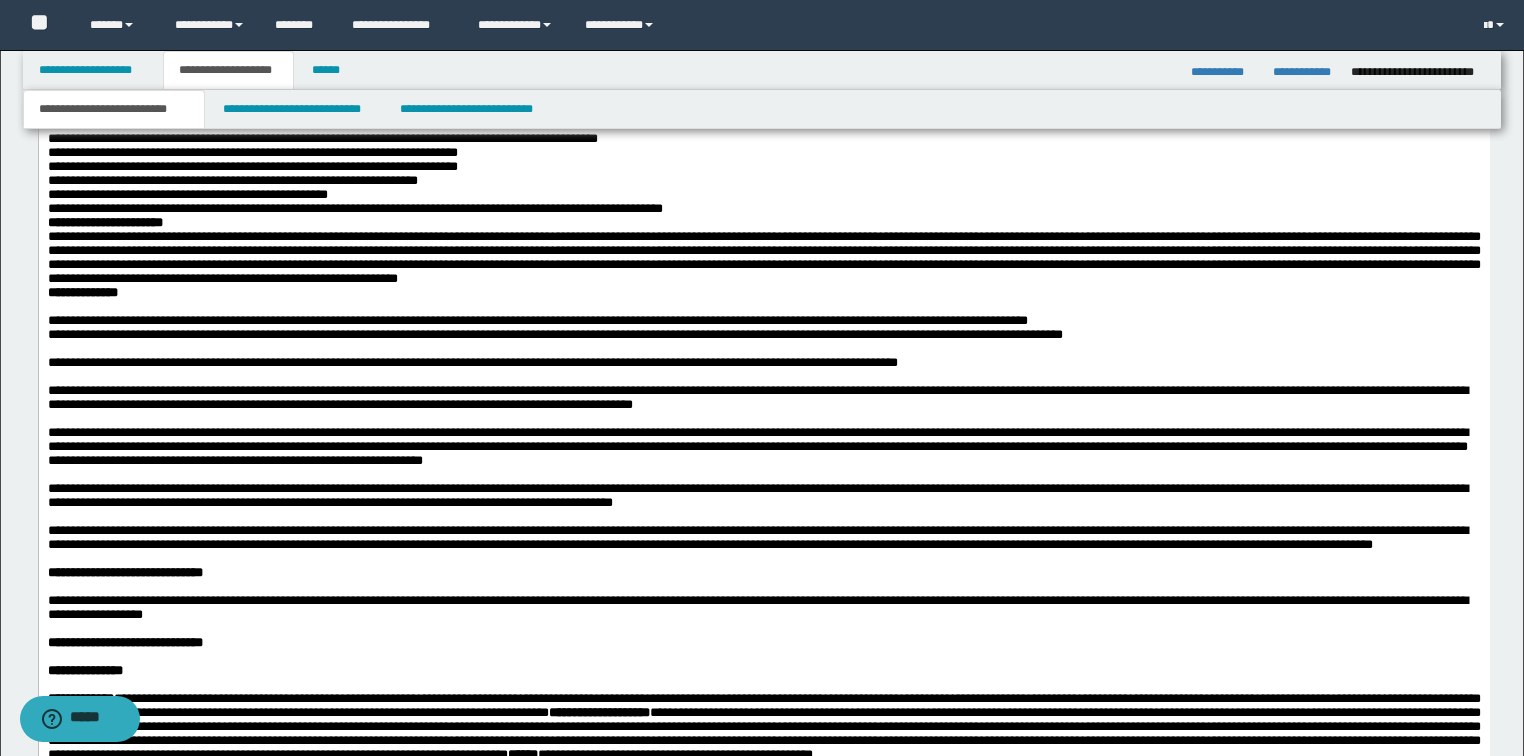 click on "**********" at bounding box center (763, 794) 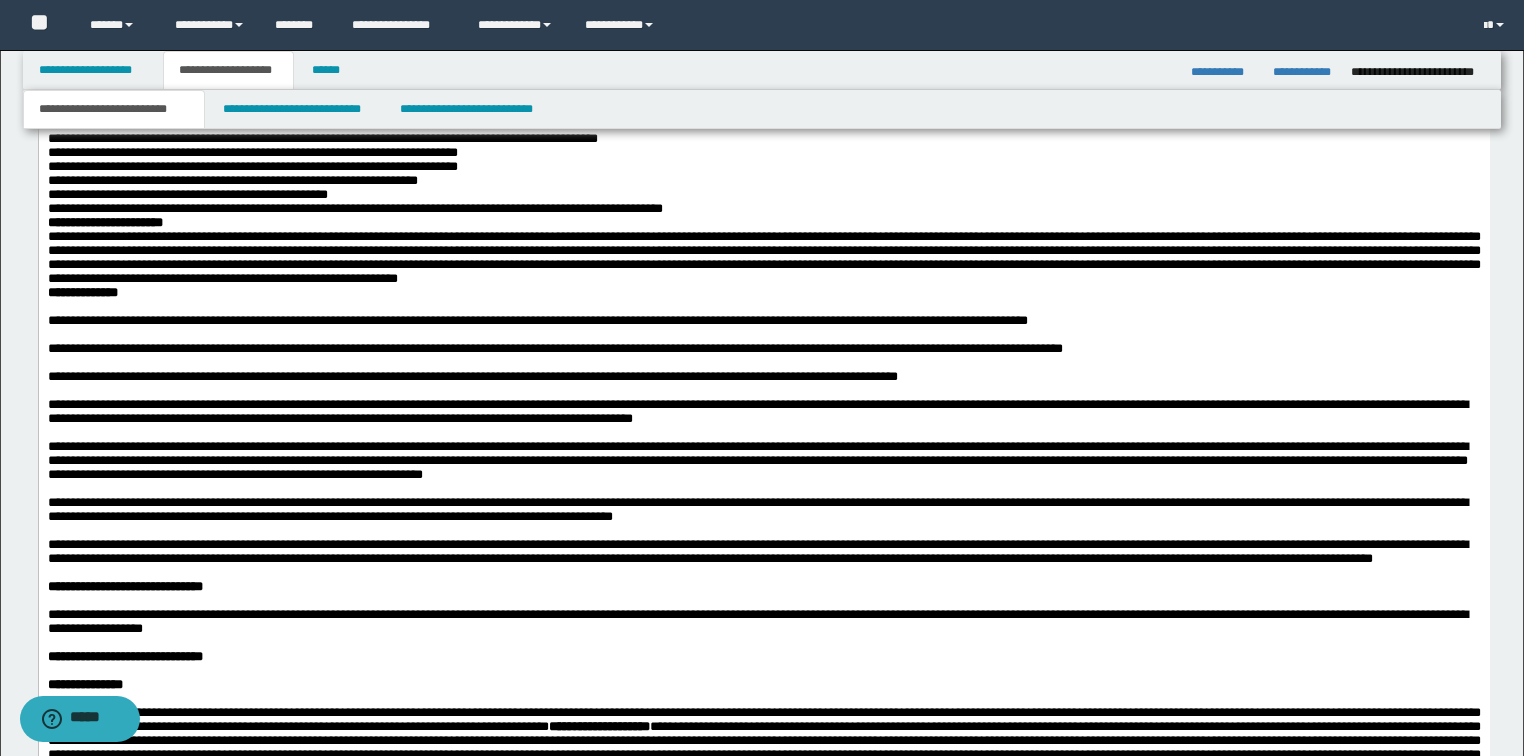 click on "**********" at bounding box center (763, 801) 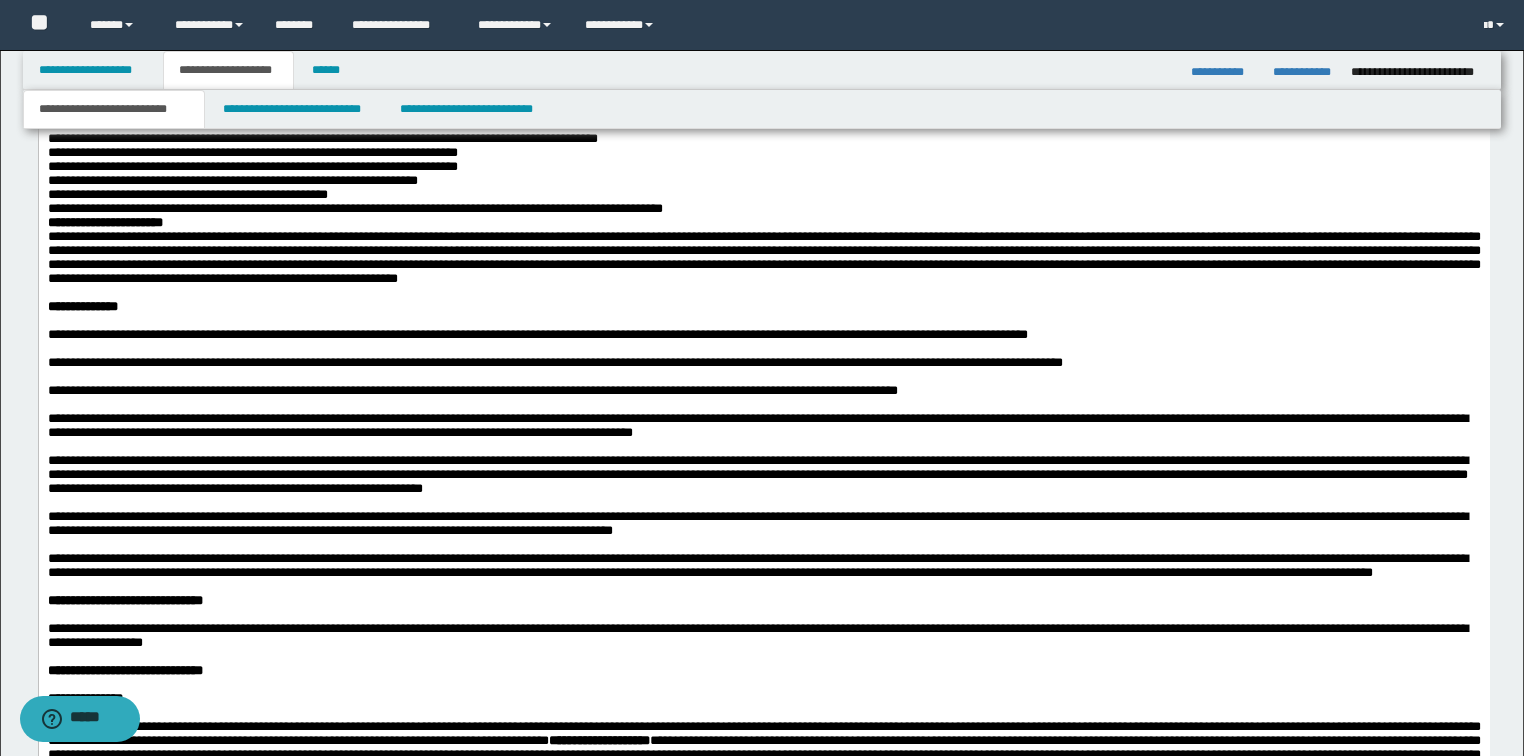 click on "**********" at bounding box center (763, 808) 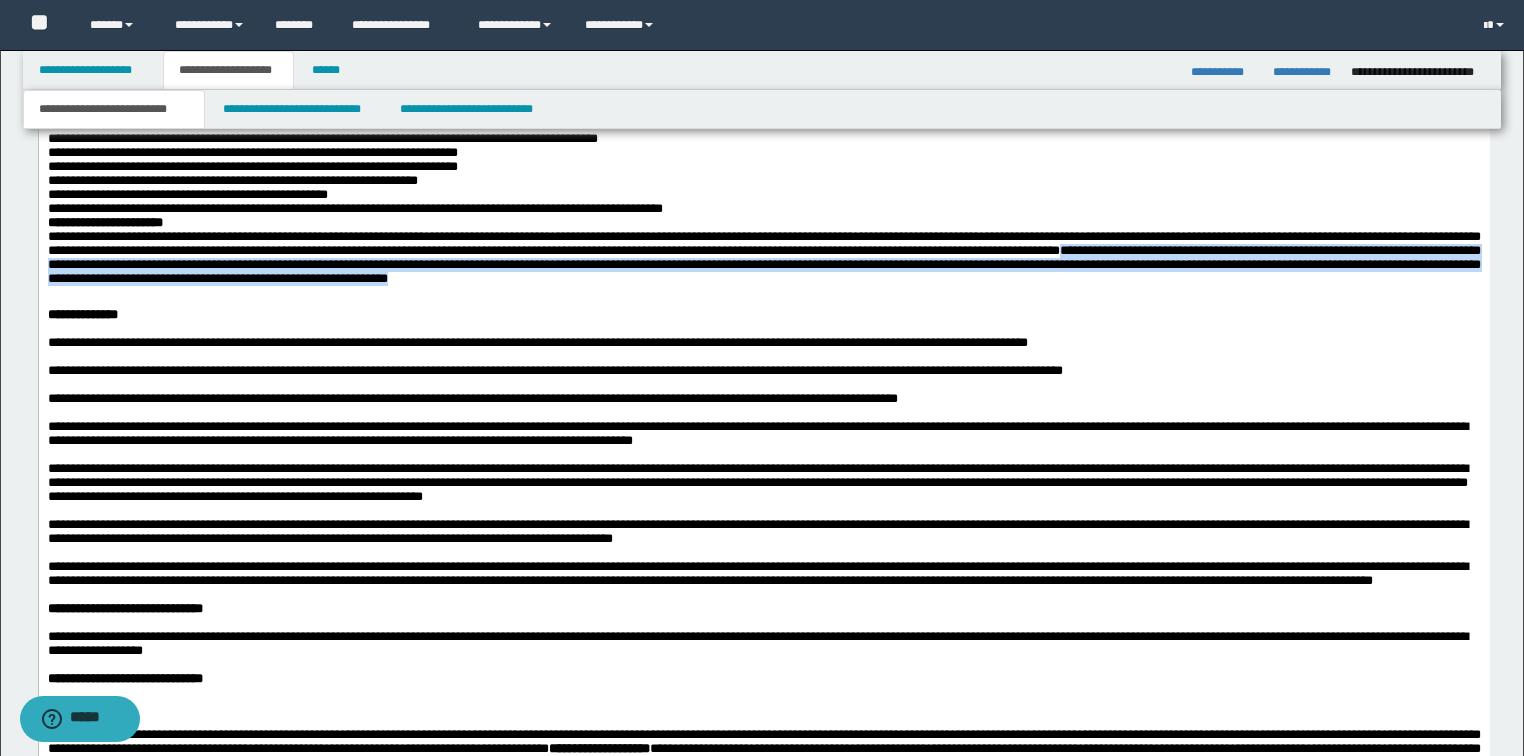click at bounding box center [763, 301] 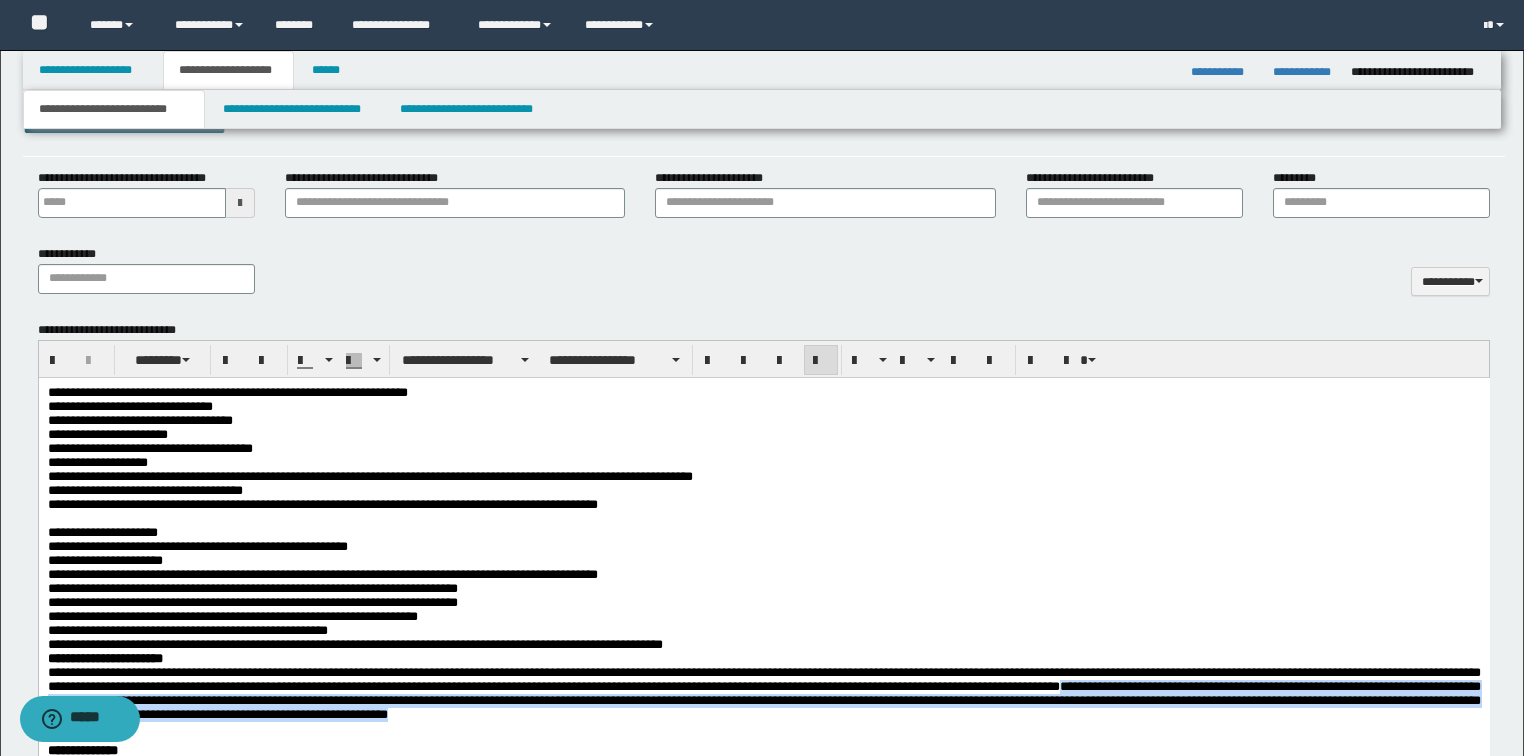 scroll, scrollTop: 801, scrollLeft: 0, axis: vertical 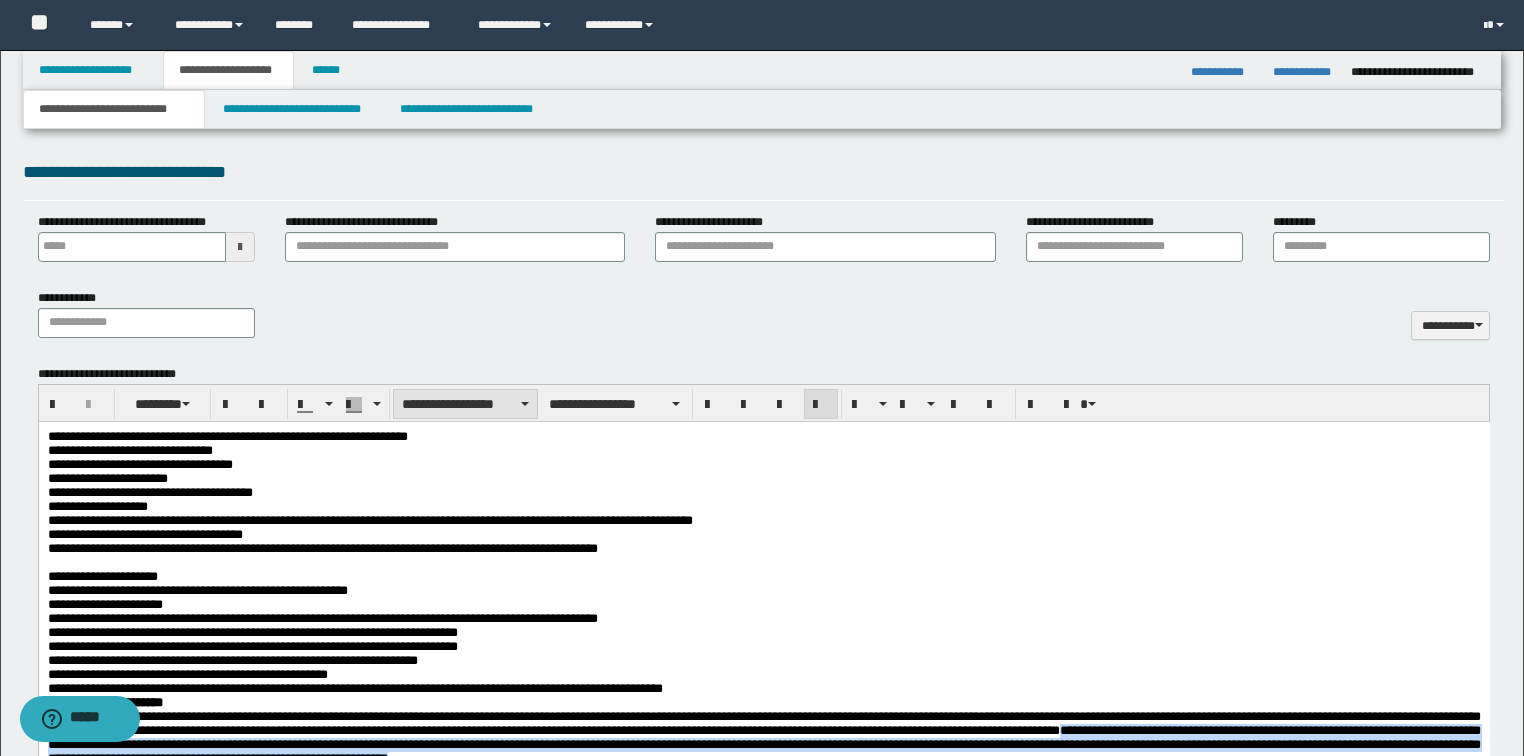 click on "**********" at bounding box center (465, 404) 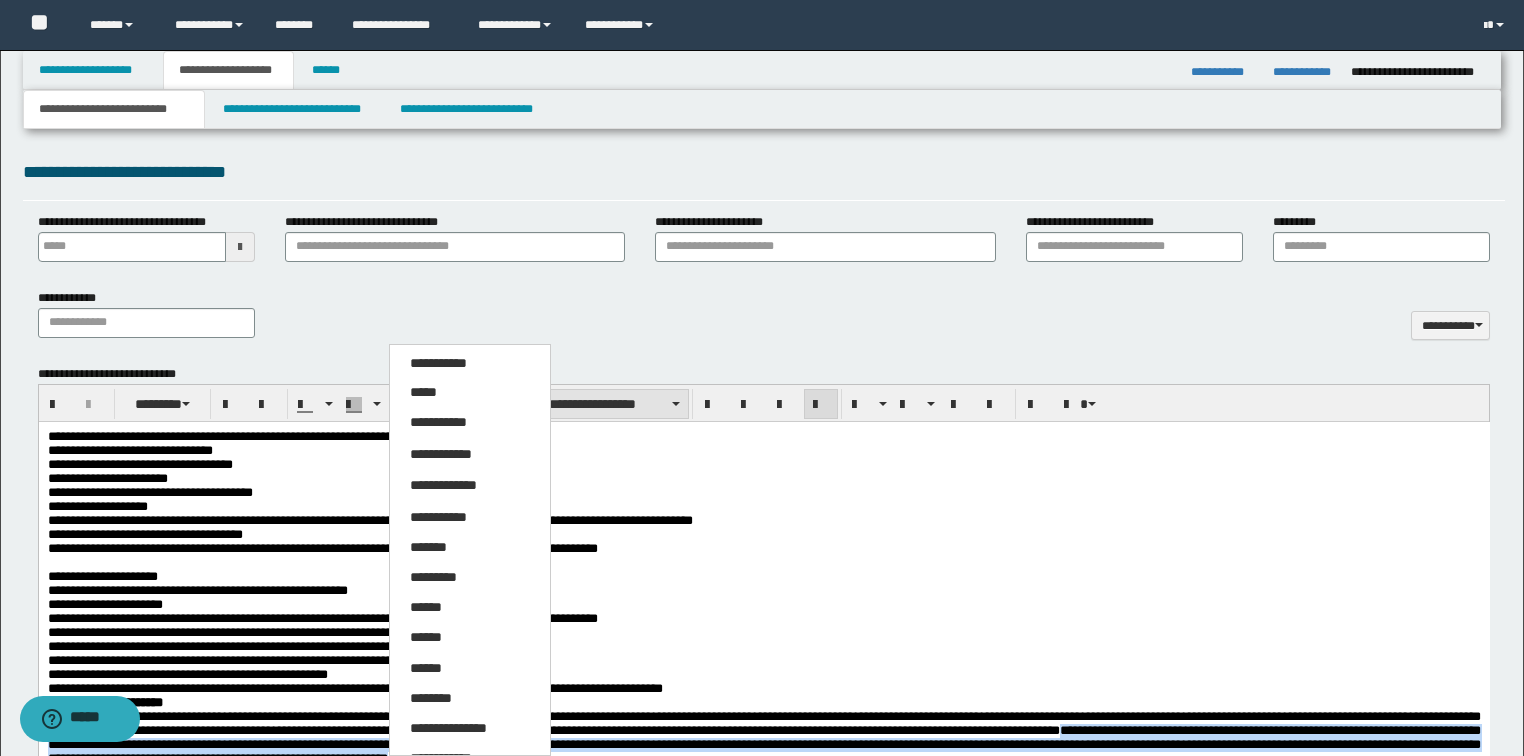 drag, startPoint x: 457, startPoint y: 391, endPoint x: 476, endPoint y: 395, distance: 19.416489 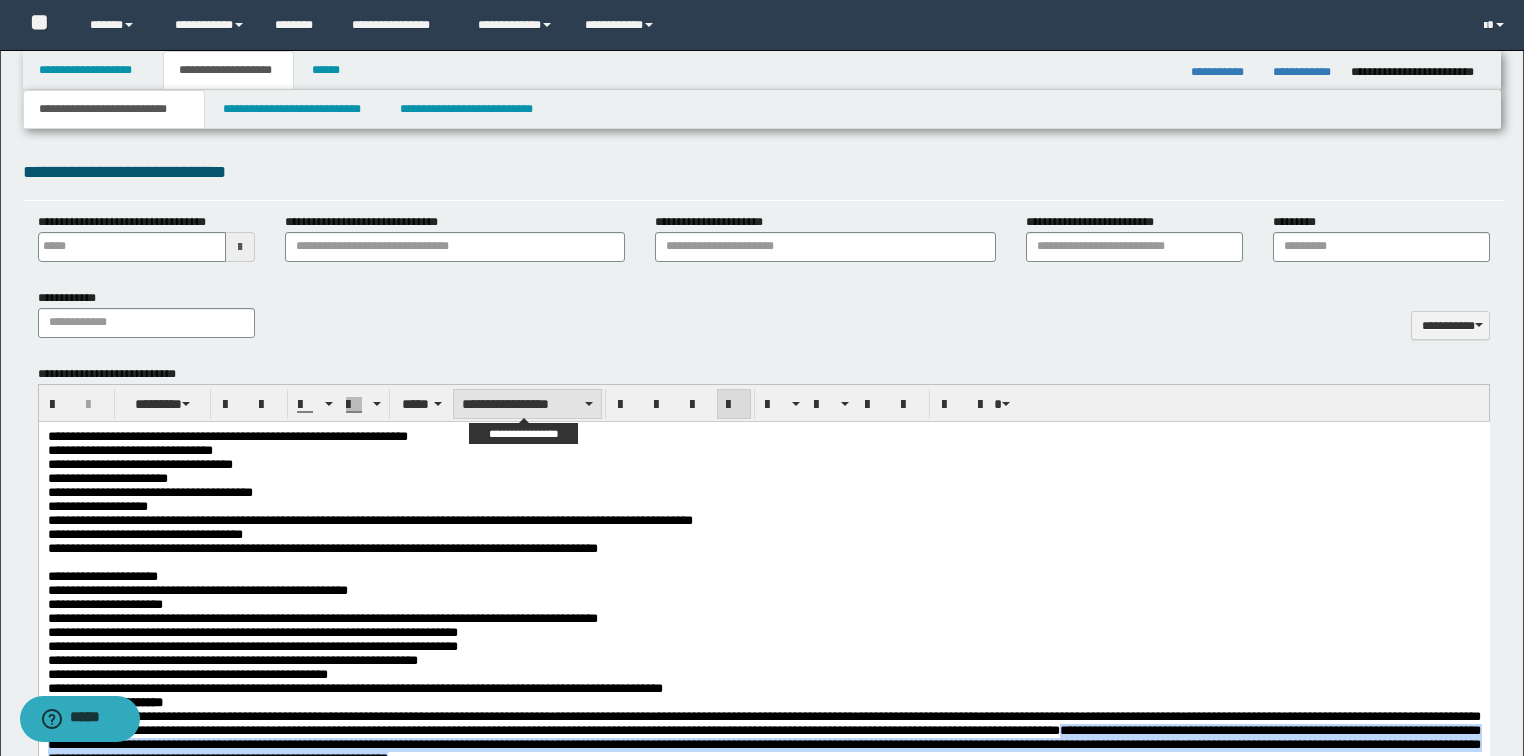 click on "**********" at bounding box center [527, 404] 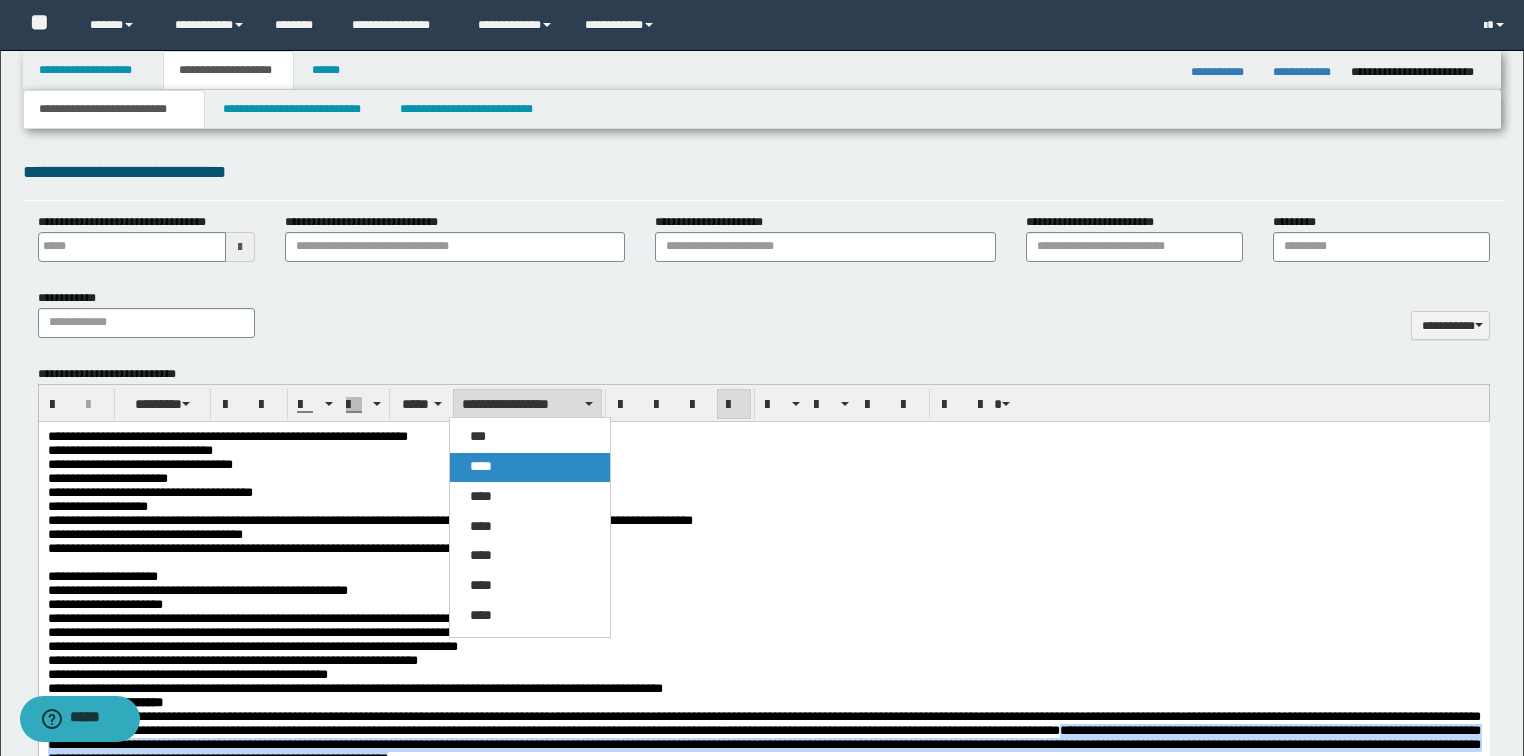 click on "****" at bounding box center (530, 467) 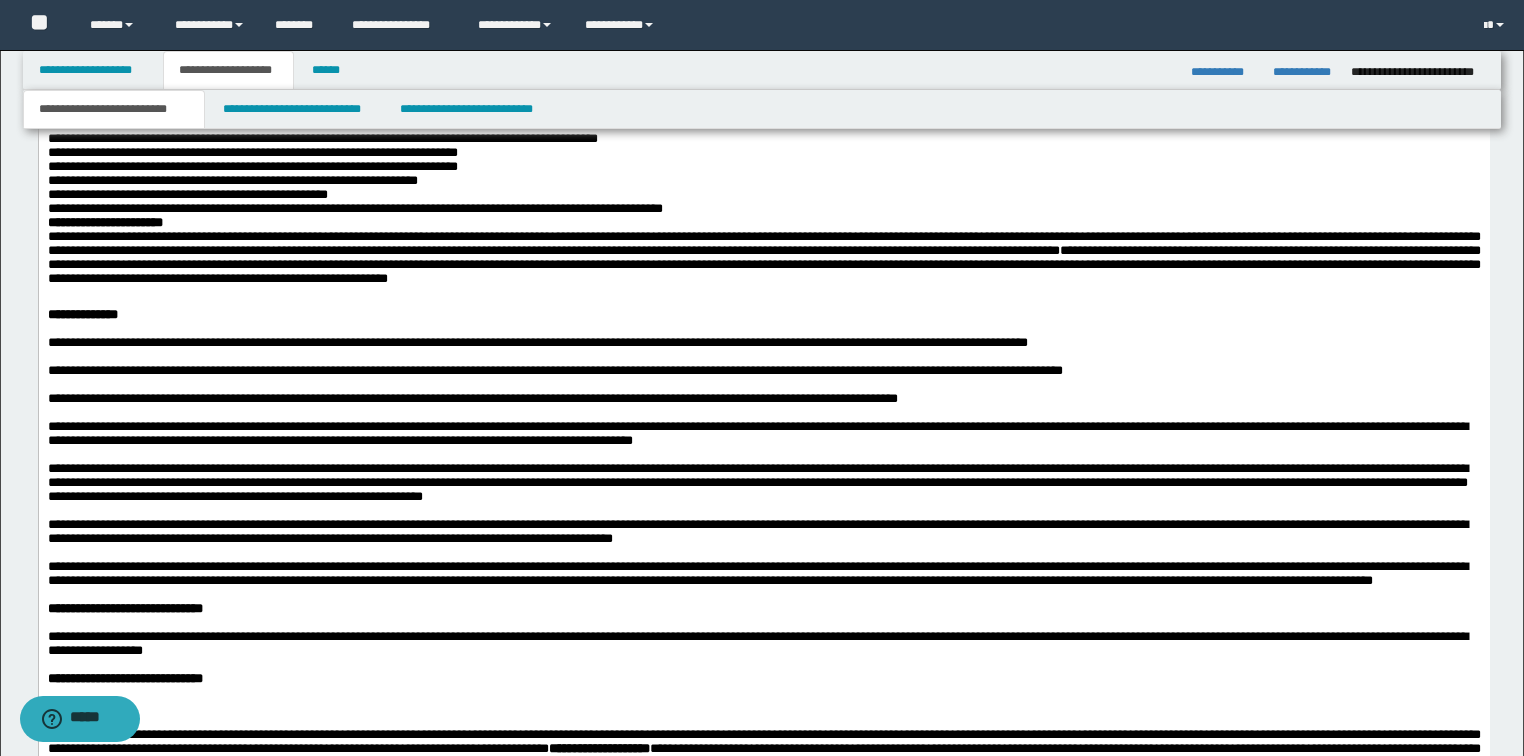 click at bounding box center (763, 329) 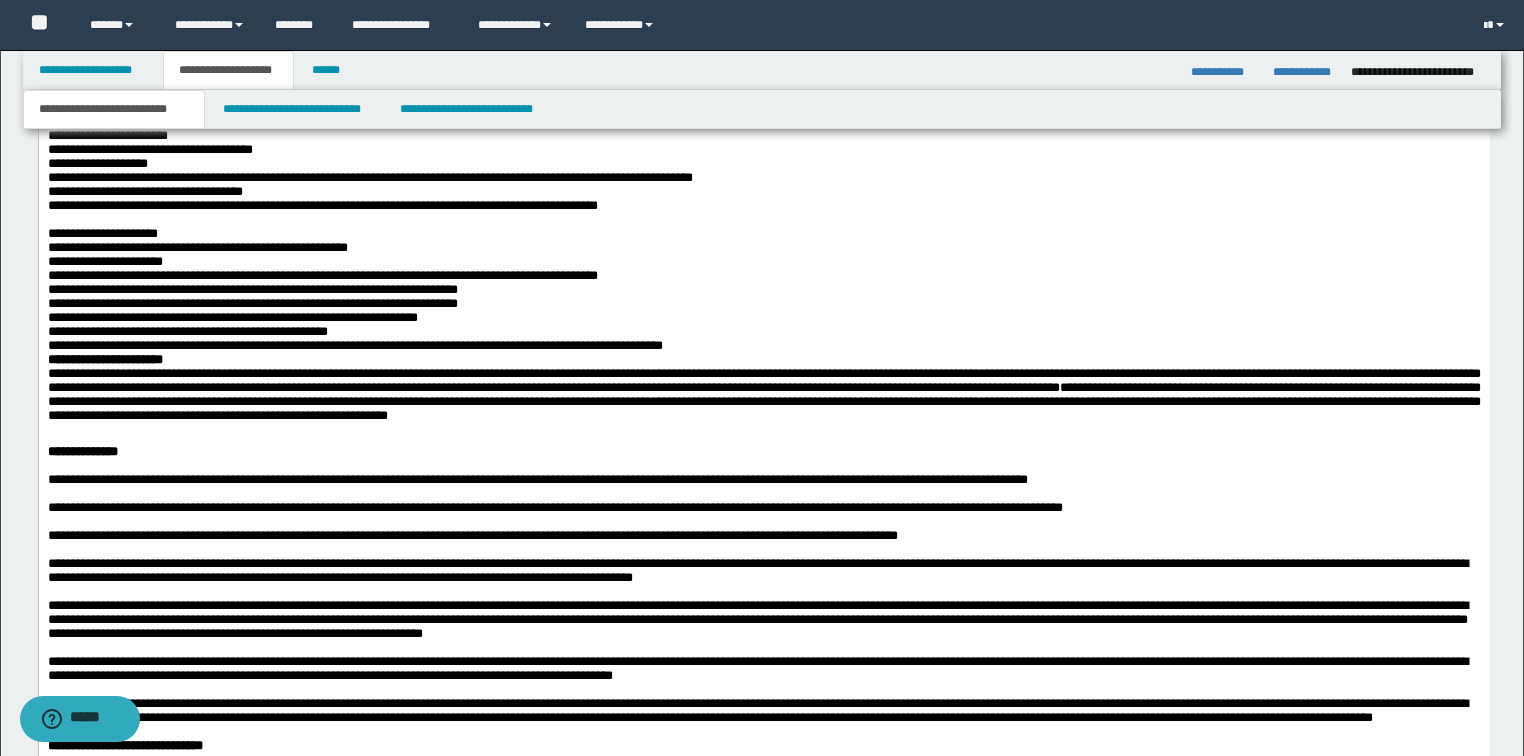 scroll, scrollTop: 1121, scrollLeft: 0, axis: vertical 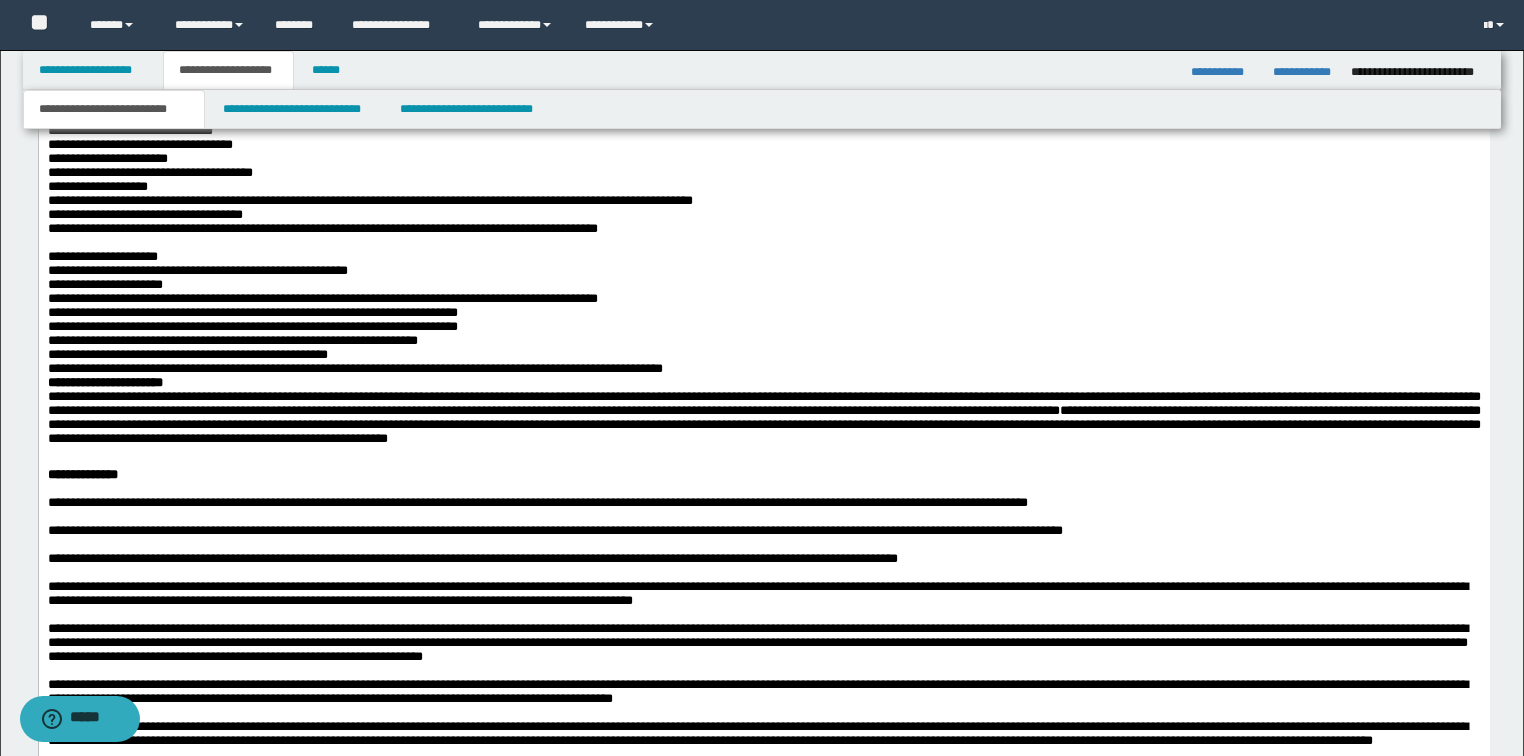 click on "**********" at bounding box center (763, 361) 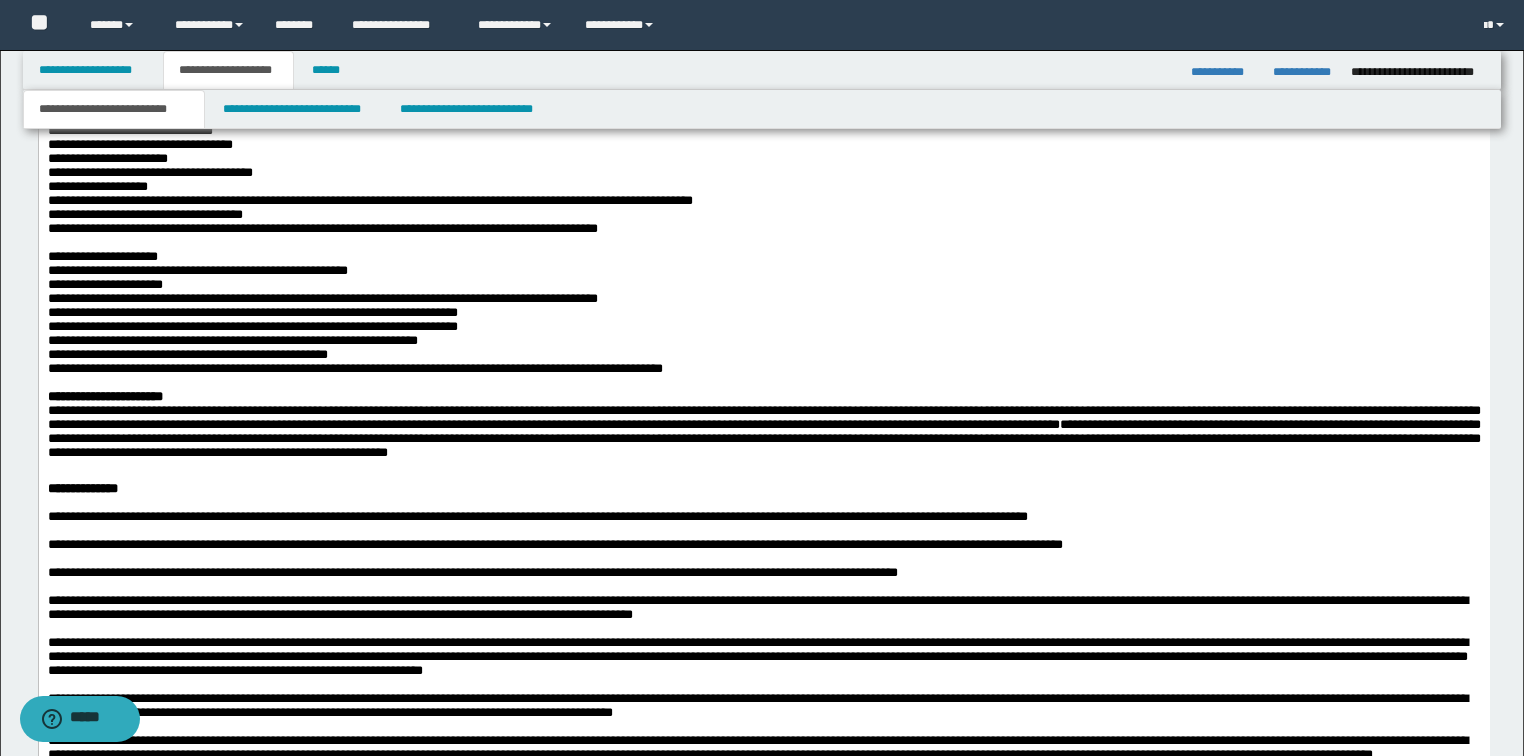 click on "**********" at bounding box center (763, 193) 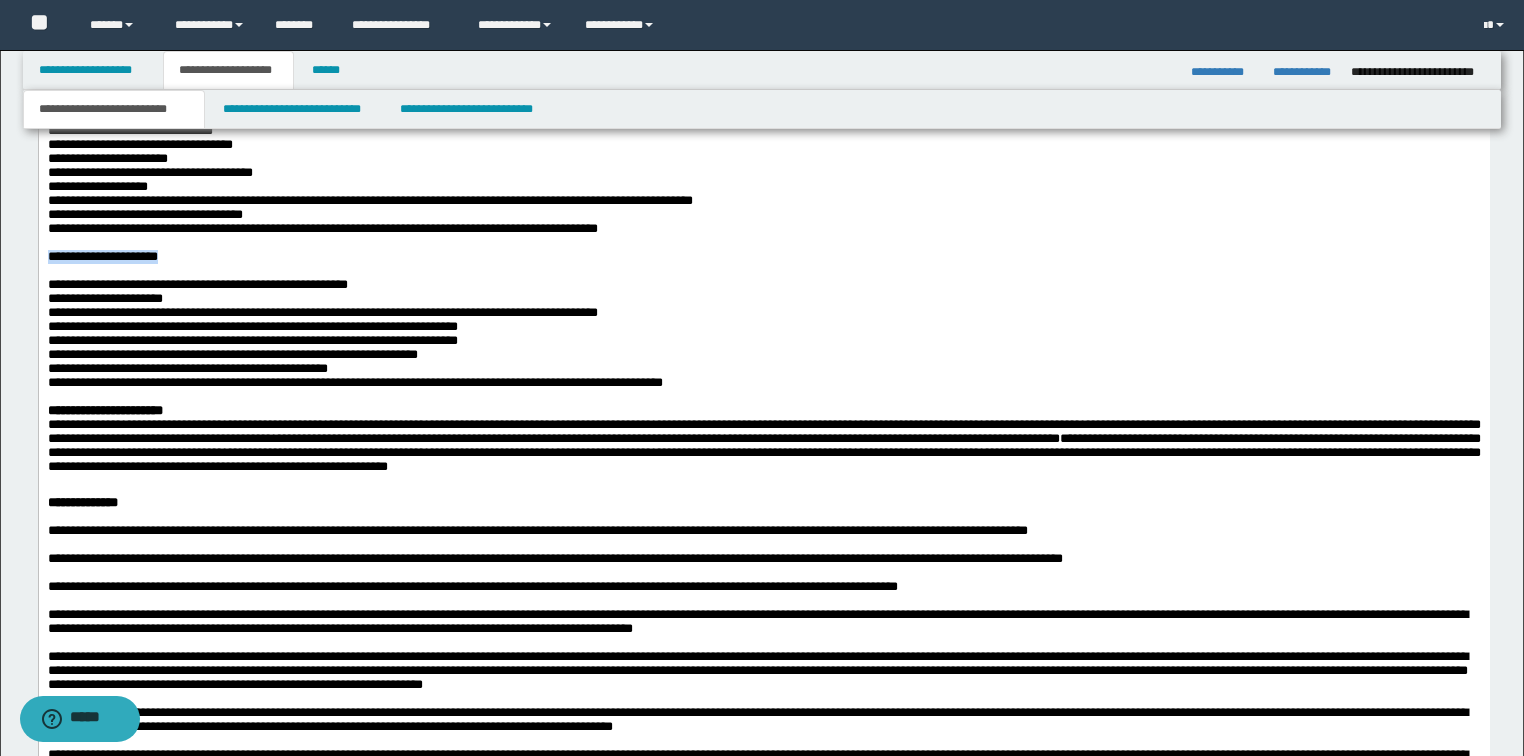 drag, startPoint x: 191, startPoint y: 276, endPoint x: 46, endPoint y: 275, distance: 145.00345 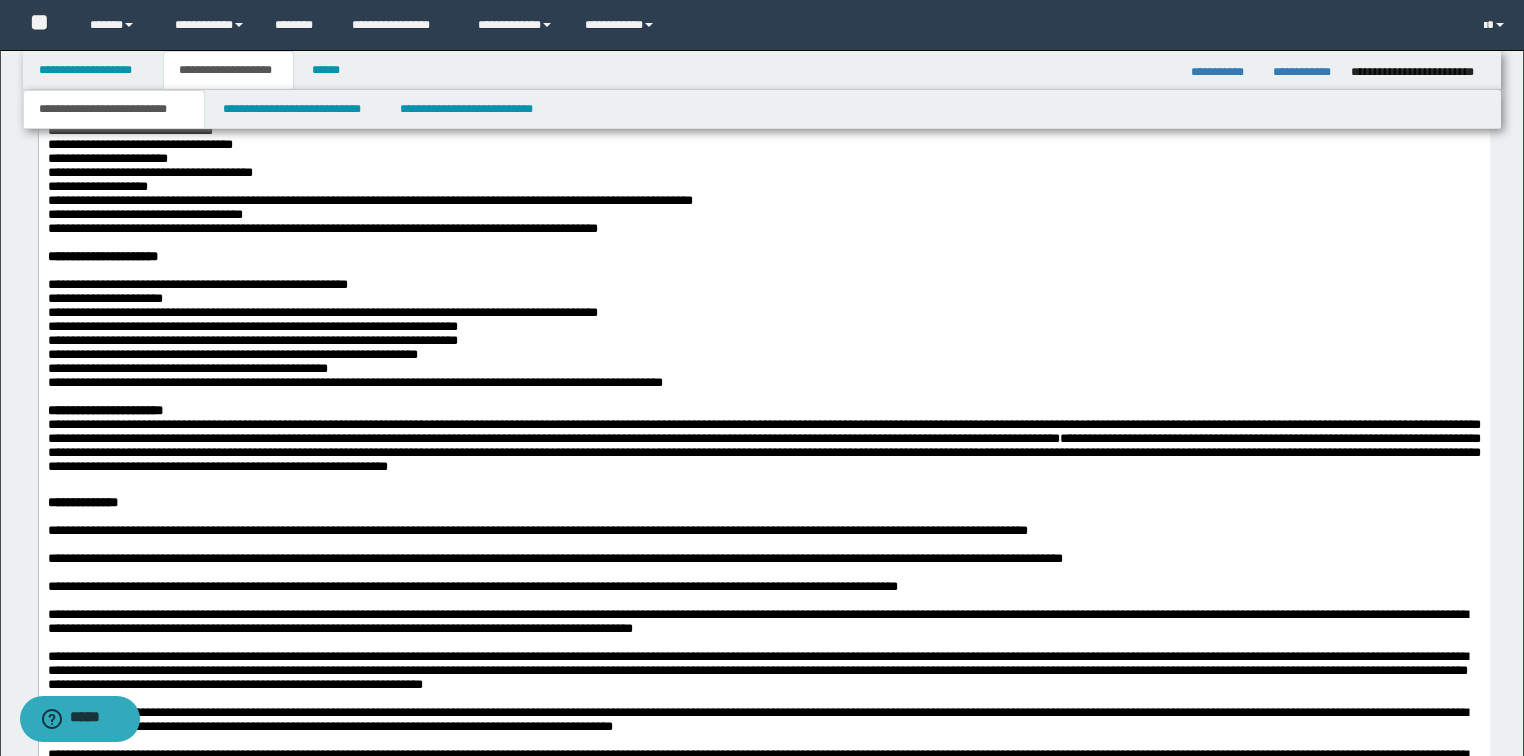 click on "**********" at bounding box center [232, 353] 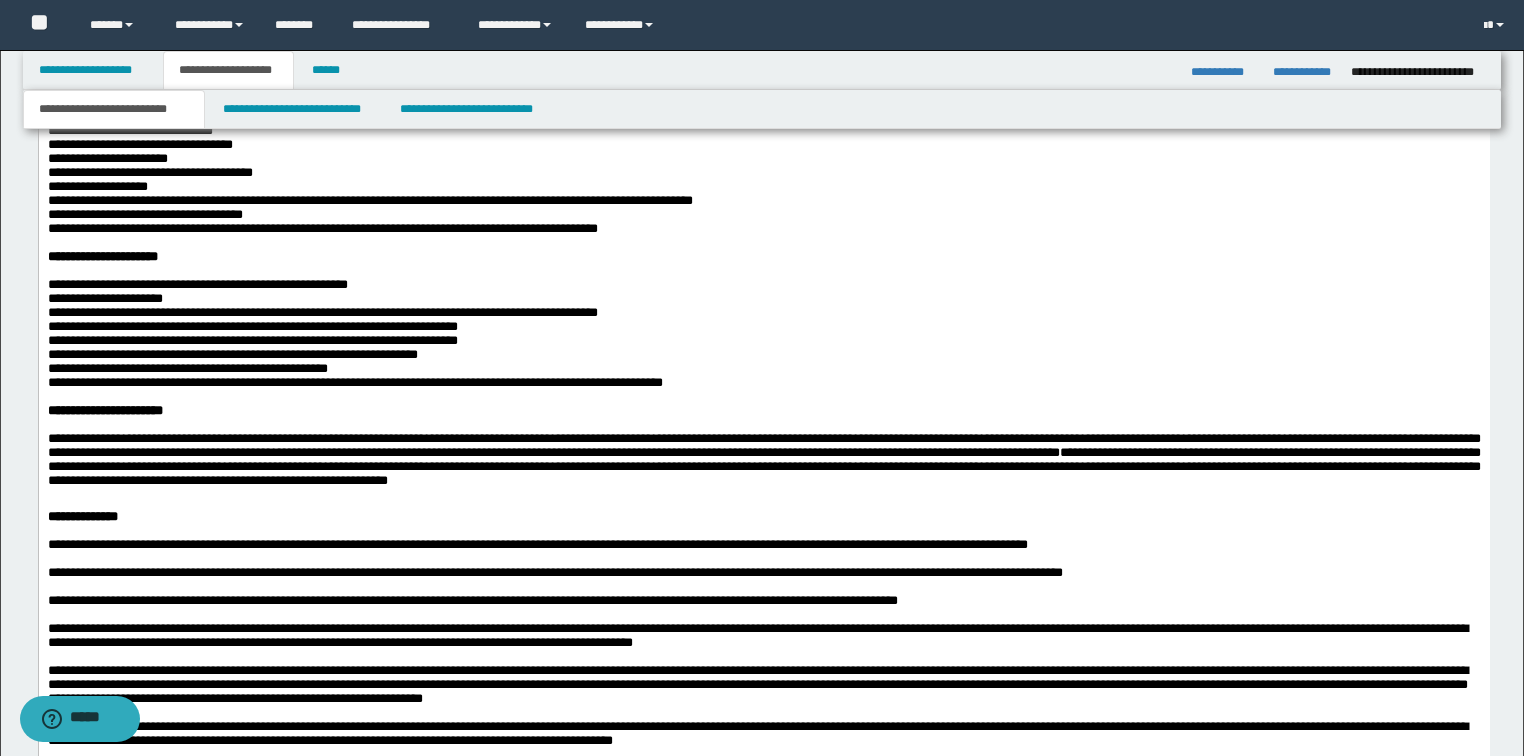 click on "**********" at bounding box center [763, 992] 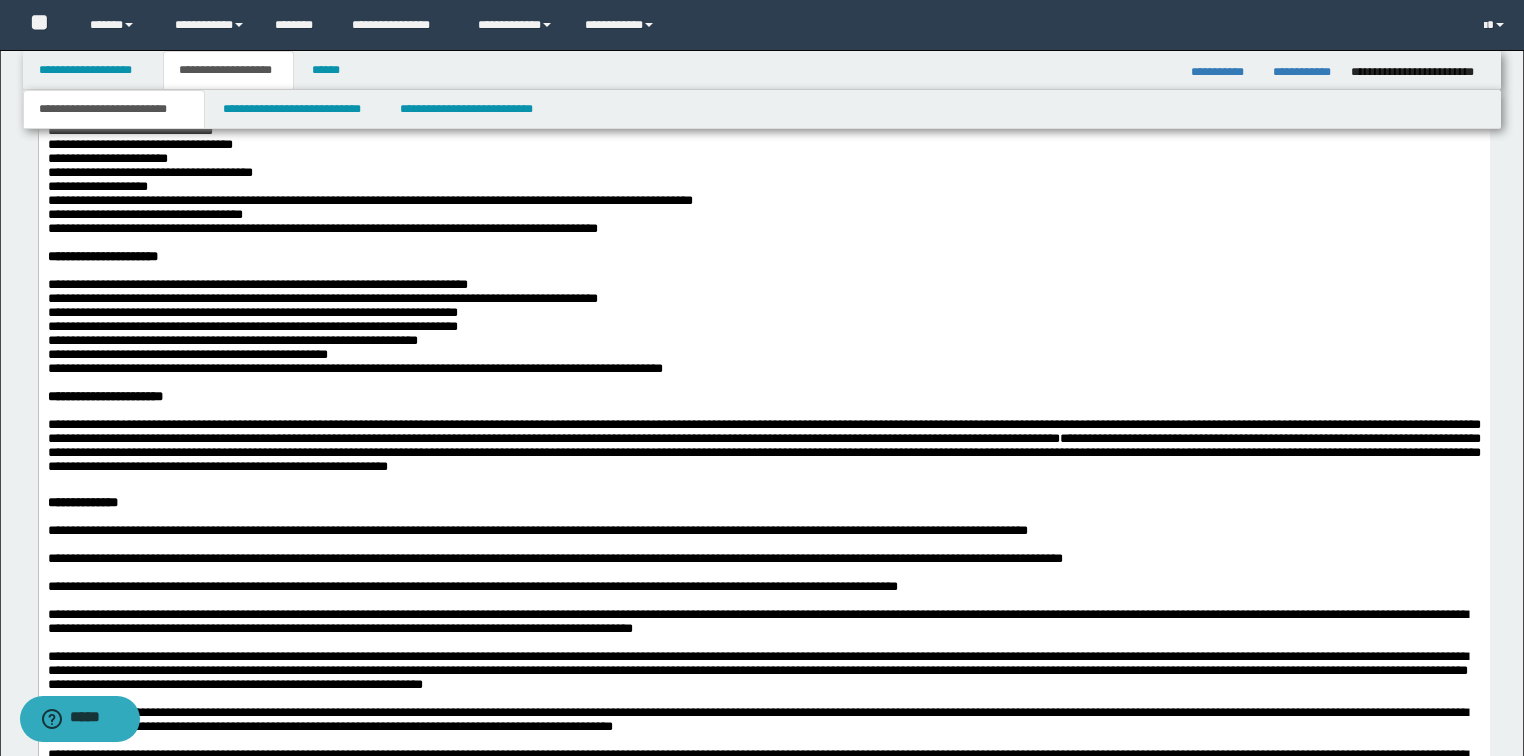 click at bounding box center [763, 382] 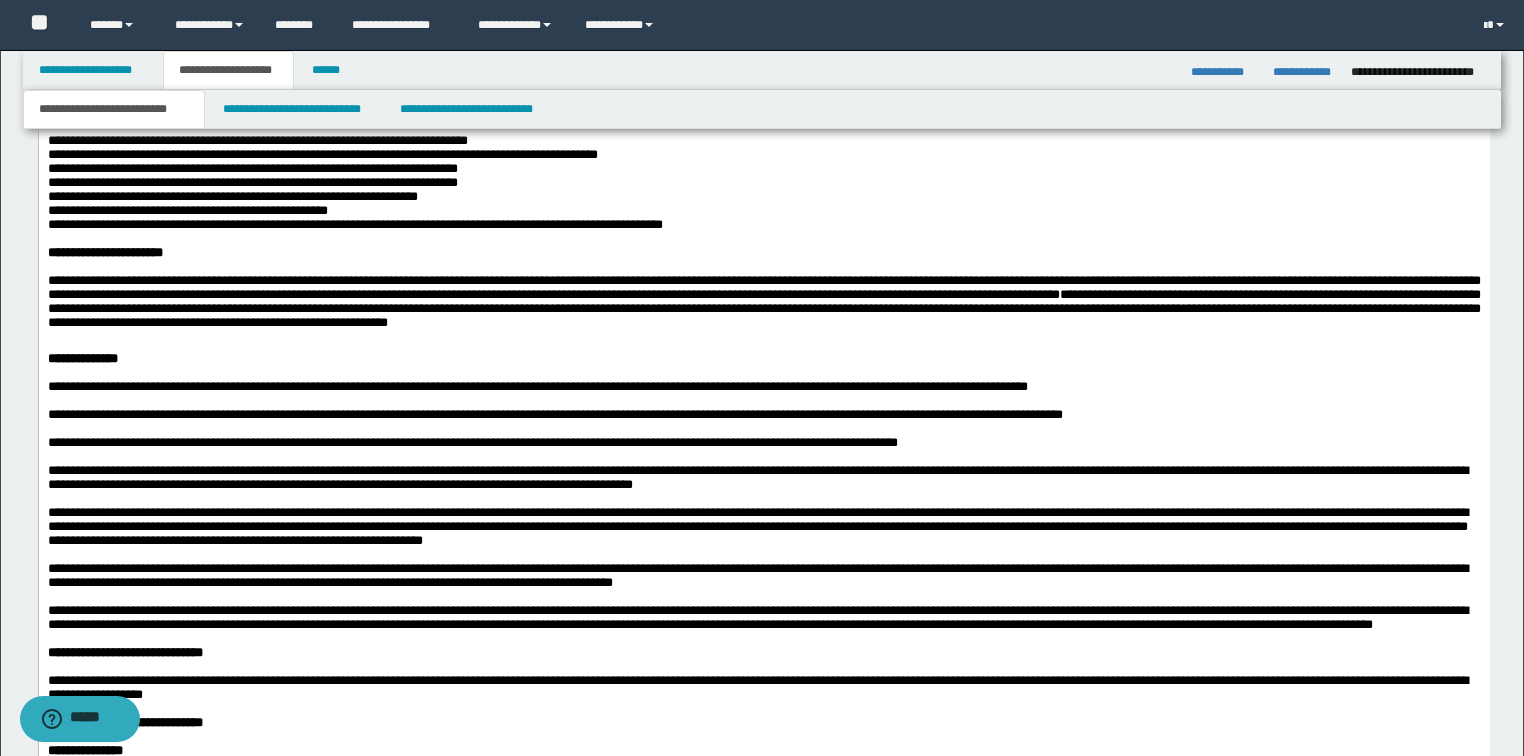 scroll, scrollTop: 705, scrollLeft: 0, axis: vertical 